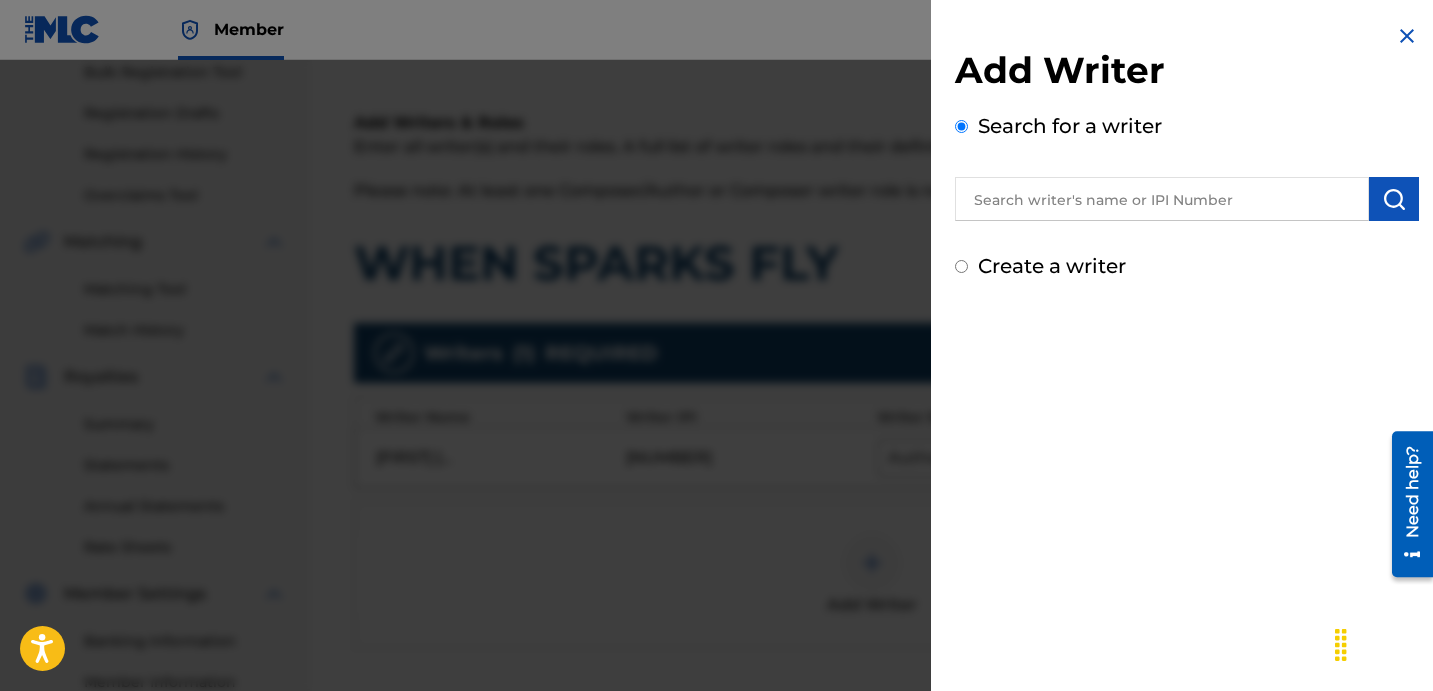 scroll, scrollTop: 304, scrollLeft: 0, axis: vertical 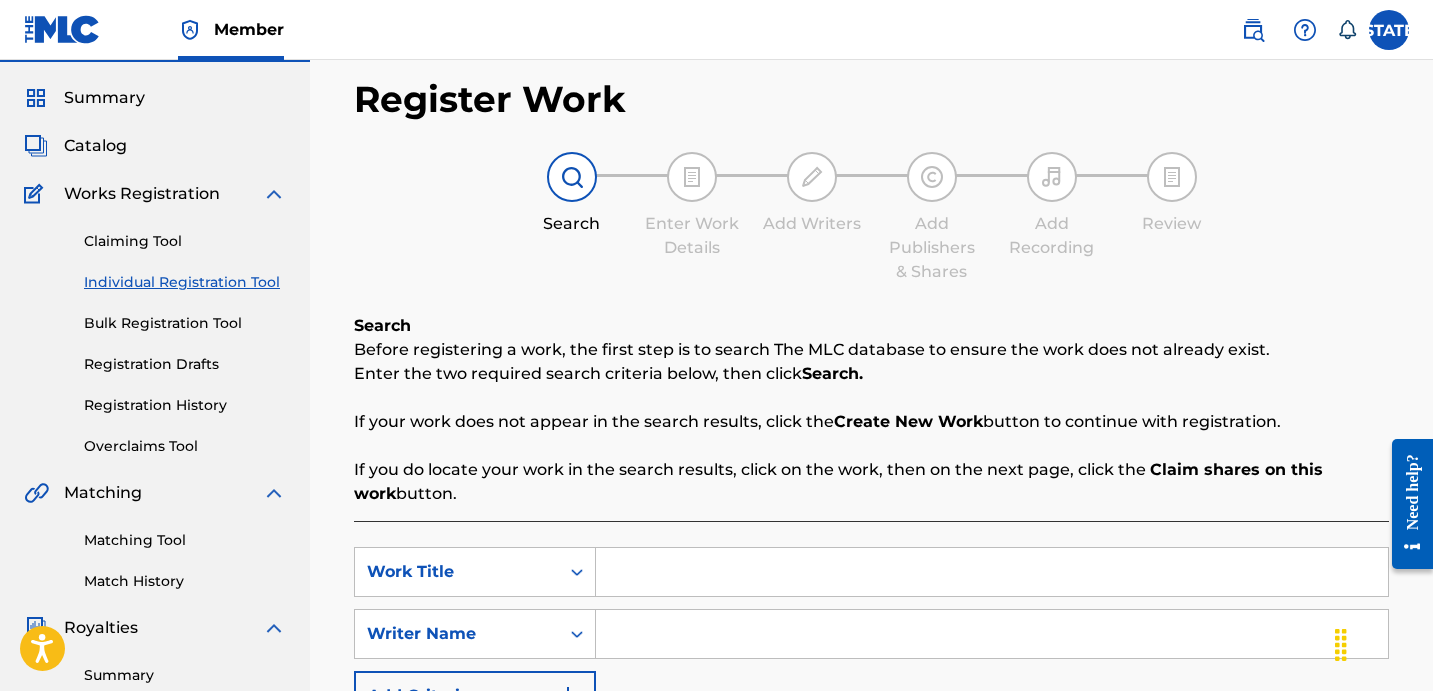 click on "Register Work Search Enter Work Details Add Writers Add Publishers & Shares Add Recording Review Search Before registering a work, the first step is to search The MLC database to ensure the work does not already exist. Enter the two required search criteria below, then click Search. If your work does not appear in the search results, click the Create New Work button to continue with registration. If you do locate your work in the search results, click on the work, then on the next page, click the Claim shares on this work button. SearchWithCriteria1b5df77f-7594-4821-a343-e1e1b48af4bd Work Title SearchWithCriteriad1852d66-3cd5-4b56-8e44-83898ff047f9 Writer Name Add Criteria Reset Search Search" at bounding box center [871, 473] 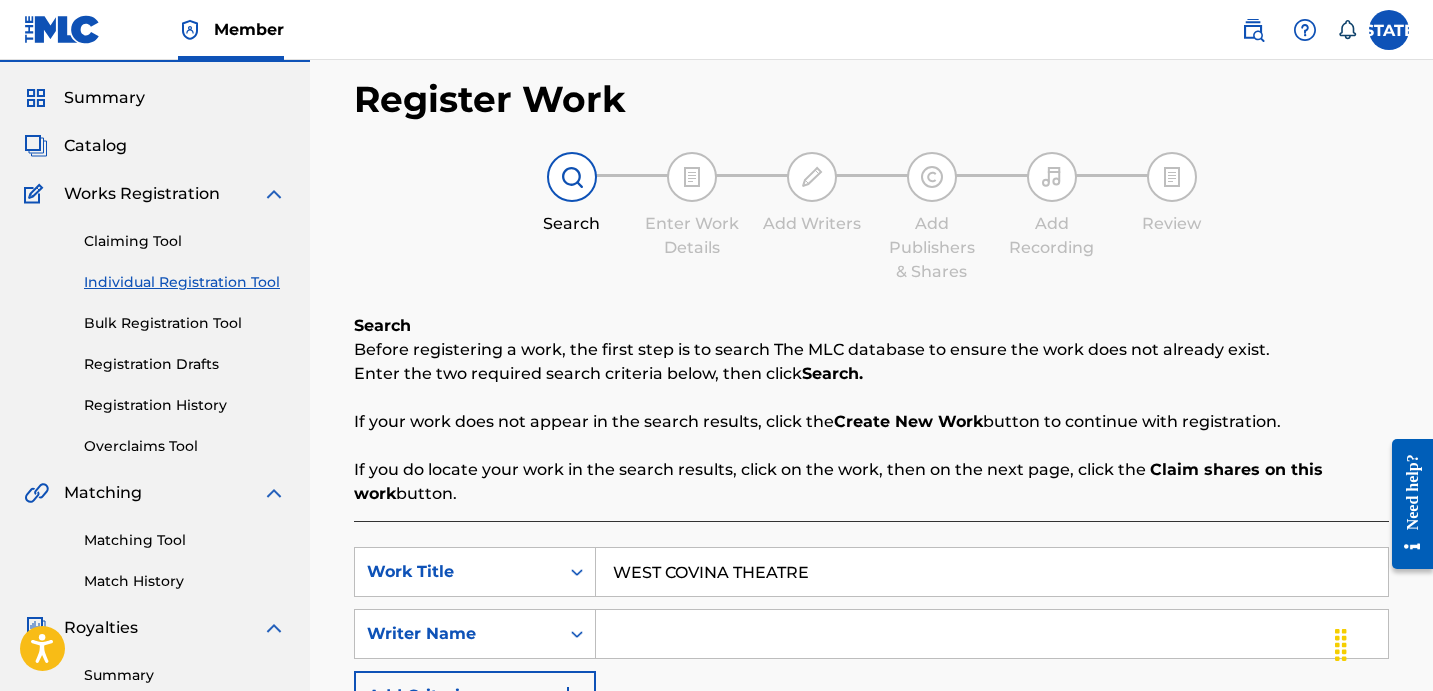 type on "WEST COVINA THEATRE" 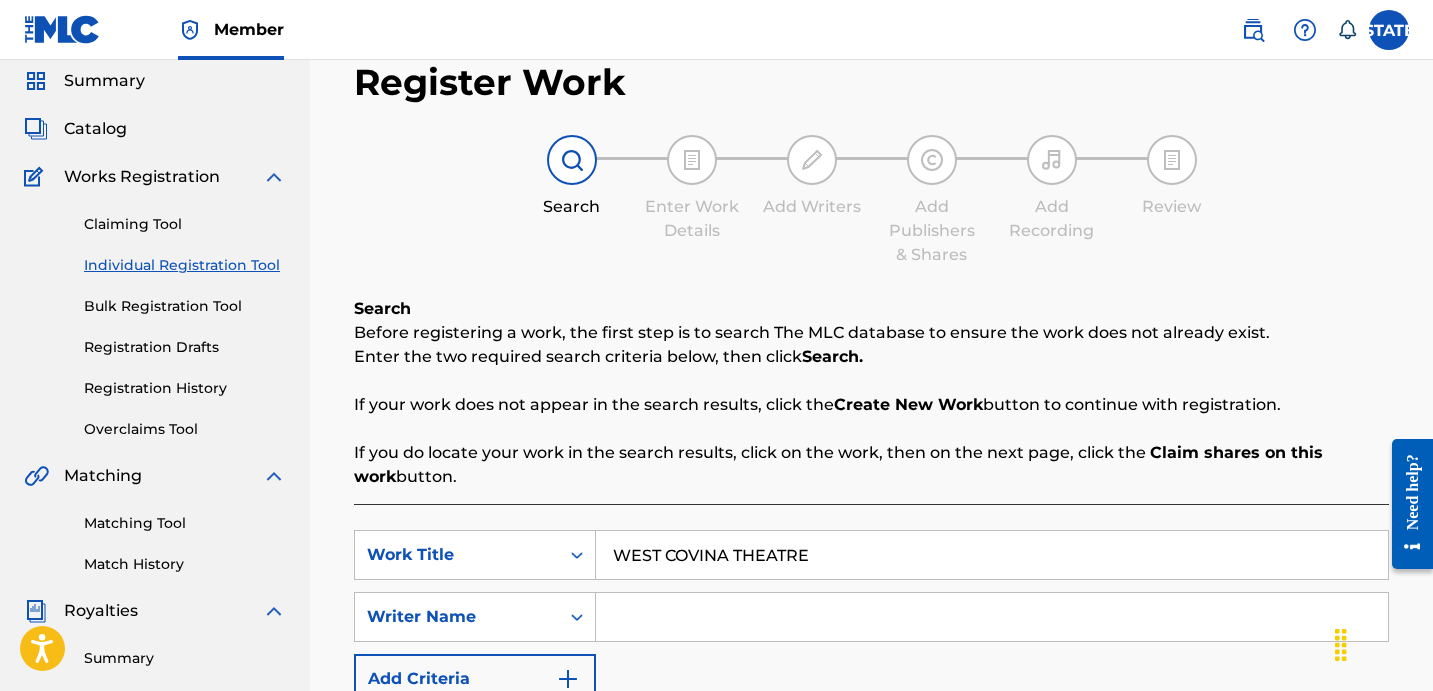 scroll, scrollTop: 366, scrollLeft: 0, axis: vertical 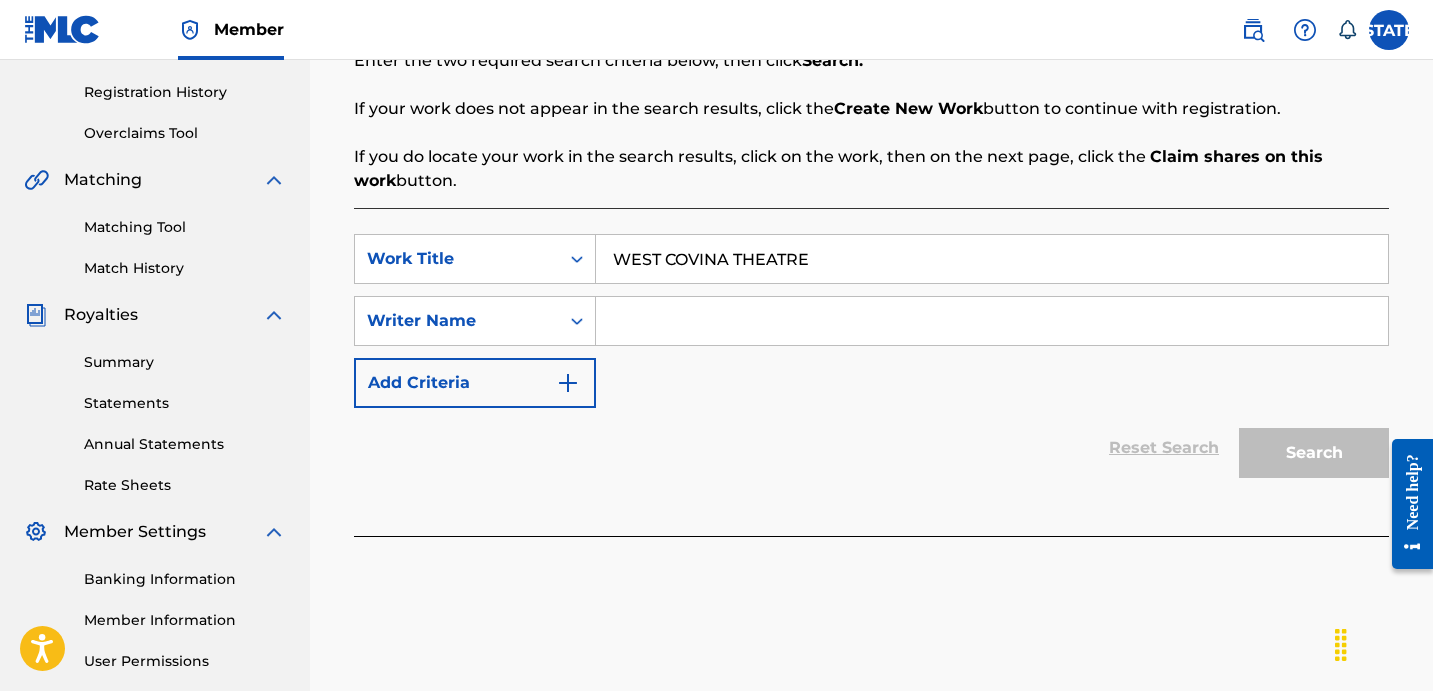 click at bounding box center [992, 321] 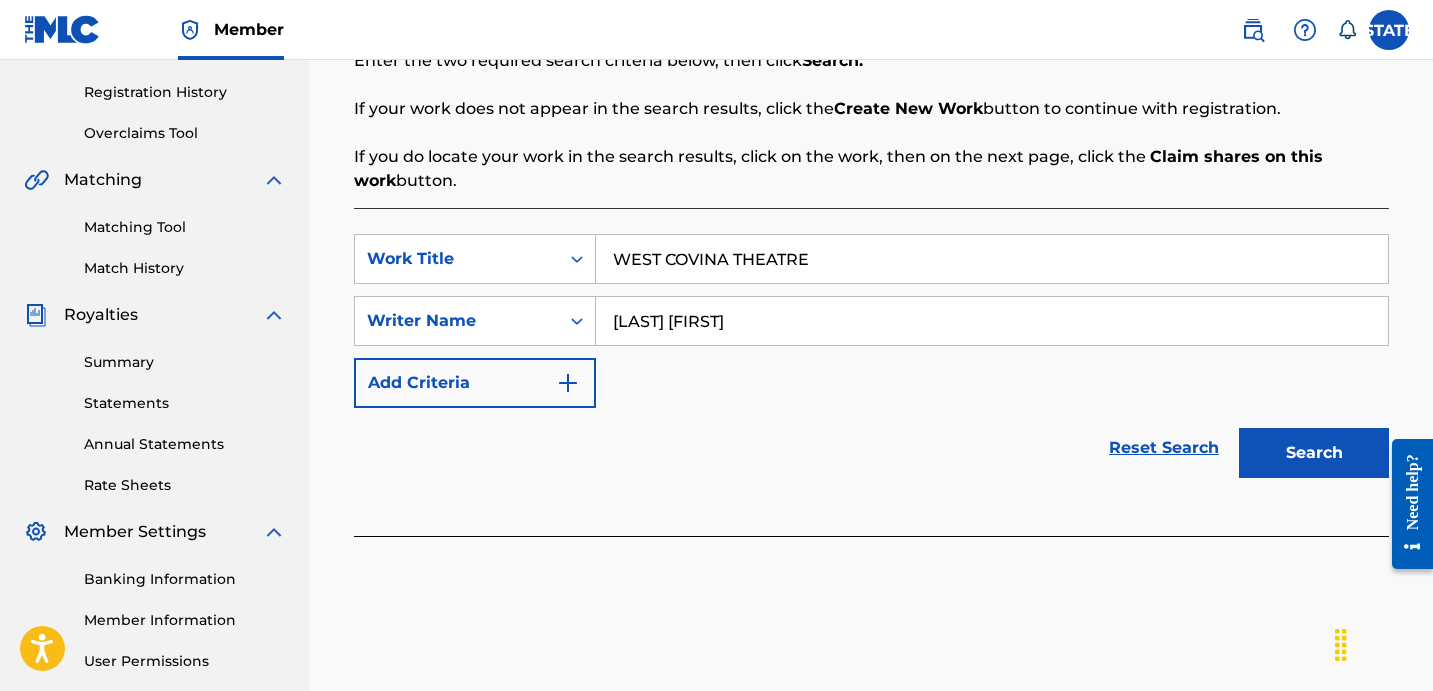 type on "[LAST] [FIRST]" 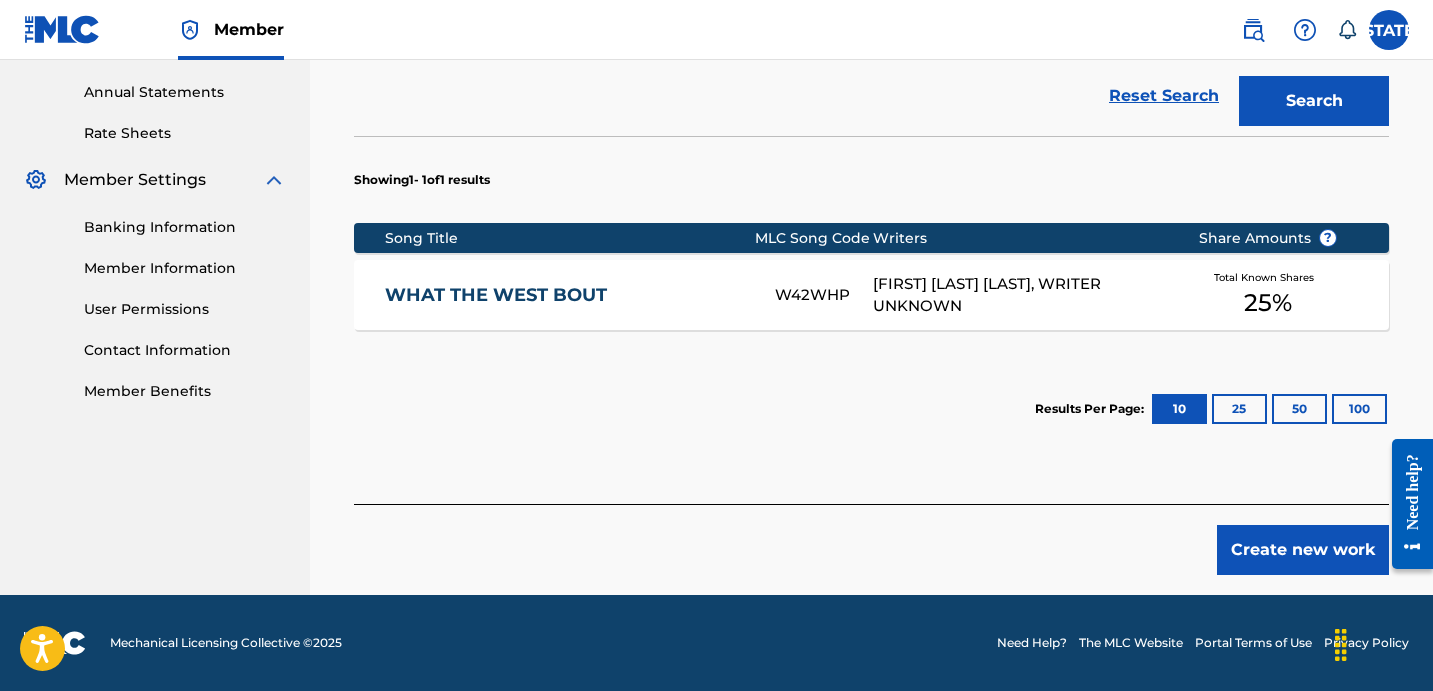 click on "Create new work" at bounding box center [1303, 550] 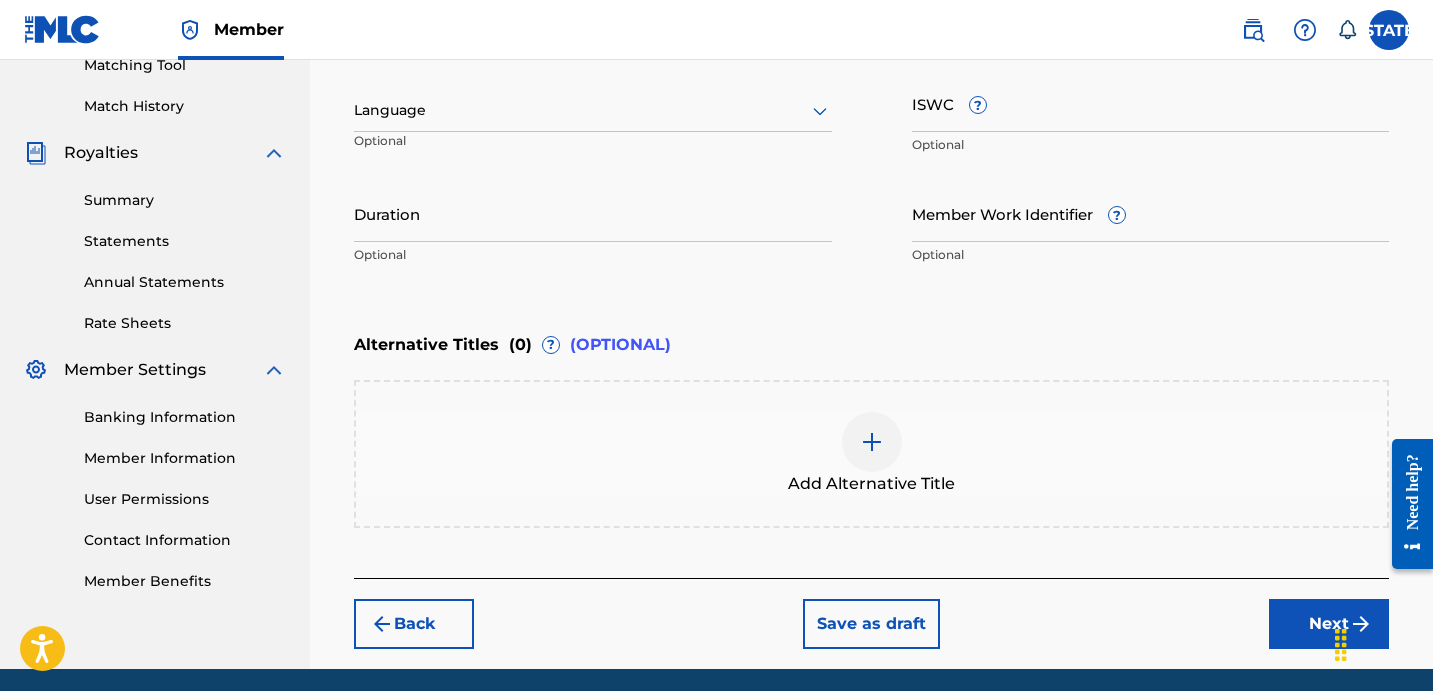 scroll, scrollTop: 301, scrollLeft: 0, axis: vertical 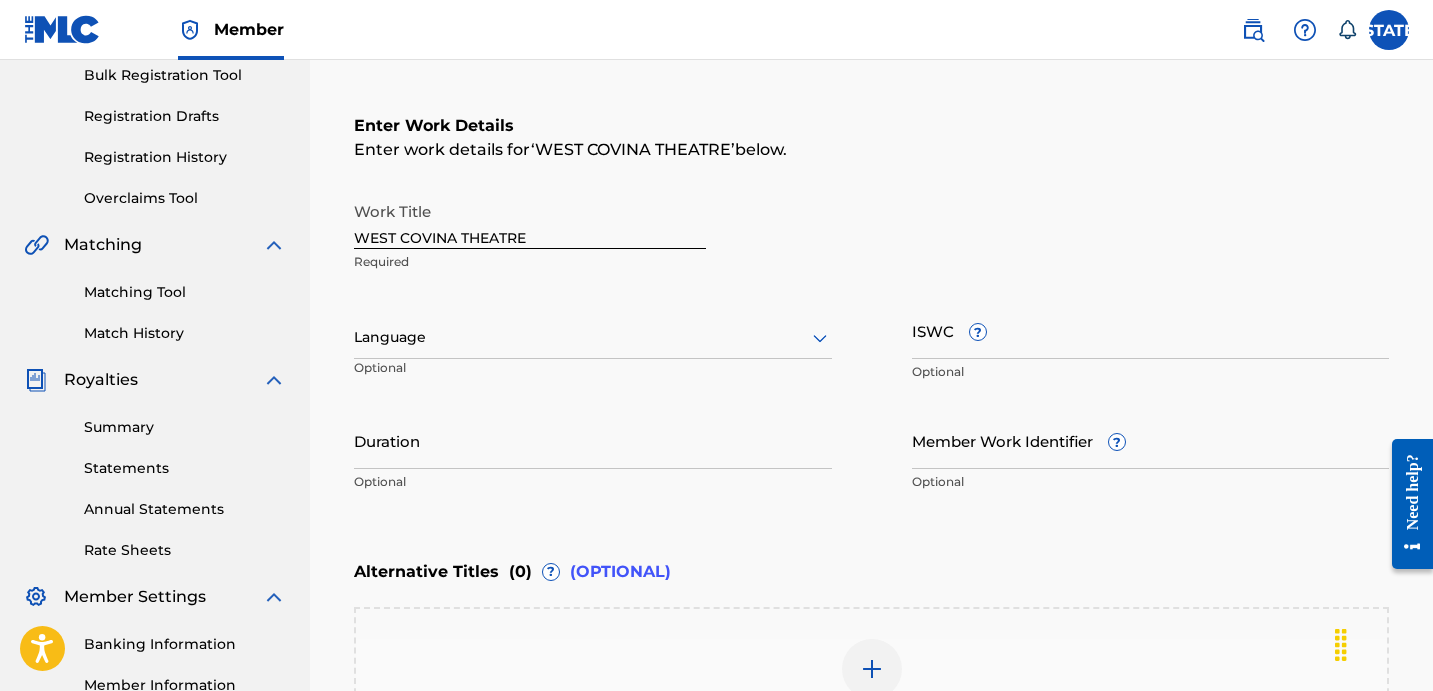 click at bounding box center [593, 337] 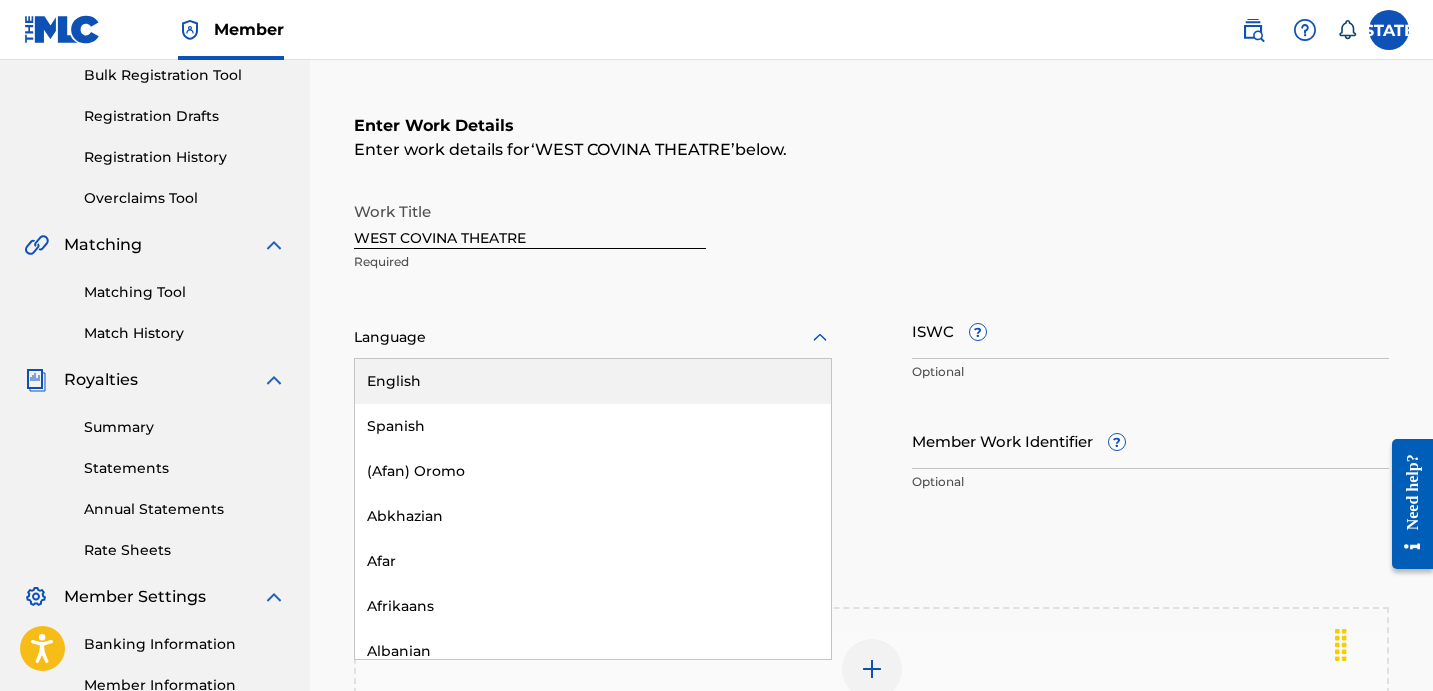 click on "English" at bounding box center [593, 381] 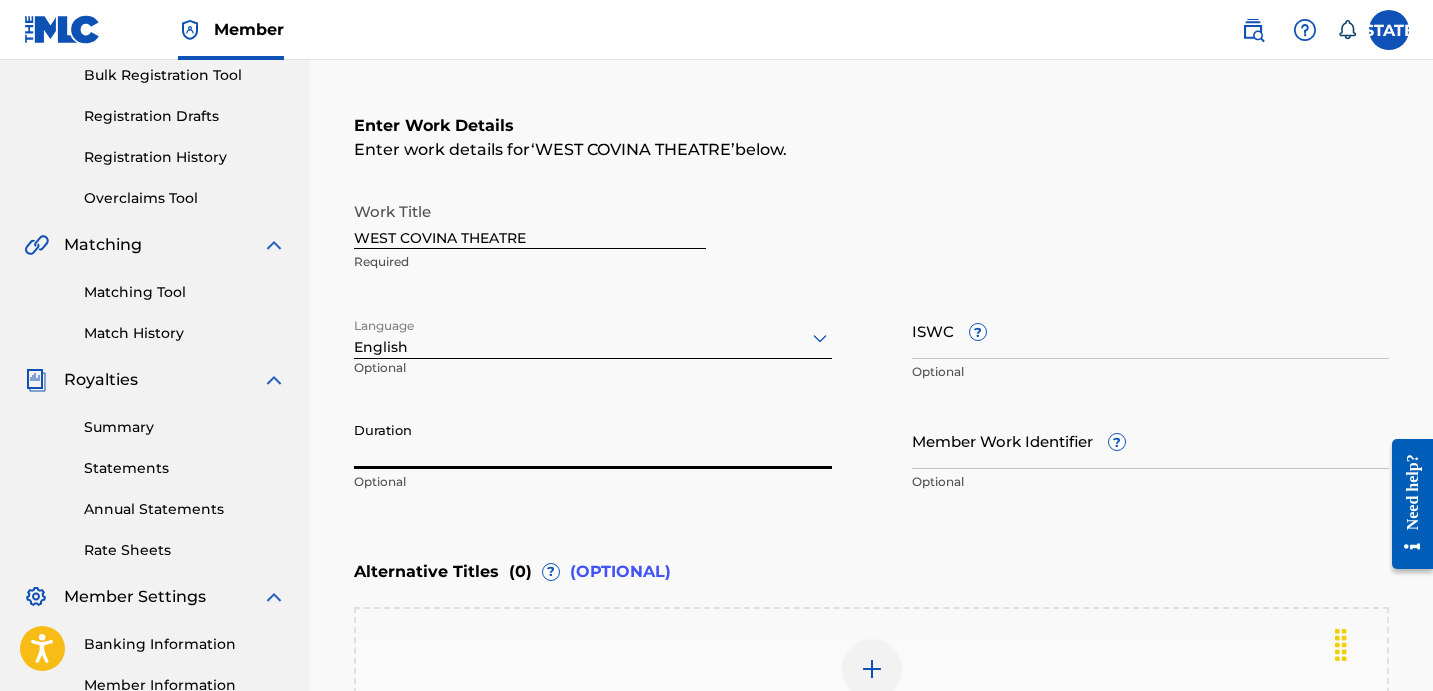click on "Duration" at bounding box center [593, 440] 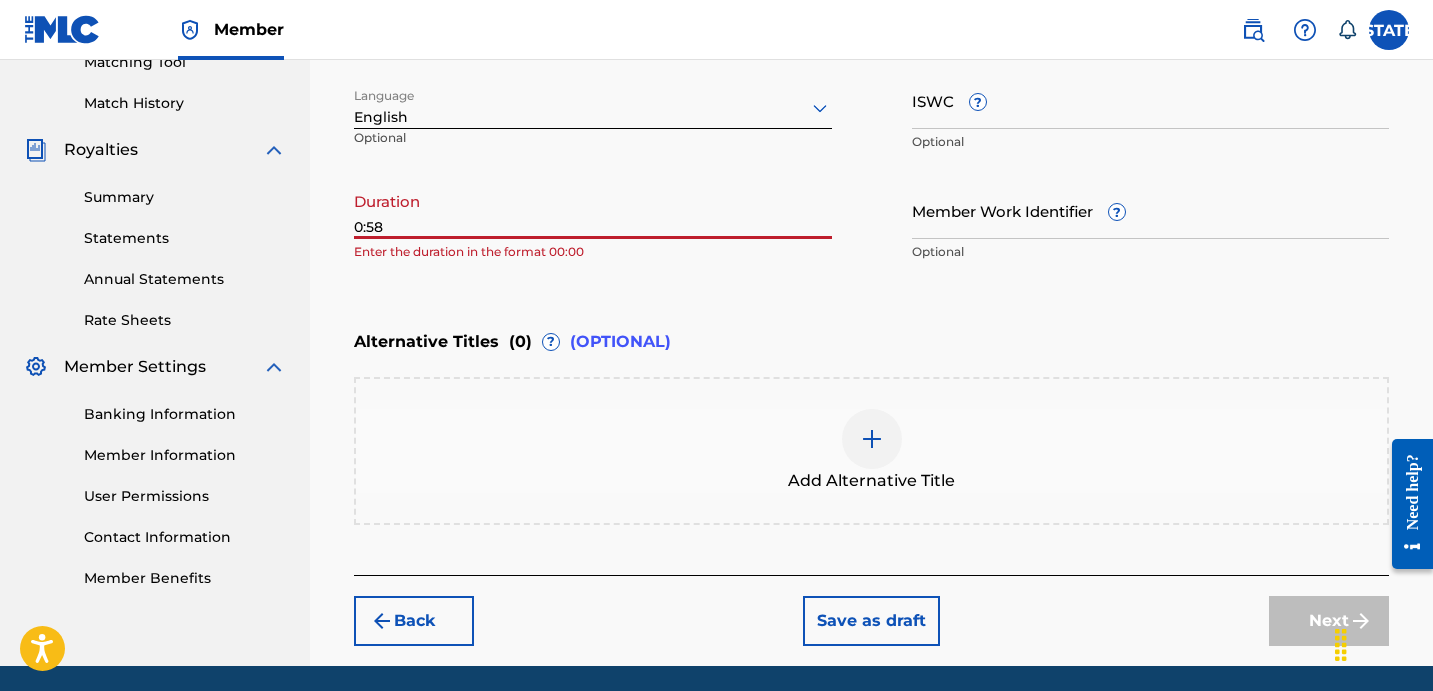 scroll, scrollTop: 601, scrollLeft: 0, axis: vertical 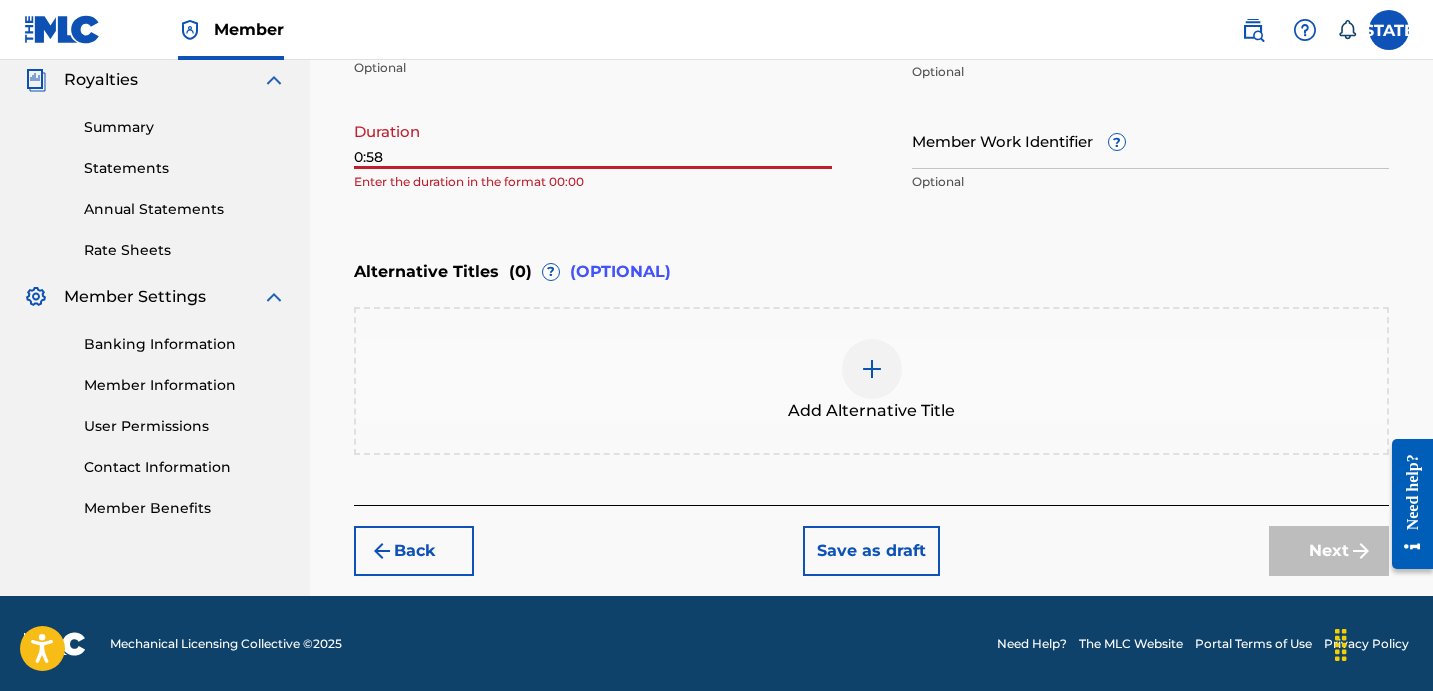type on "0:58" 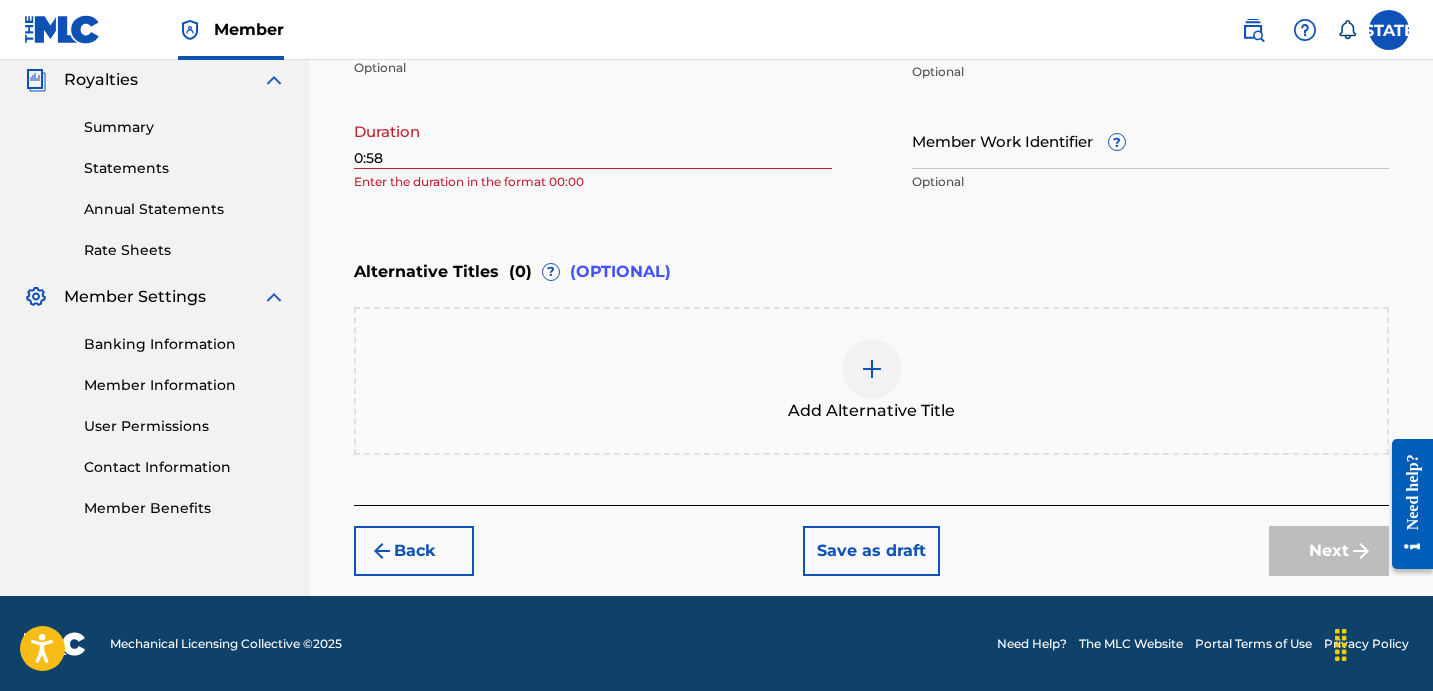 click on "Enter Work Details Enter work details for ‘ WEST COVINA THEATRE ’ below. Work Title WEST COVINA THEATRE Required Language English Optional ISWC ? Optional Duration 0:58 Enter the duration in the format 00:00 Member Work Identifier ? Optional" at bounding box center (871, 8) 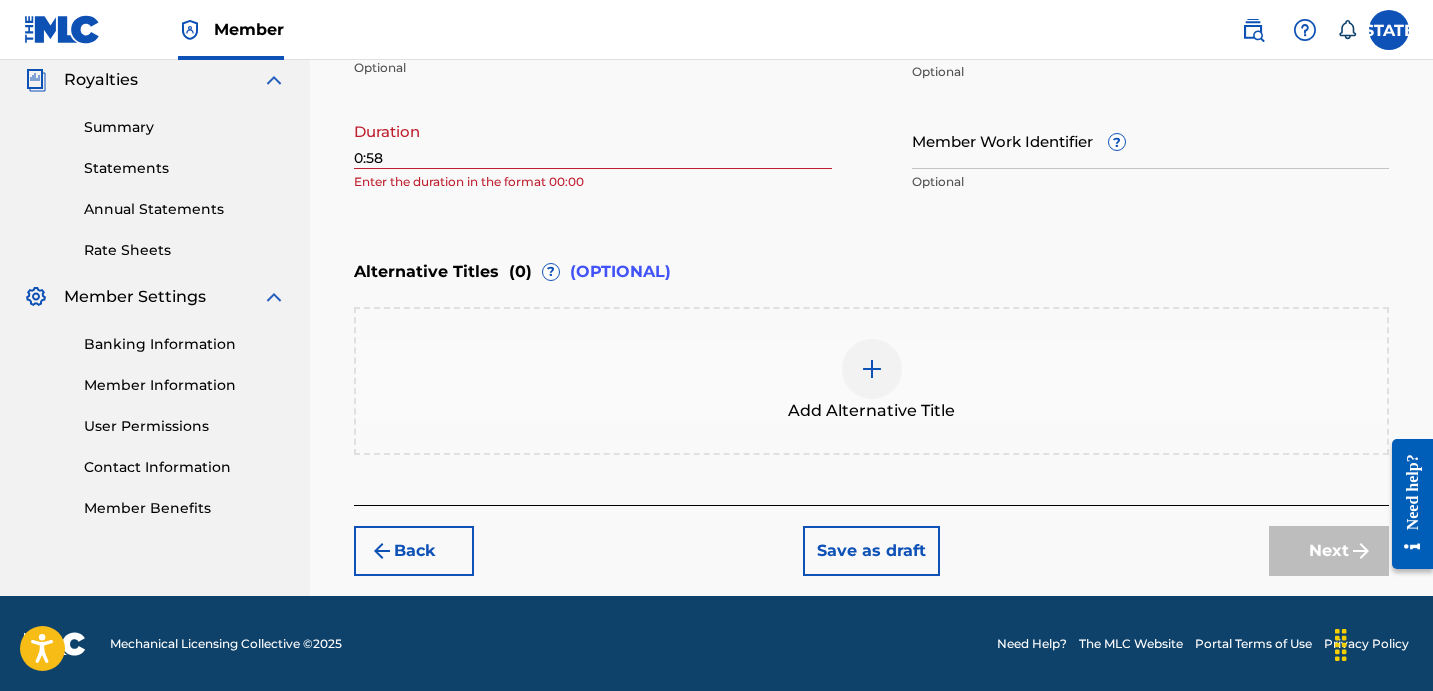 click on "Add Alternative Title" at bounding box center (871, 381) 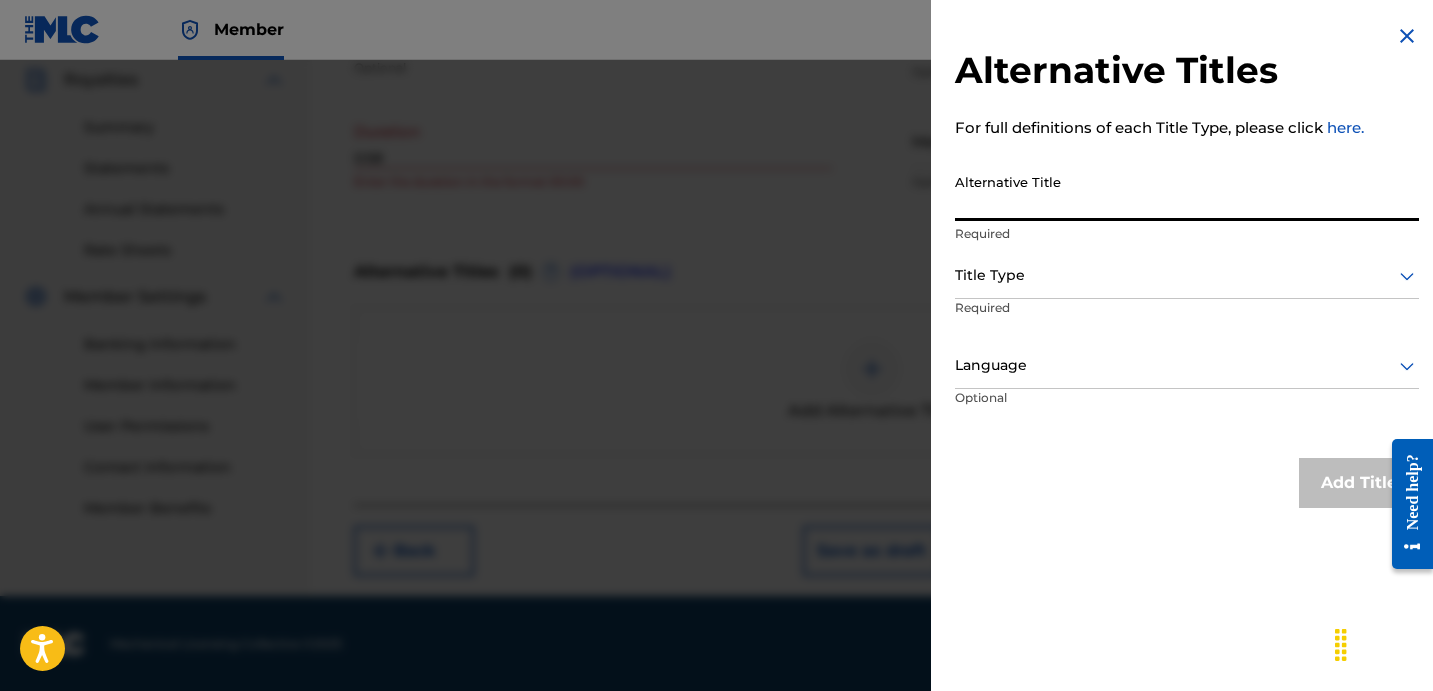 click on "Alternative Title" at bounding box center (1187, 192) 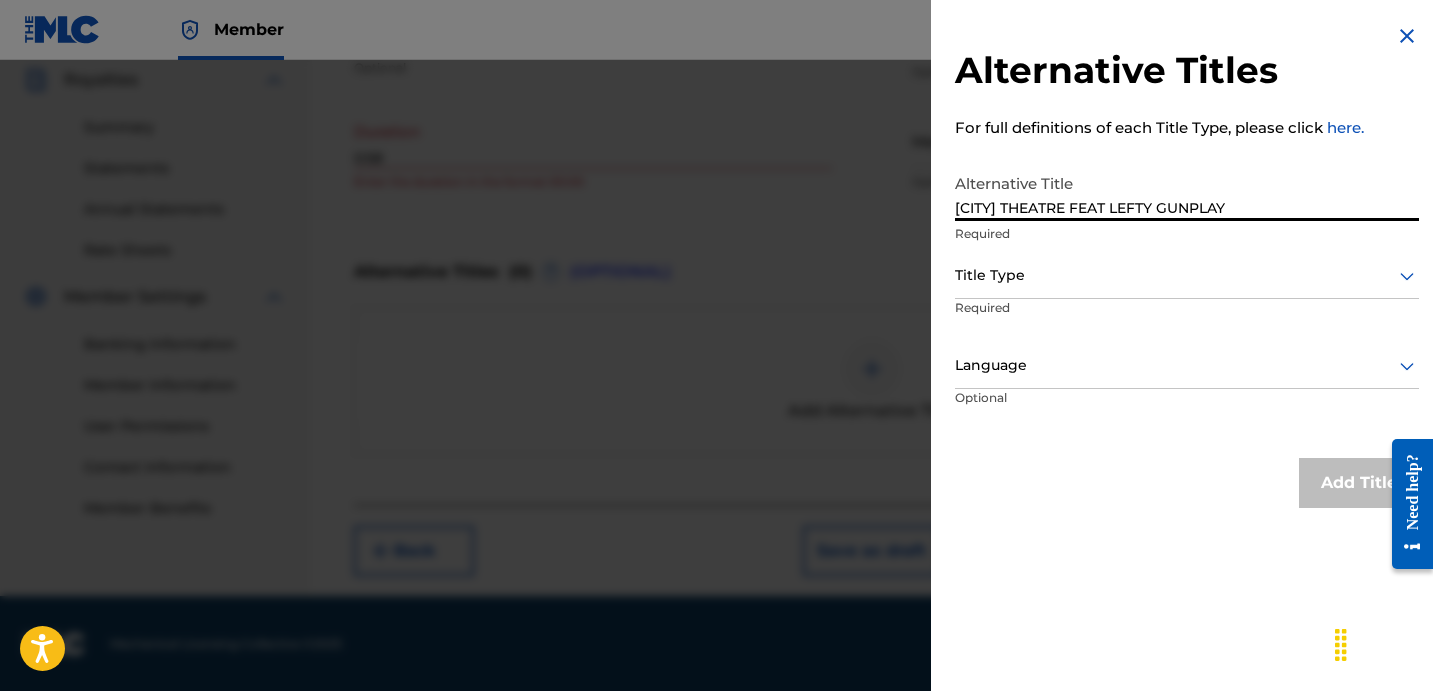 type on "[CITY] THEATRE FEAT LEFTY GUNPLAY" 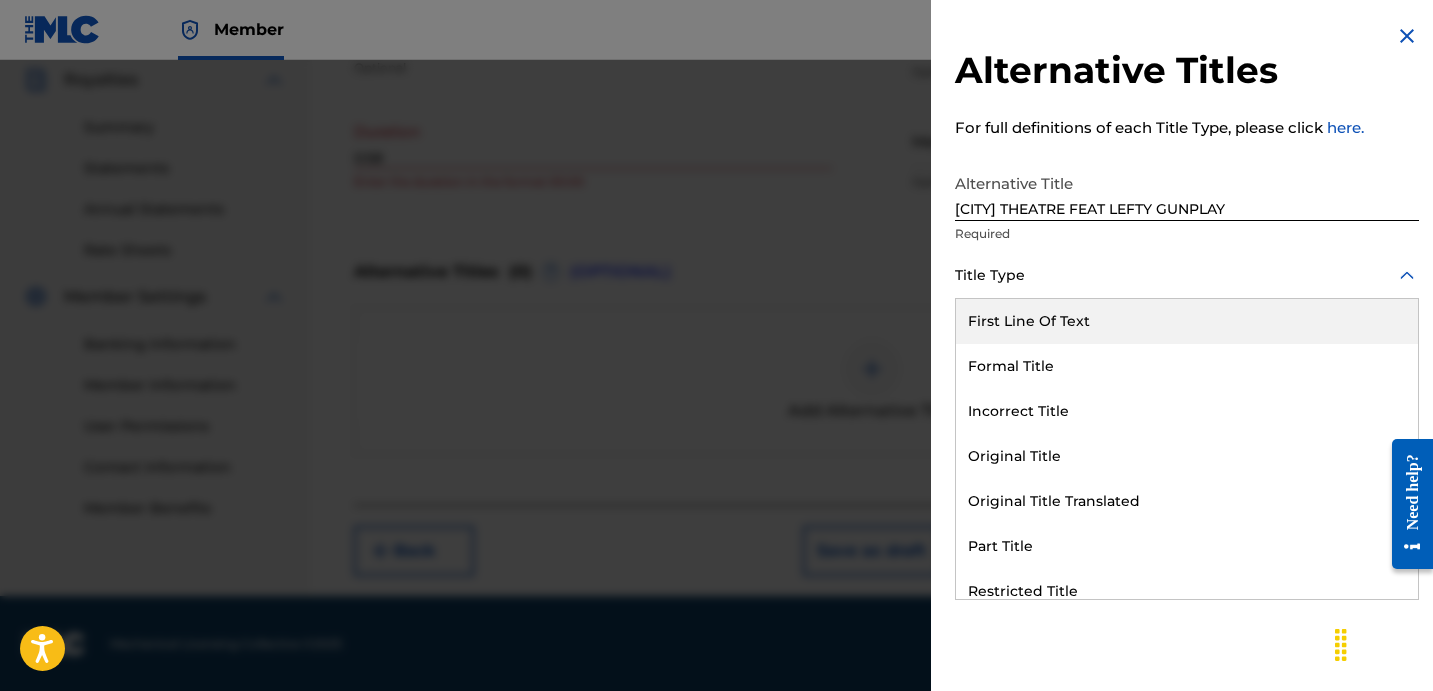 click at bounding box center [1187, 275] 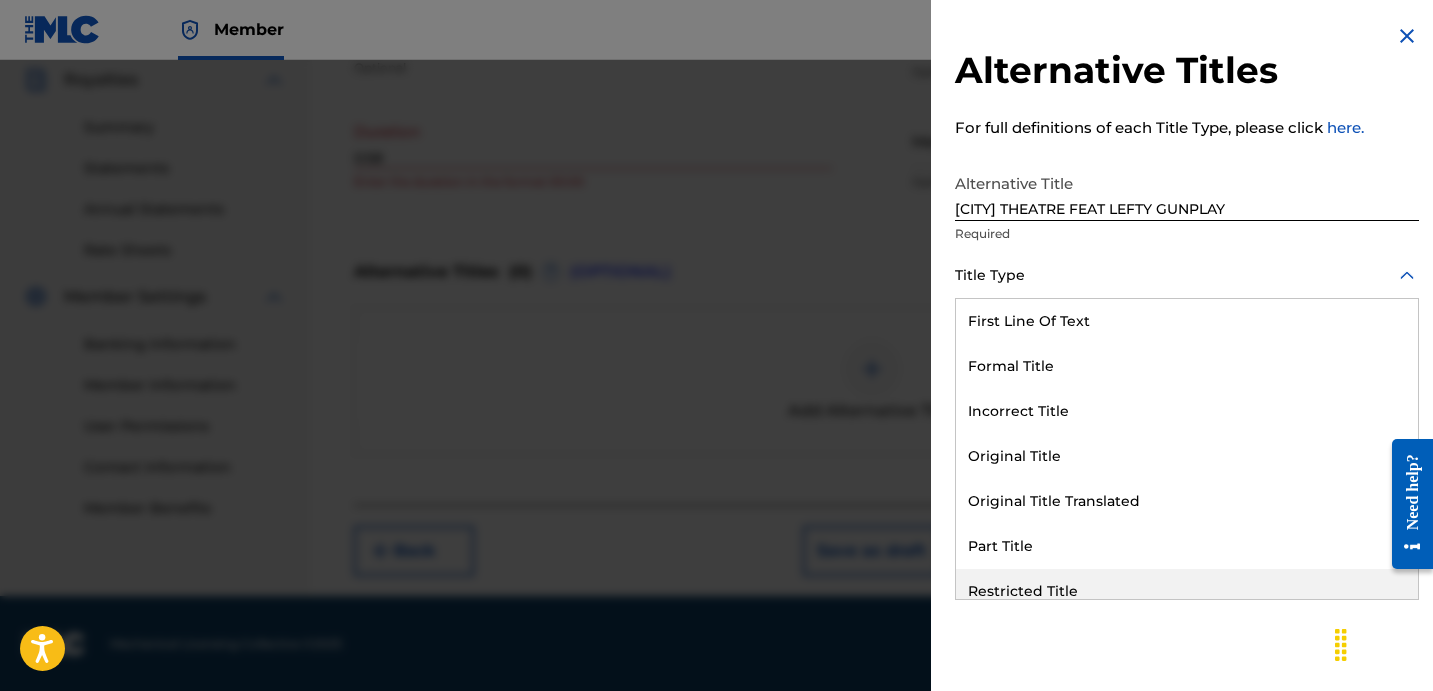 drag, startPoint x: 1076, startPoint y: 316, endPoint x: 1127, endPoint y: 596, distance: 284.60675 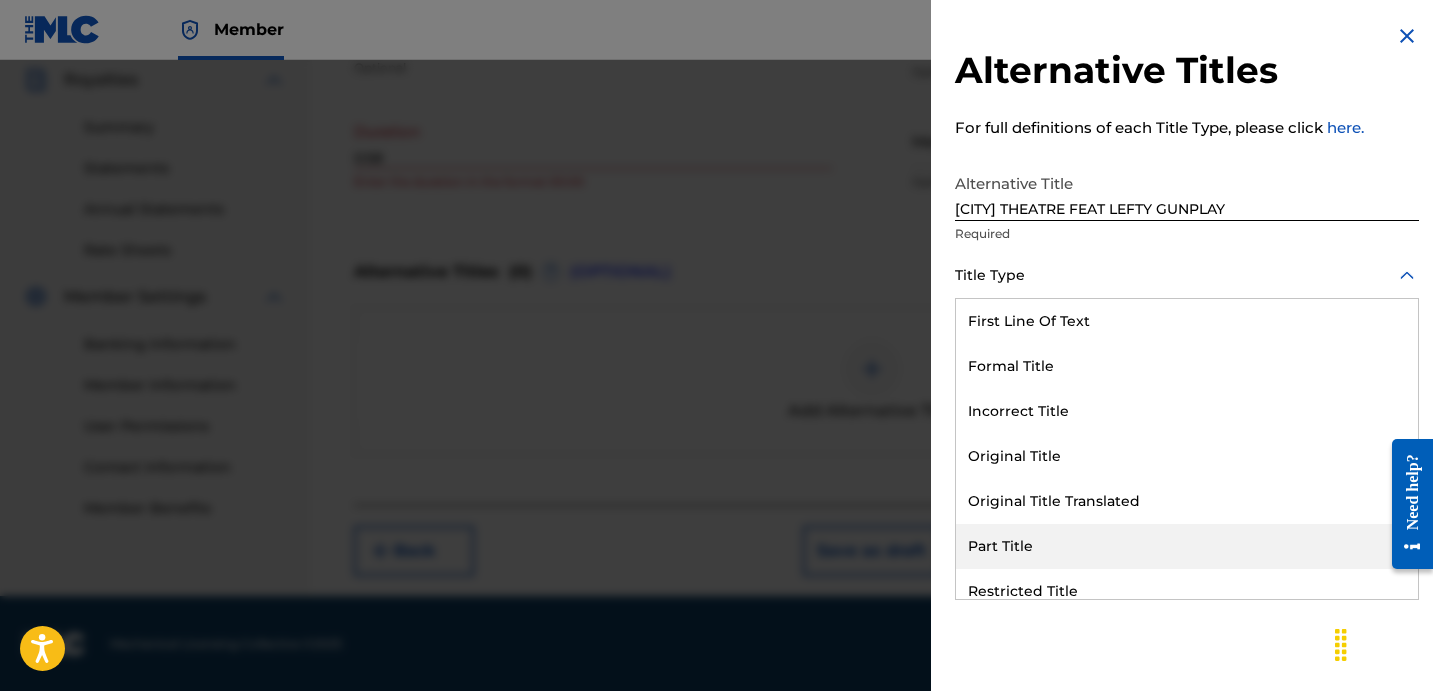 scroll, scrollTop: 195, scrollLeft: 0, axis: vertical 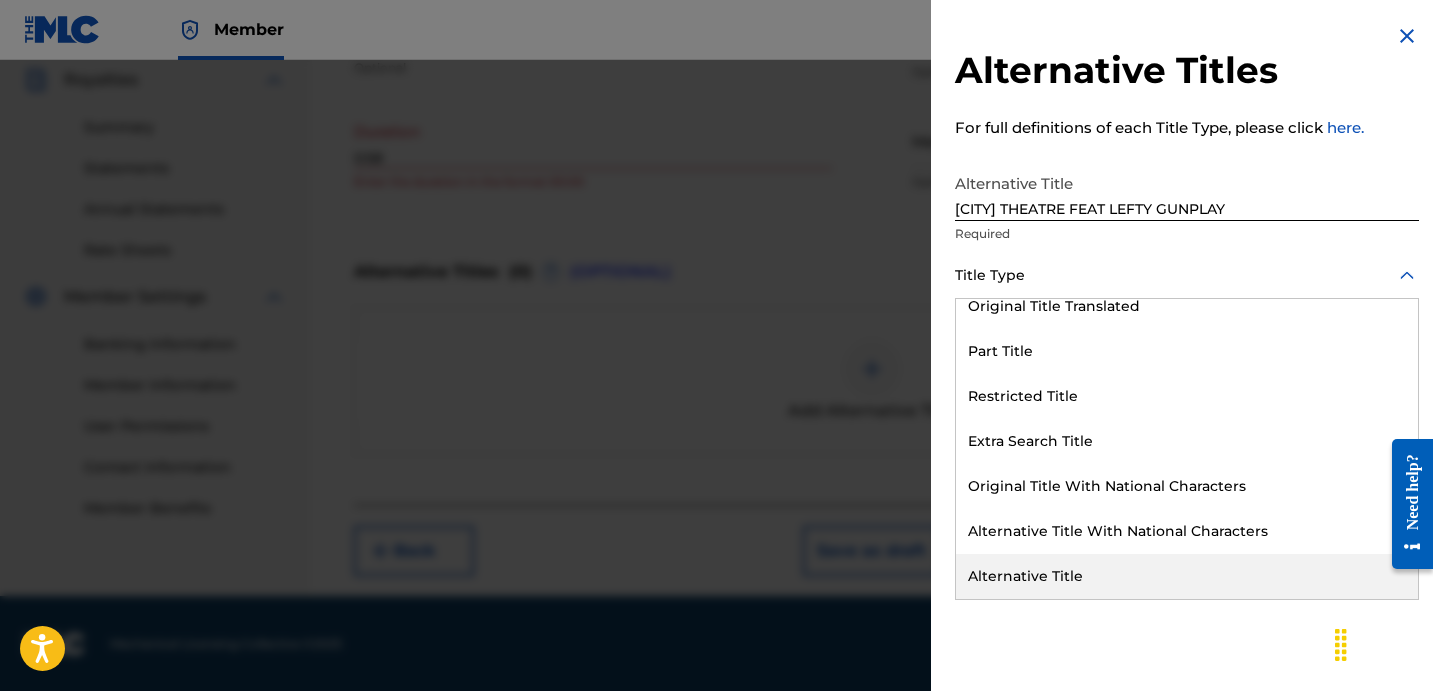 click on "Alternative Title" at bounding box center (1187, 576) 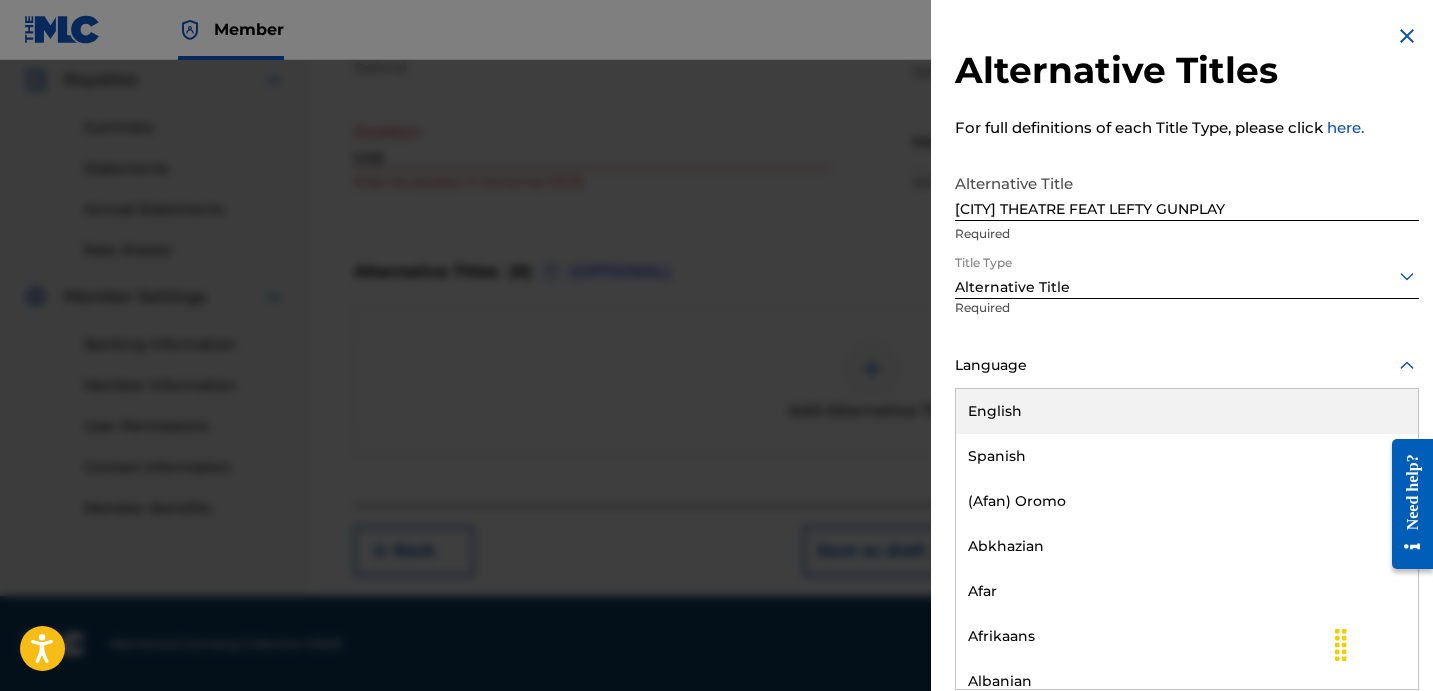 click on "Language" at bounding box center (1187, 366) 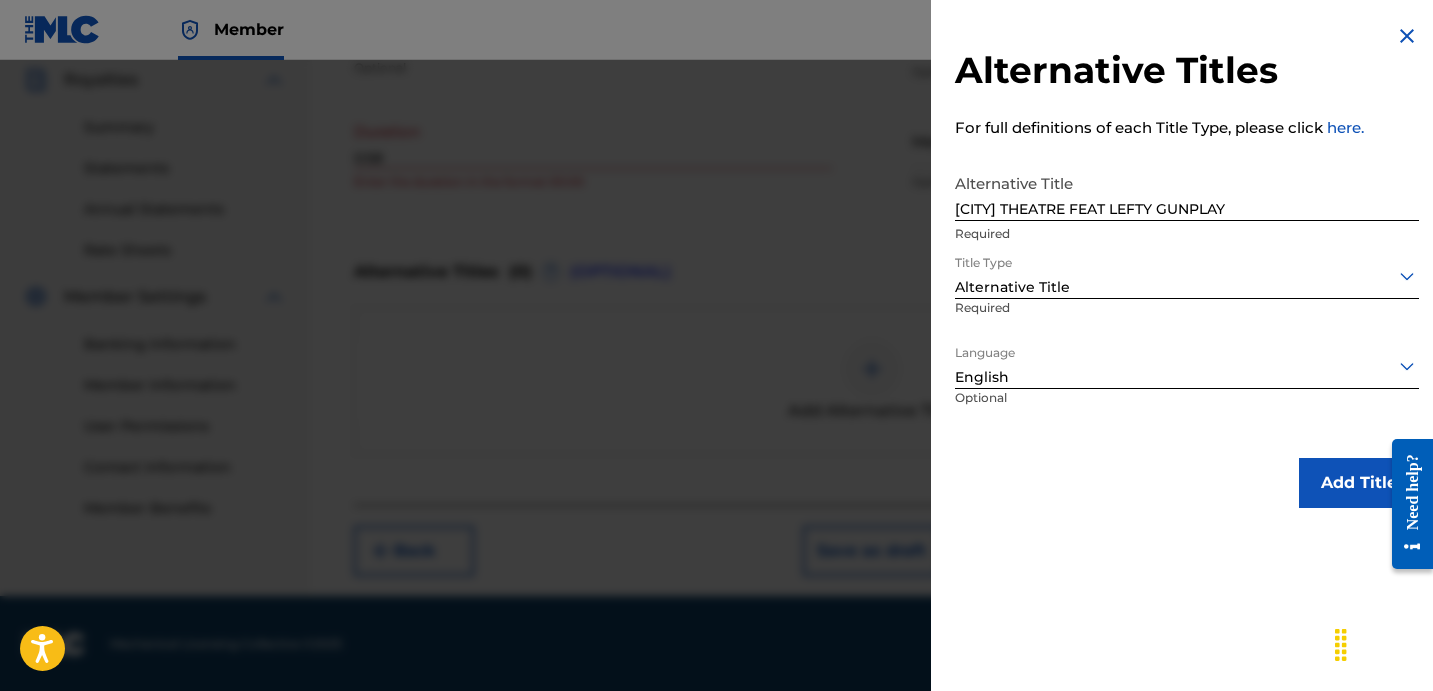 click on "Alternative Titles For full definitions of each Title Type, please click here. Alternative Title WEST COVINA THEATRE FEAT LEFTY GUNPLAY Required Title Type Alternative Title Required Language English Optional Add Title" at bounding box center [1187, 266] 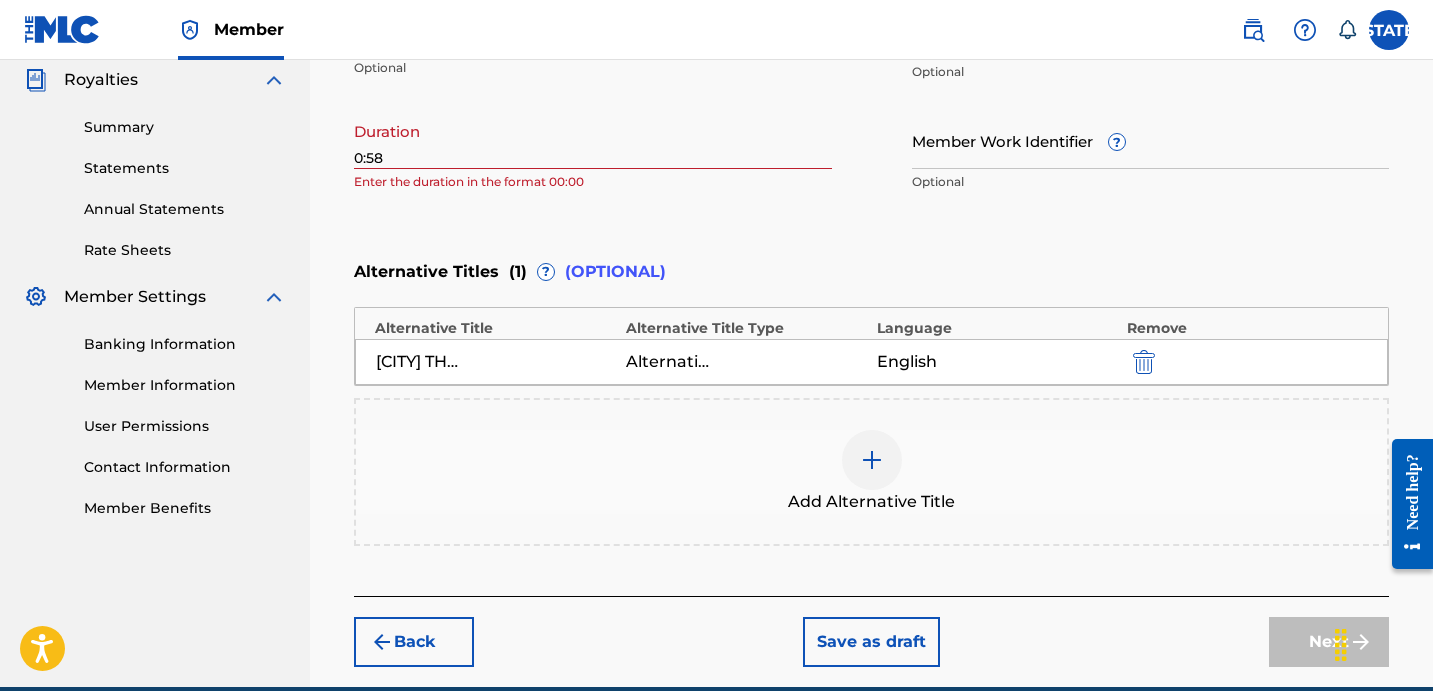 click on "0:58" at bounding box center (593, 140) 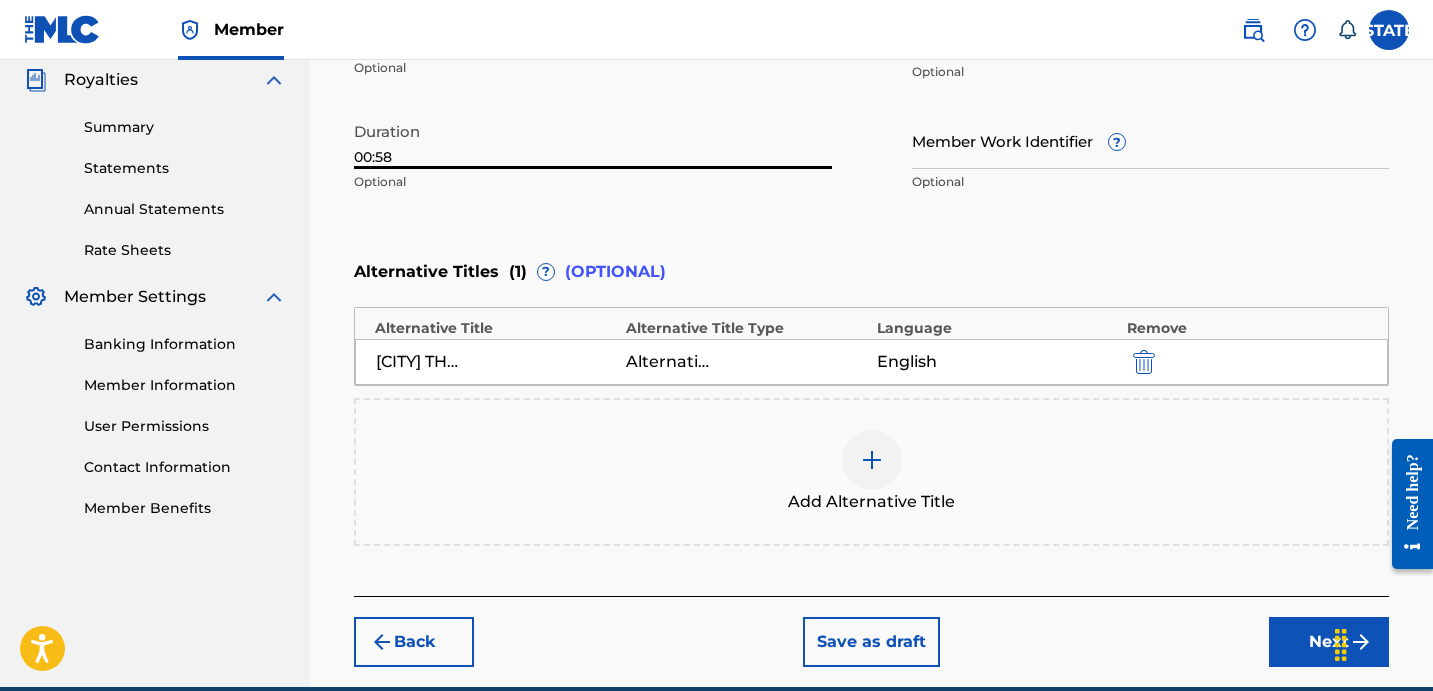 type on "00:58" 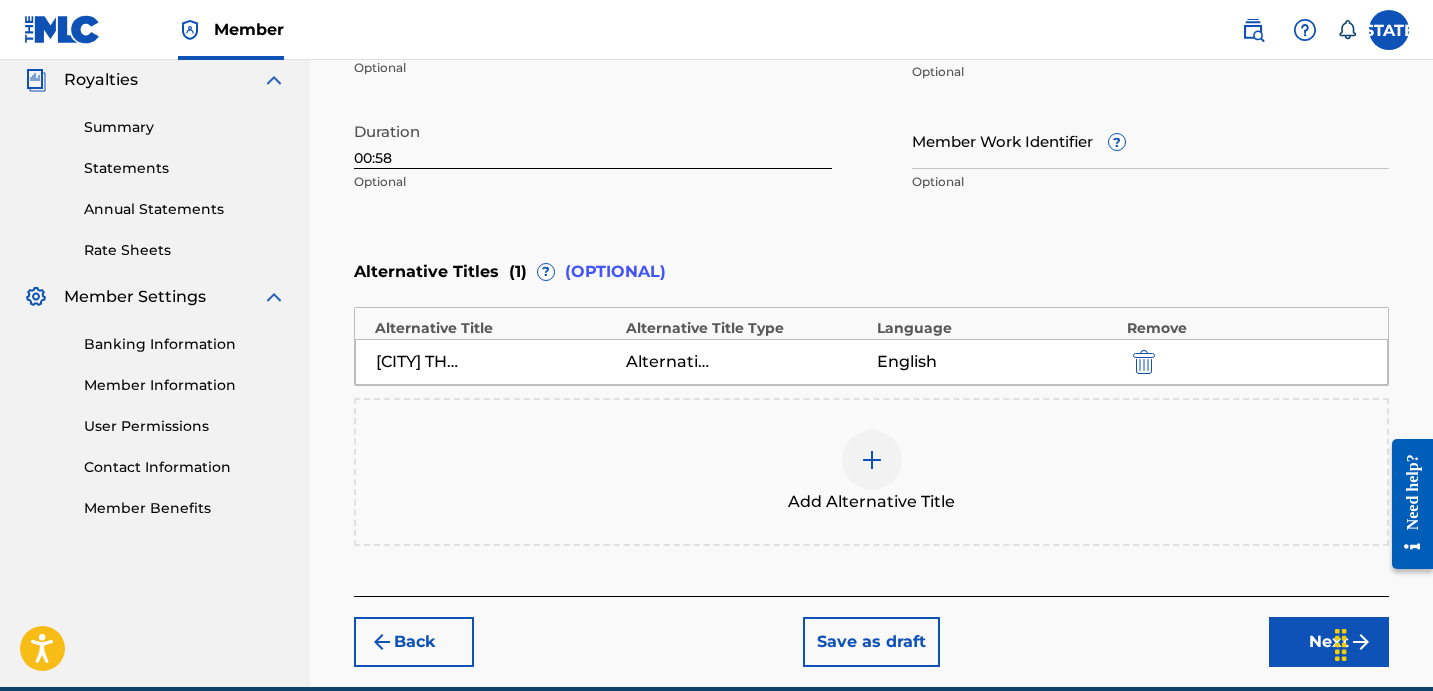 click on "Enter Work Details Enter work details for ‘ WEST COVINA THEATRE ’ below. Work Title WEST COVINA THEATRE Required Language English Optional ISWC ? Optional Duration 00:58 Optional Member Work Identifier ? Optional" at bounding box center [871, 8] 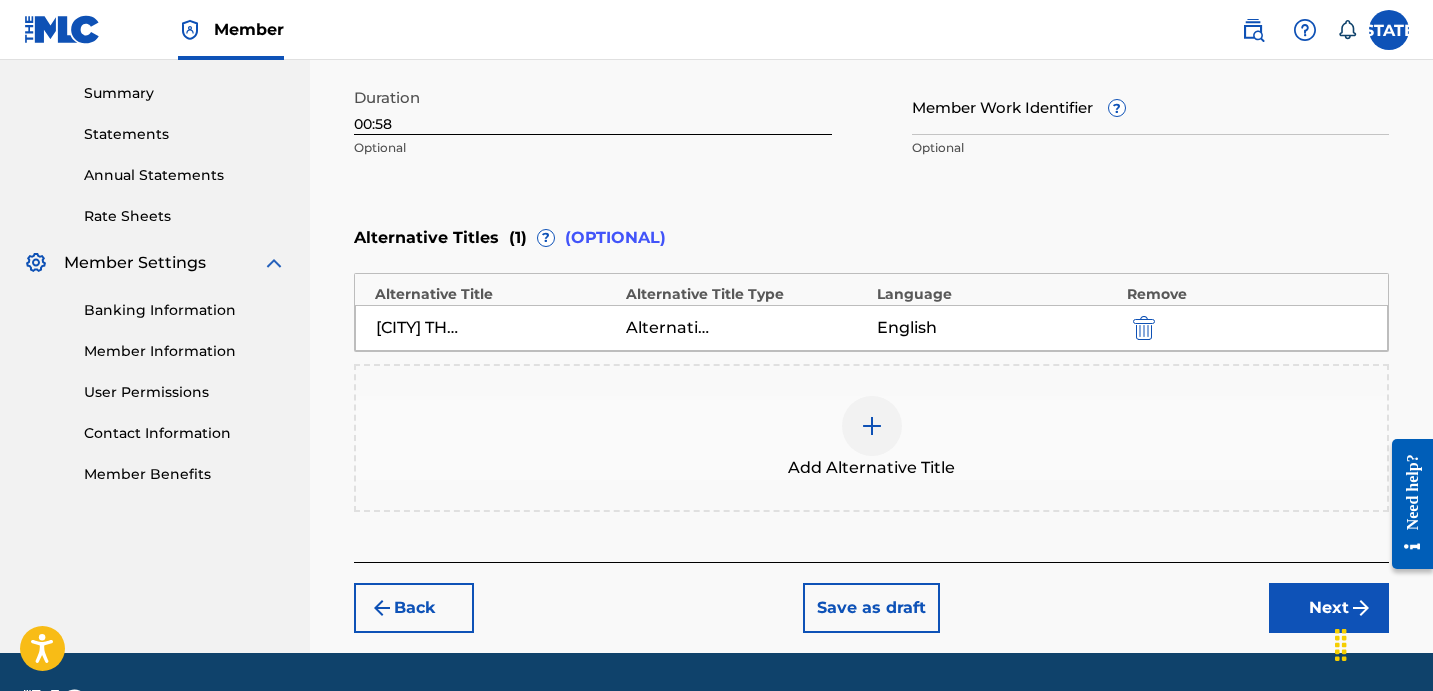 scroll, scrollTop: 693, scrollLeft: 0, axis: vertical 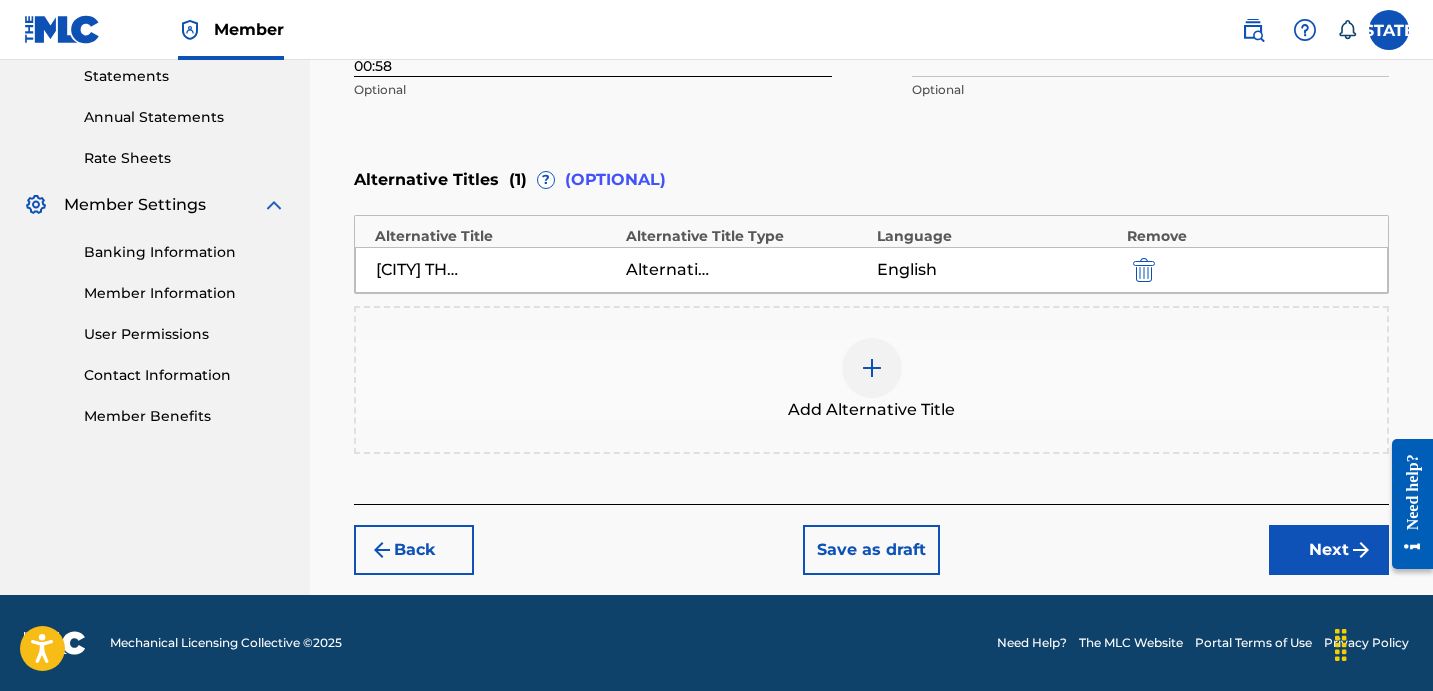 click on "Next" at bounding box center (1329, 550) 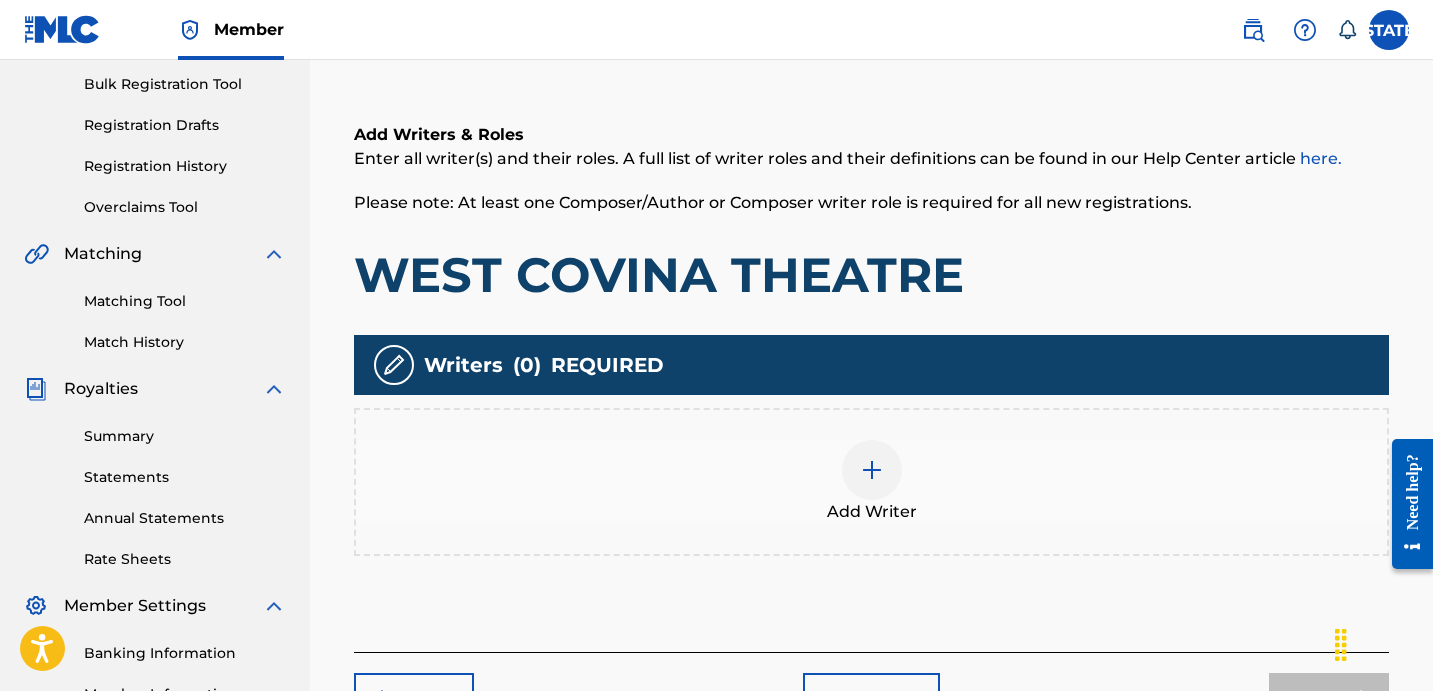 scroll, scrollTop: 422, scrollLeft: 0, axis: vertical 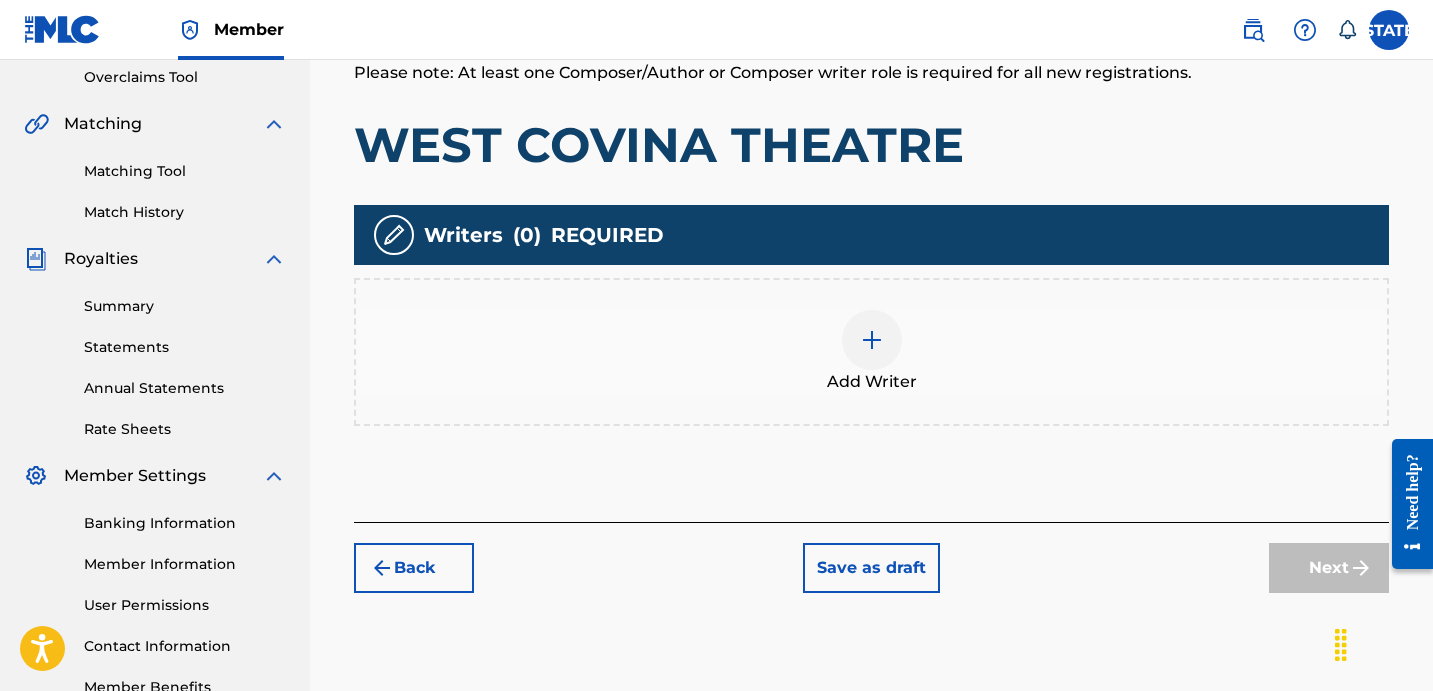 click on "Add Writer" at bounding box center (872, 382) 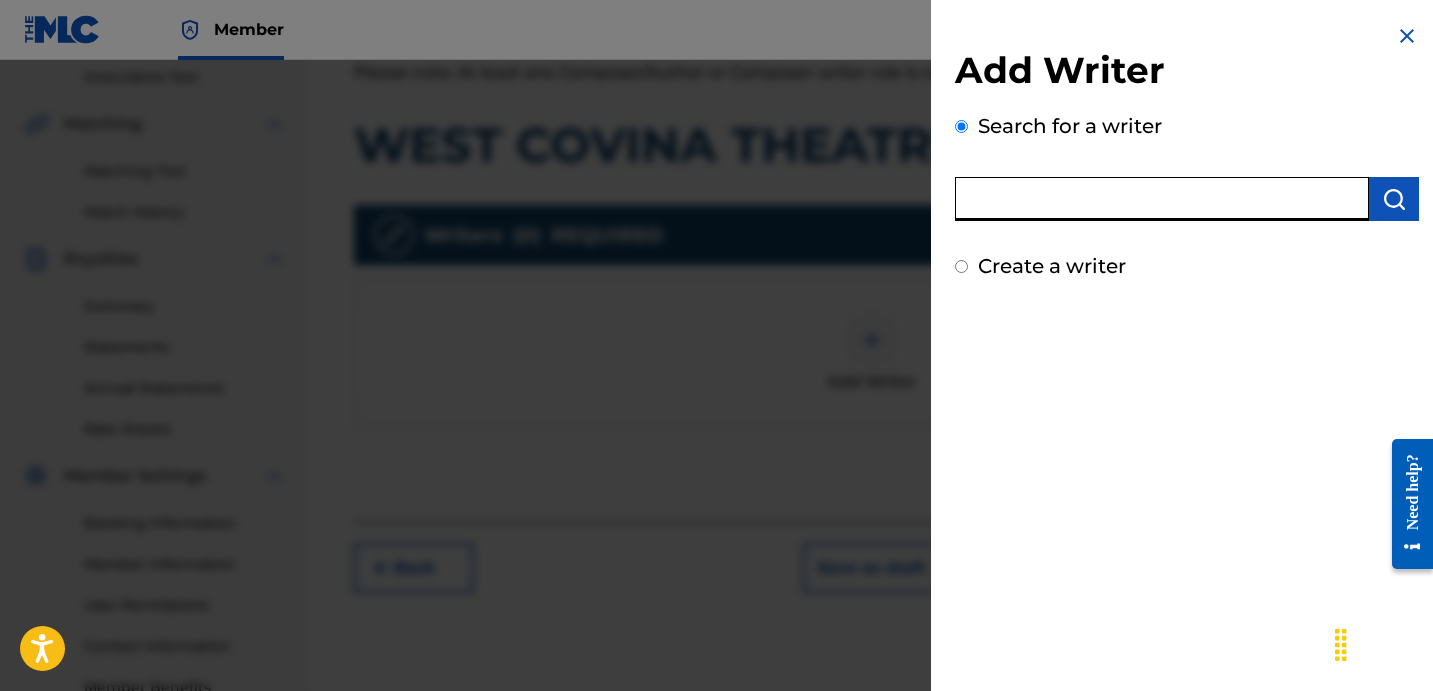 click at bounding box center (1162, 199) 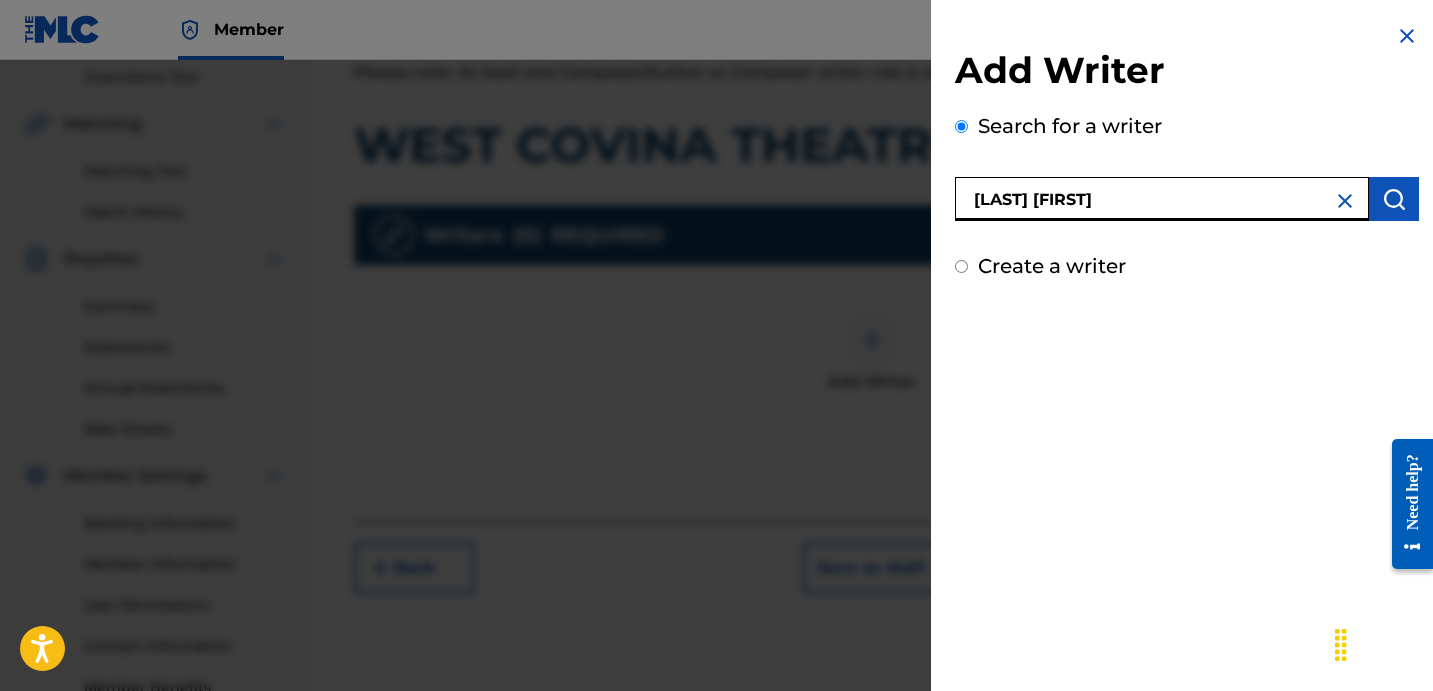 type on "[LAST] [FIRST]" 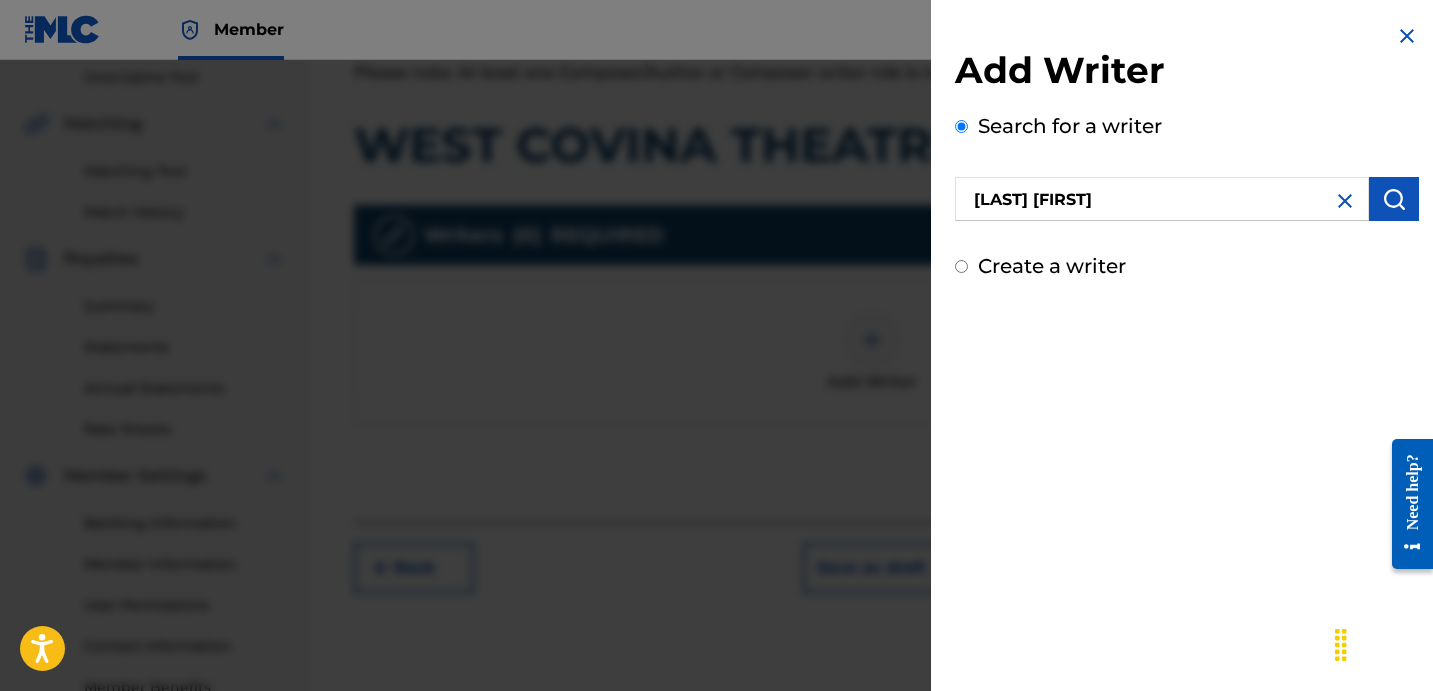 click at bounding box center [1394, 199] 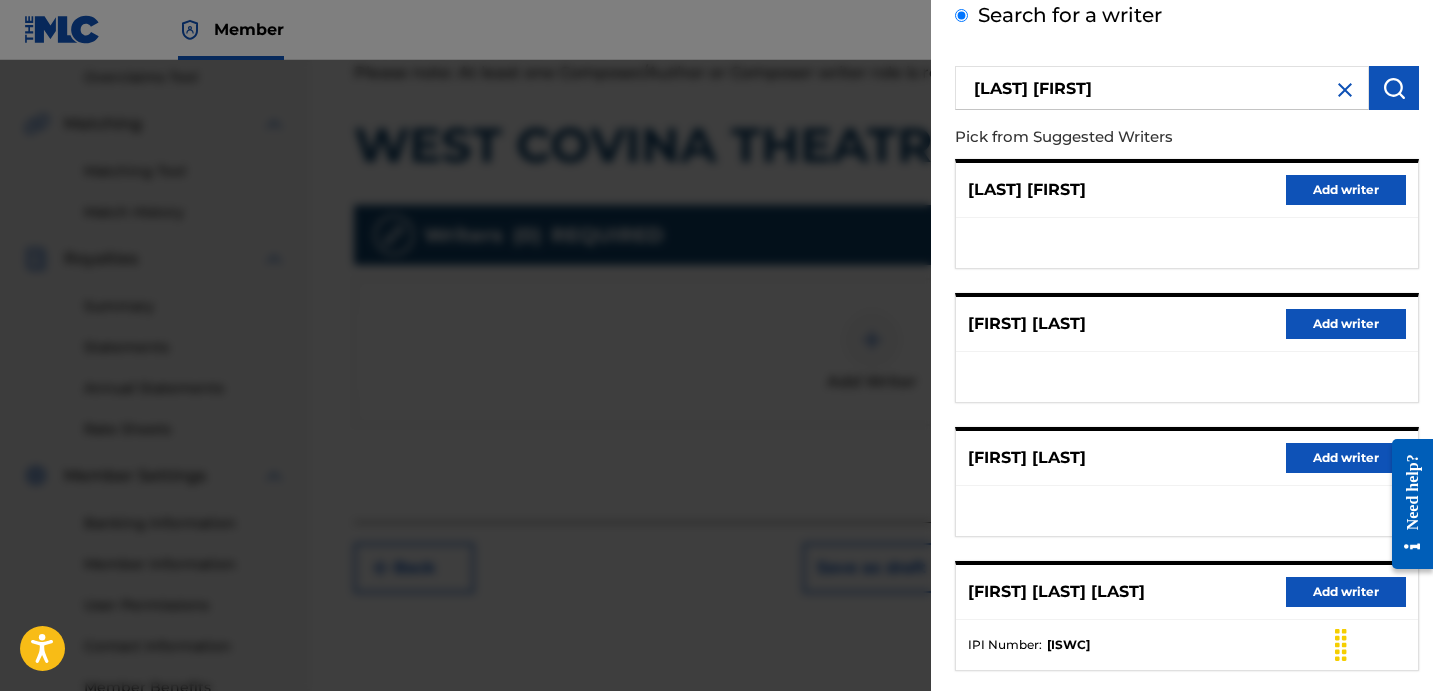 scroll, scrollTop: 113, scrollLeft: 0, axis: vertical 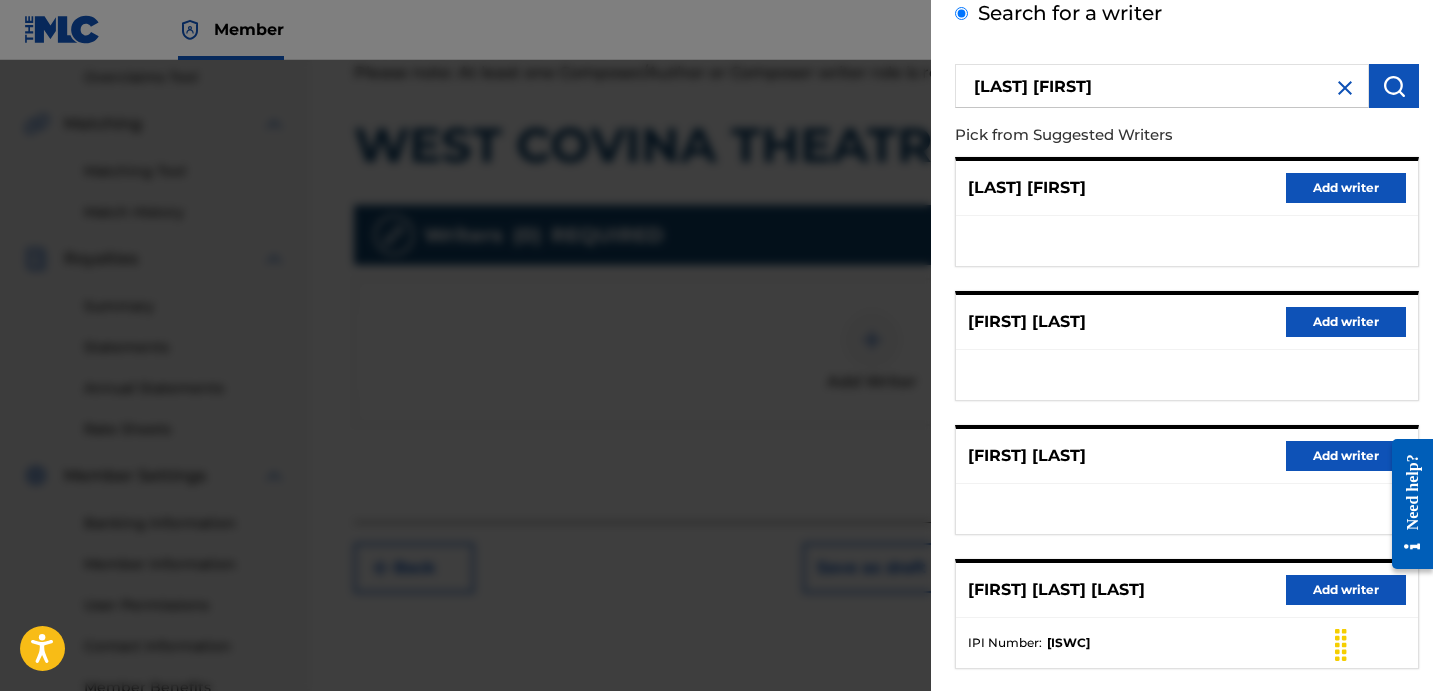 click on "Add writer" at bounding box center [1346, 590] 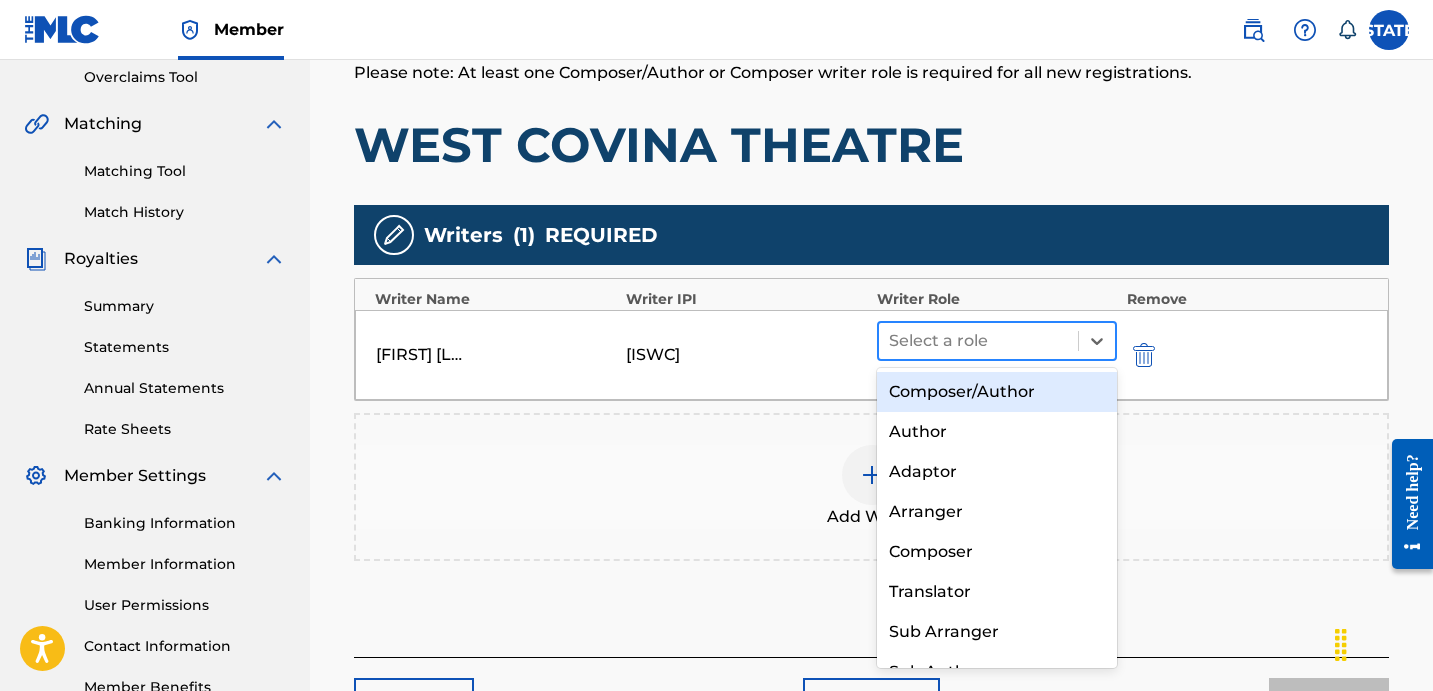 click on "Select a role" at bounding box center (978, 341) 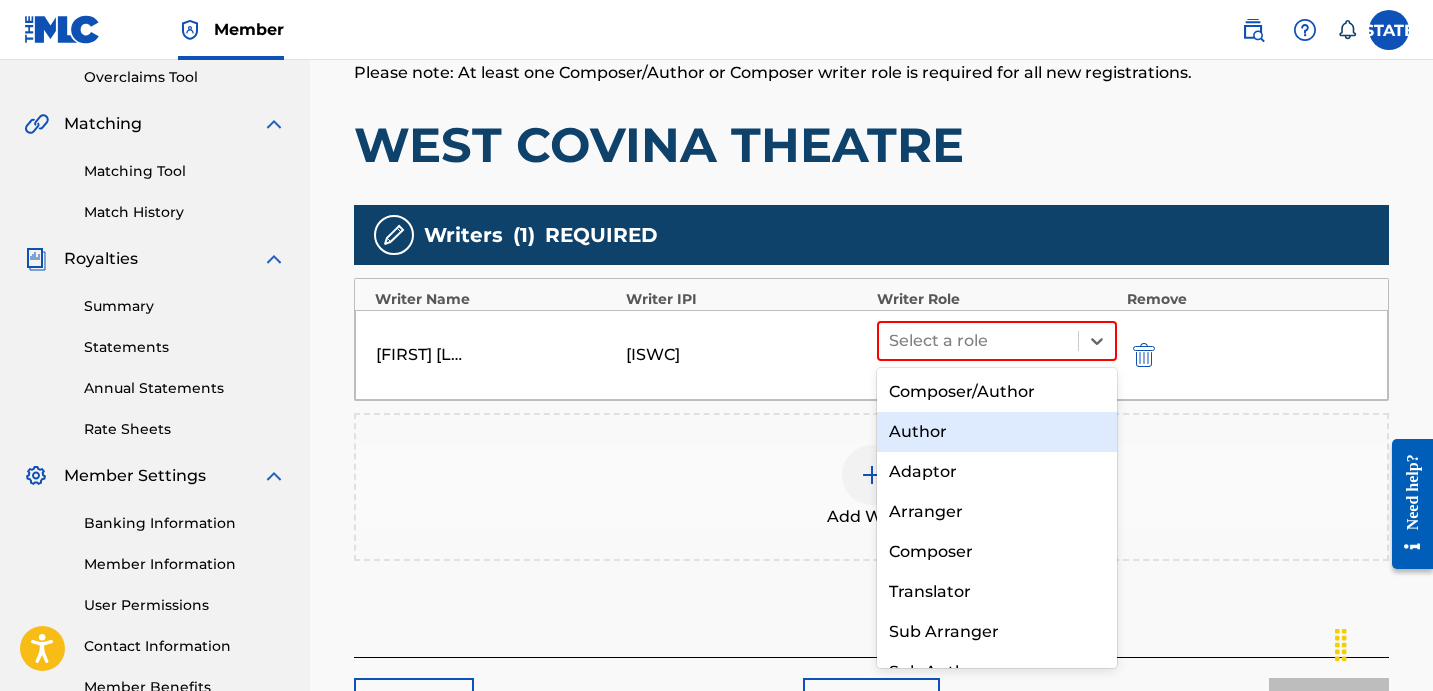 click on "Author" at bounding box center [997, 432] 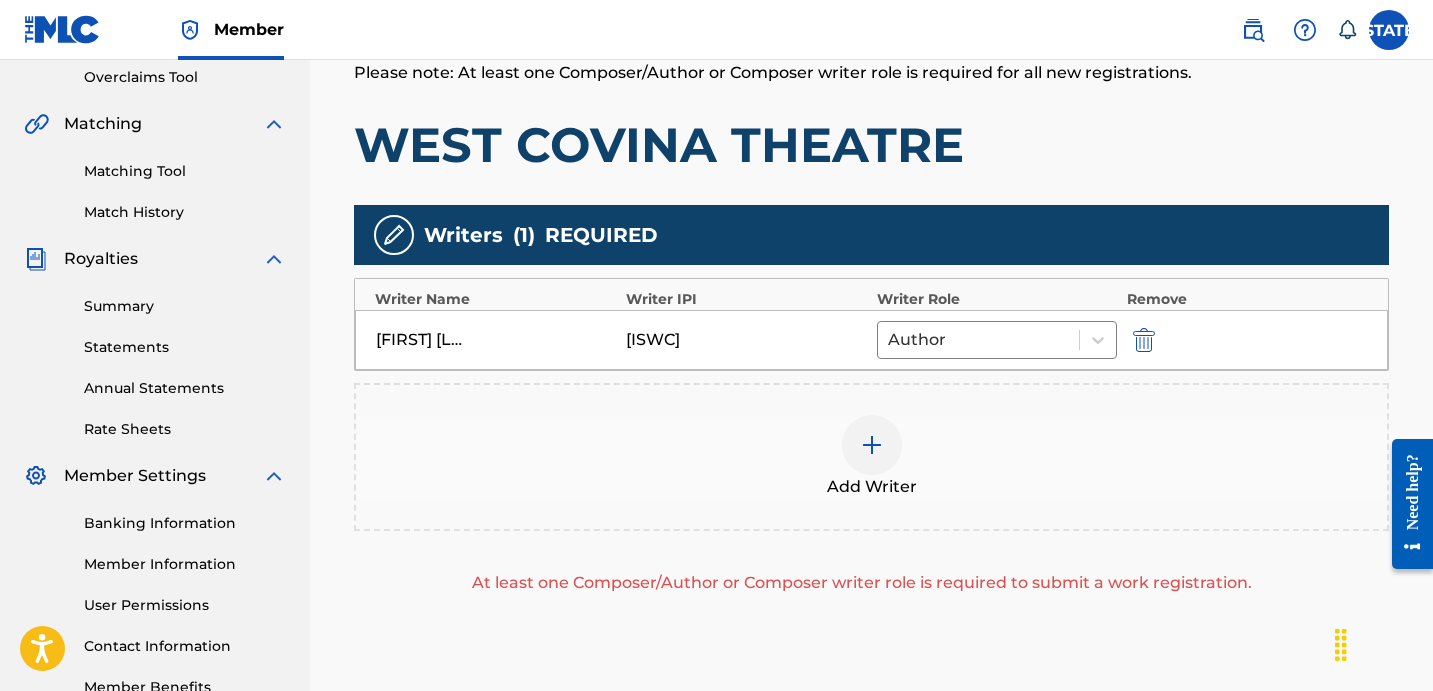 click on "Add Writer" at bounding box center [871, 457] 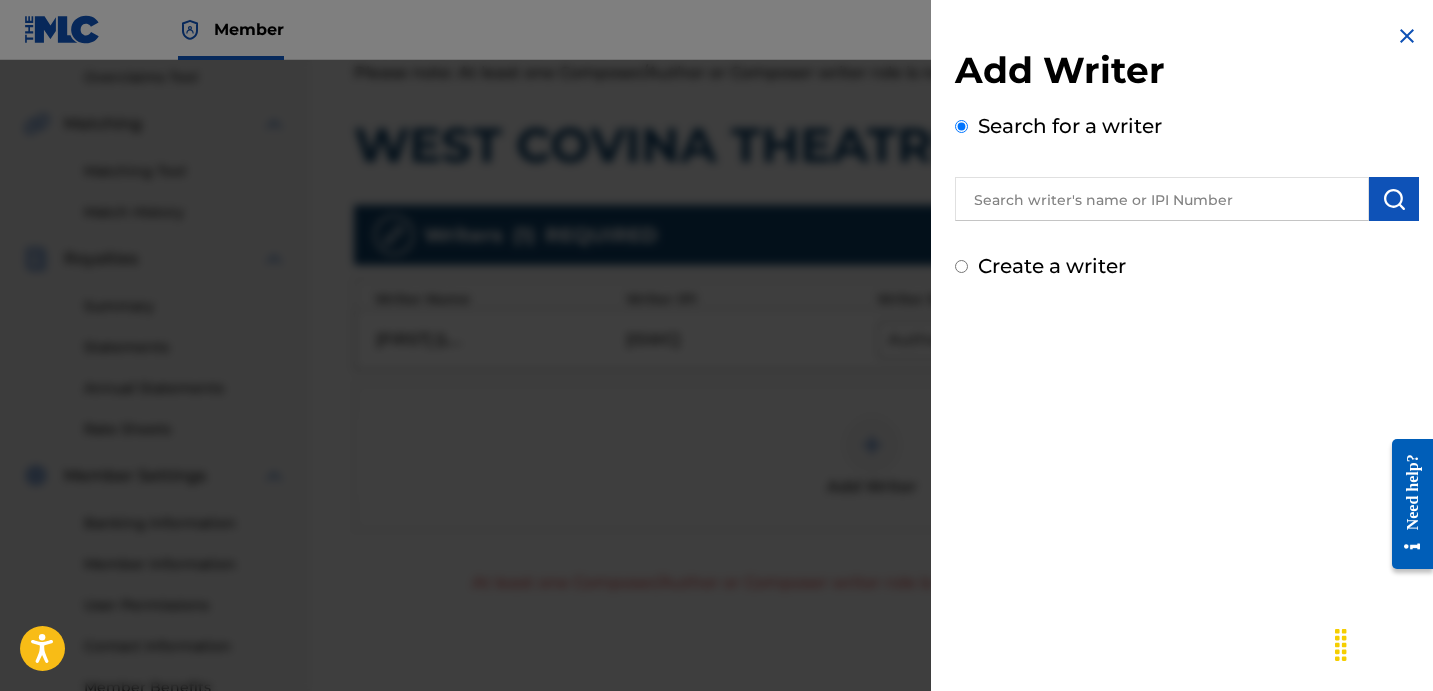 click on "Create a writer" at bounding box center (1052, 266) 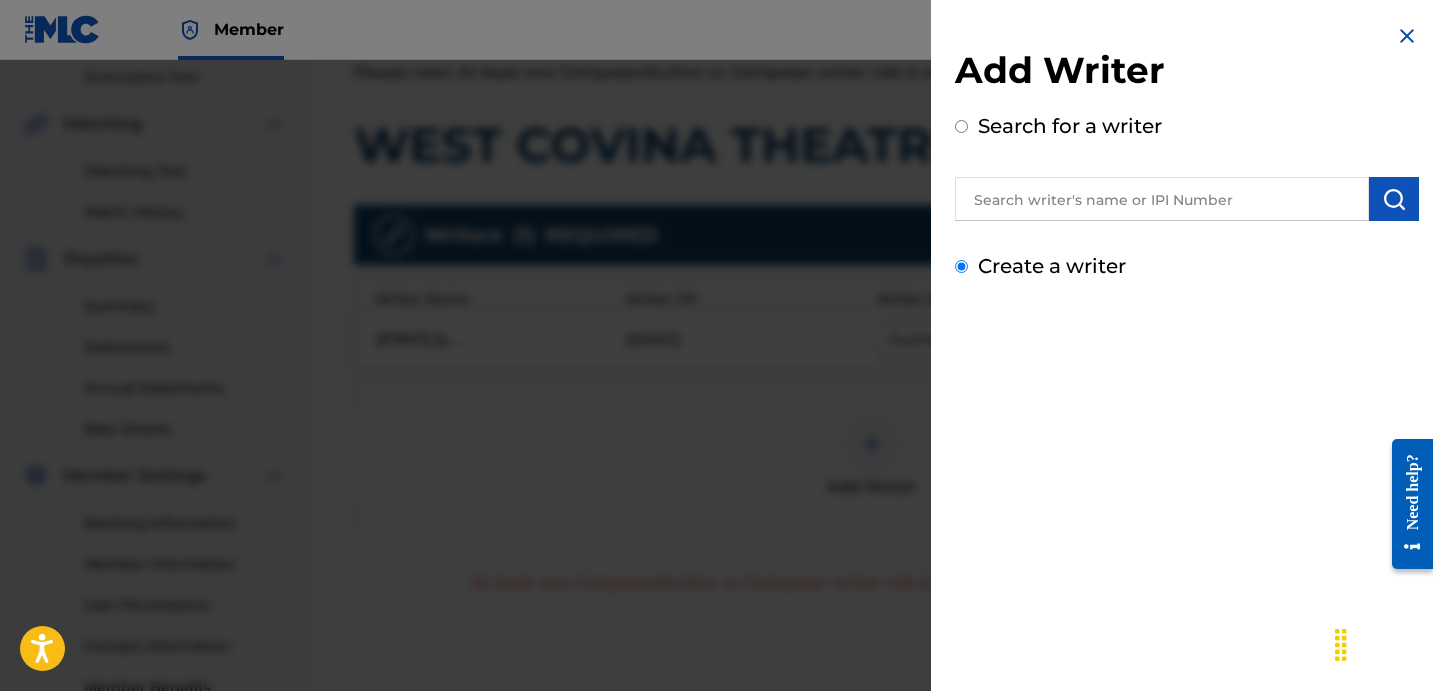 click on "Create a writer" at bounding box center [961, 266] 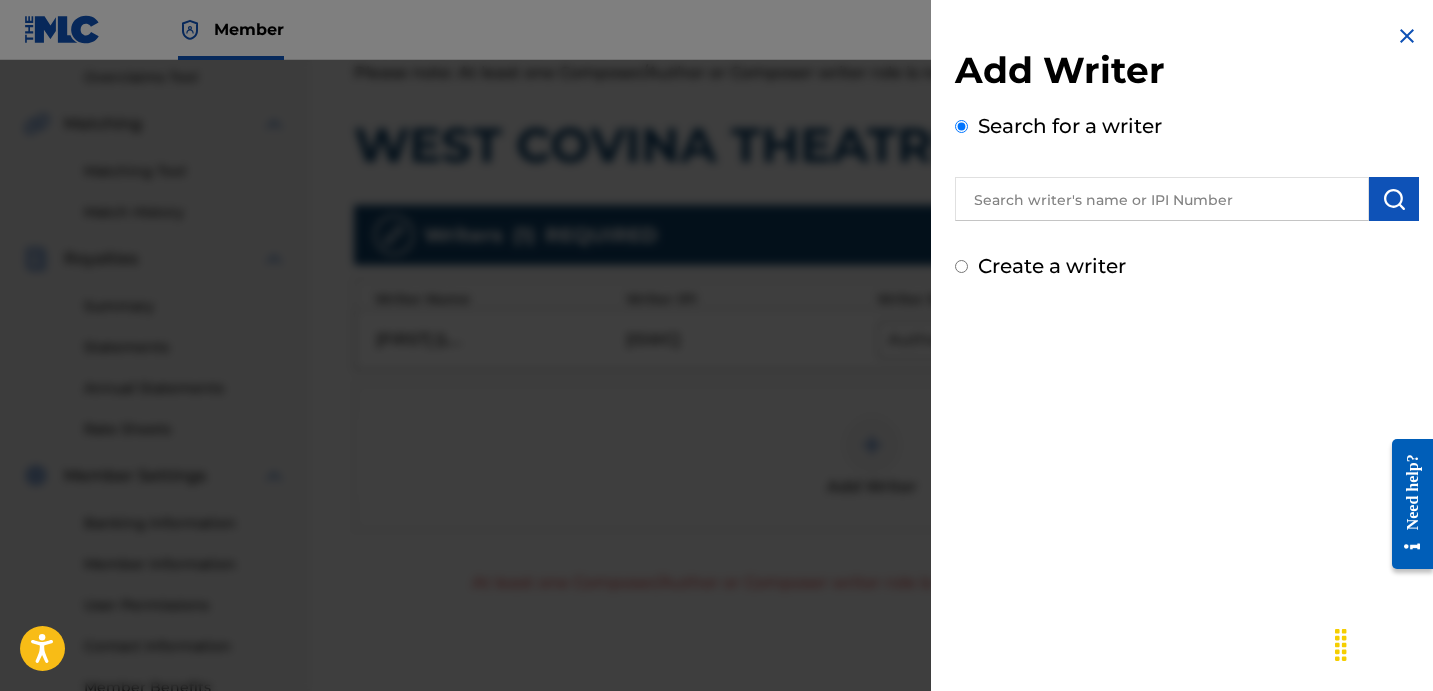 radio on "false" 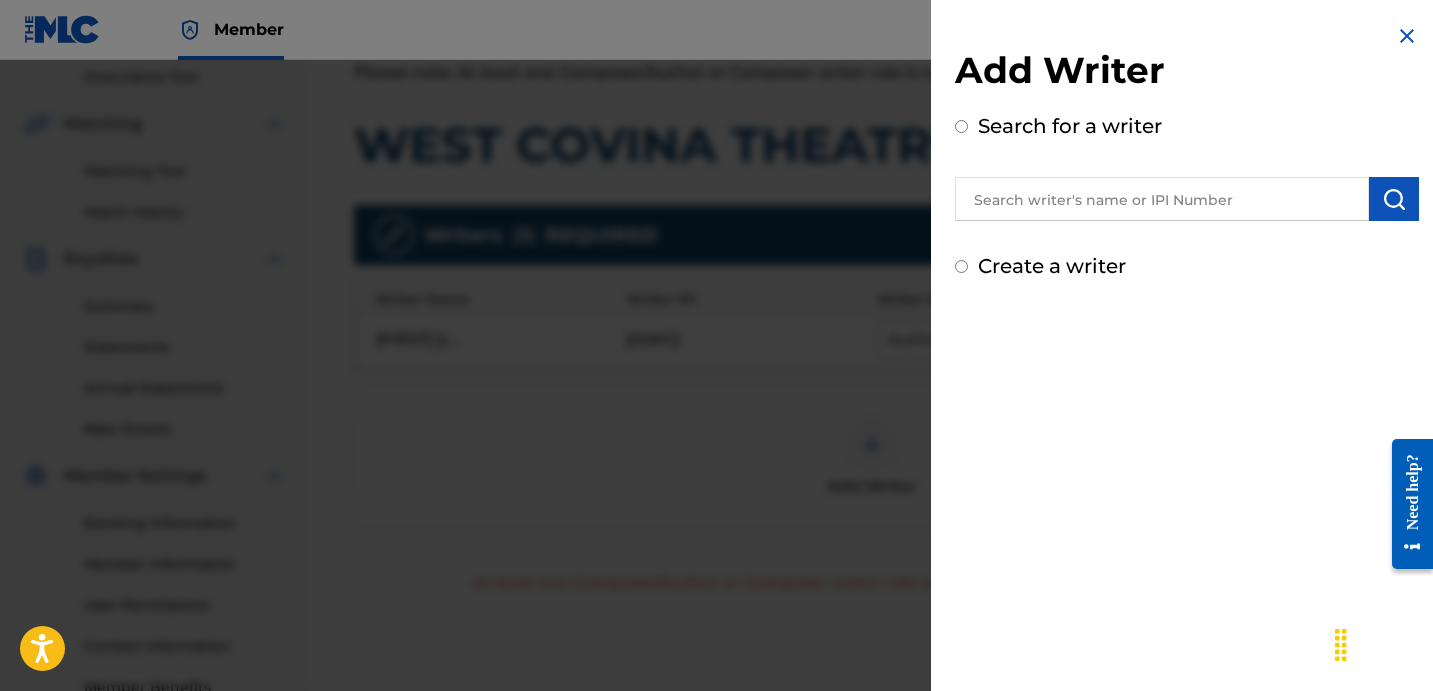 radio on "true" 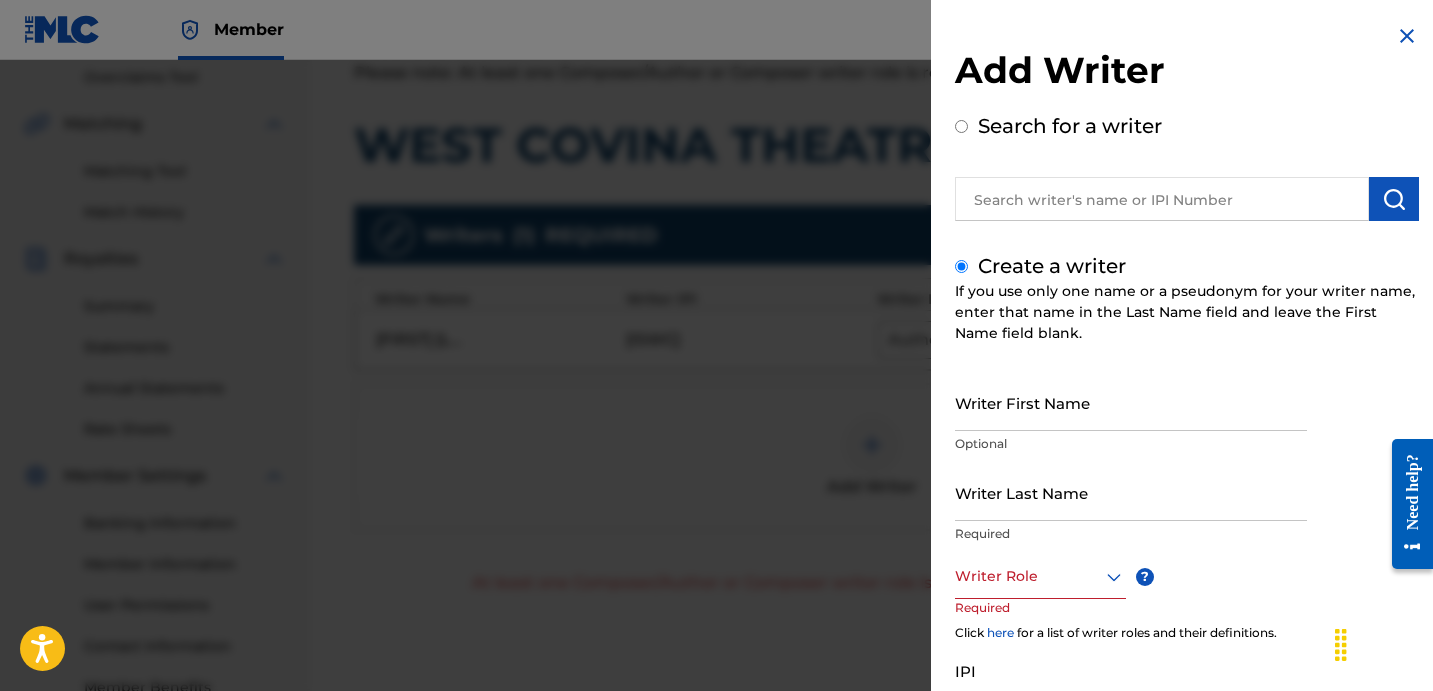 click on "Writer First Name" at bounding box center [1131, 402] 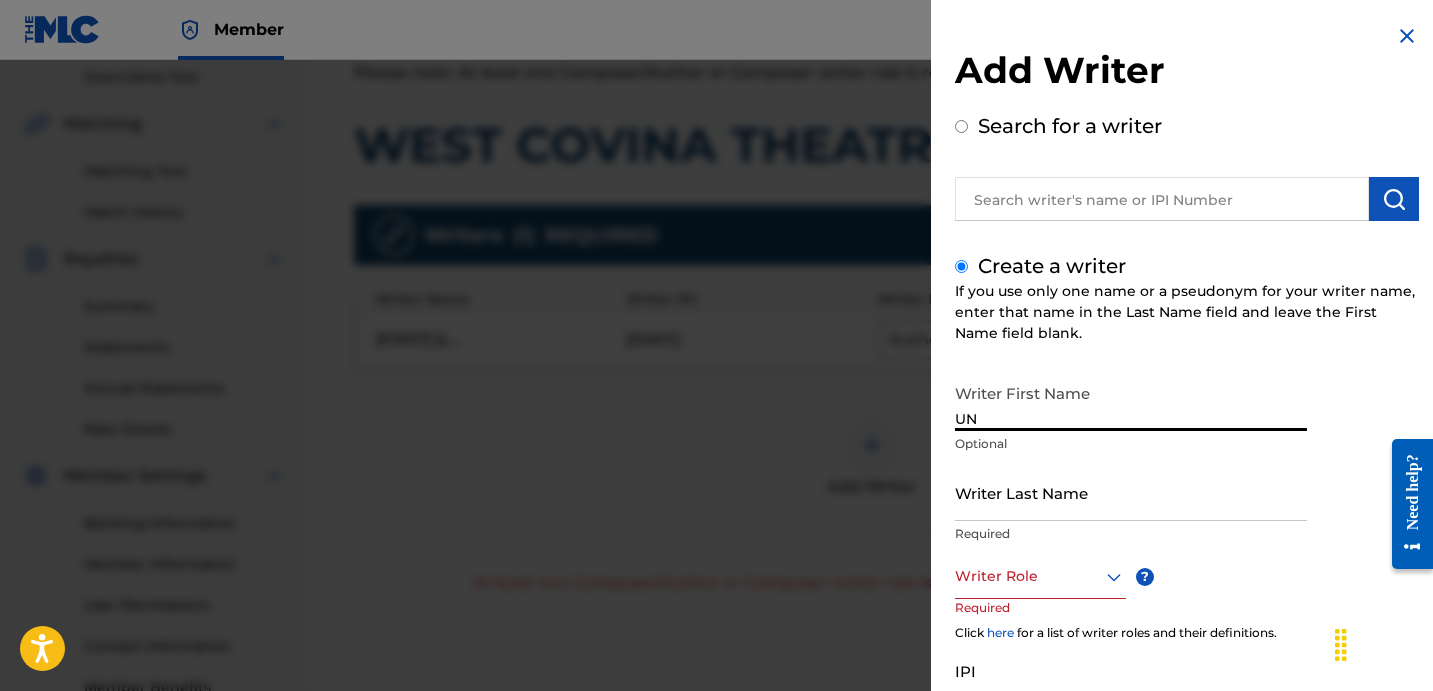 type on "U" 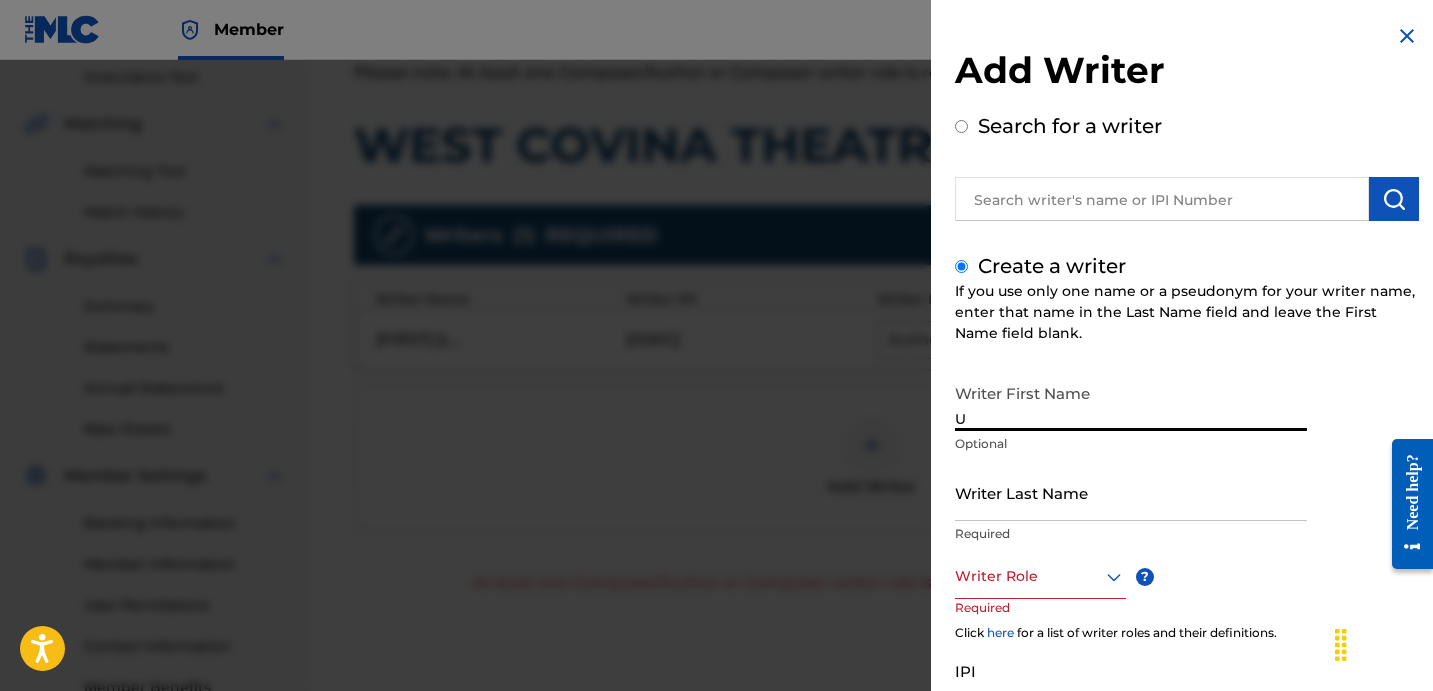 type 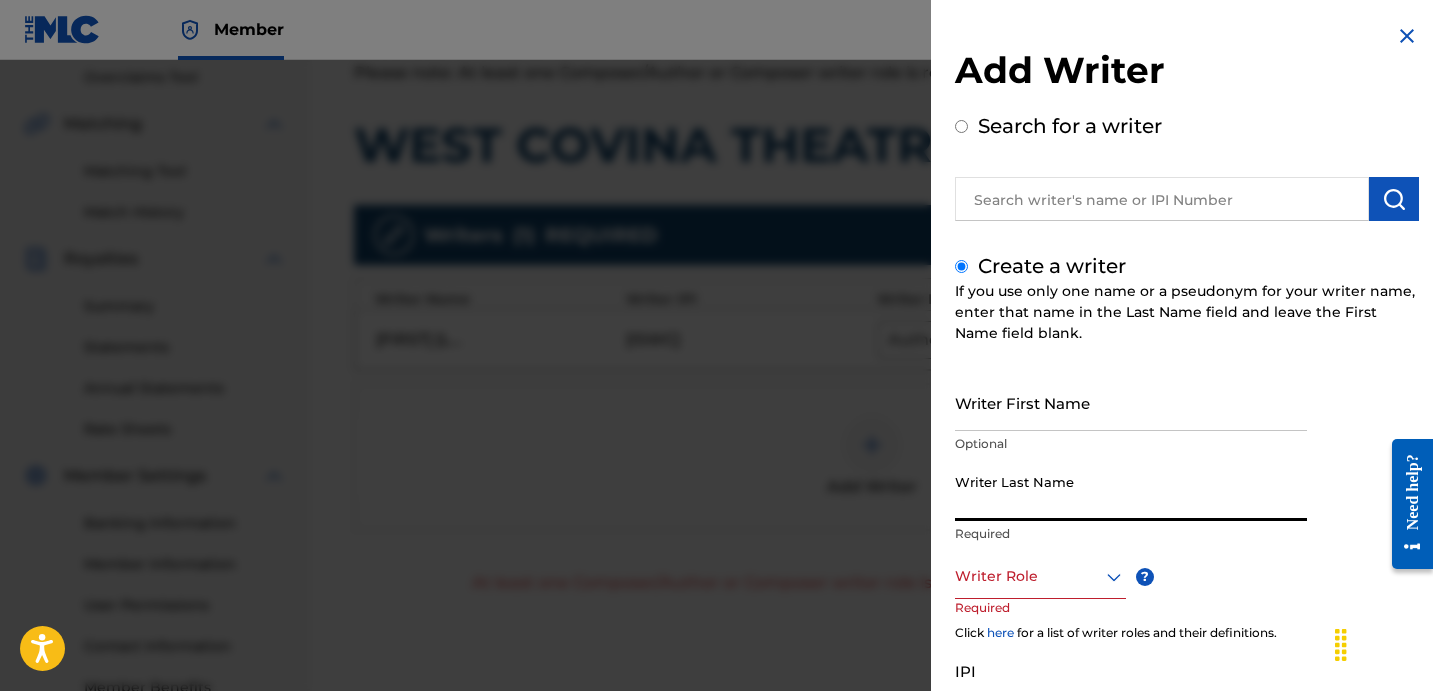 click on "Writer Last Name" at bounding box center [1131, 492] 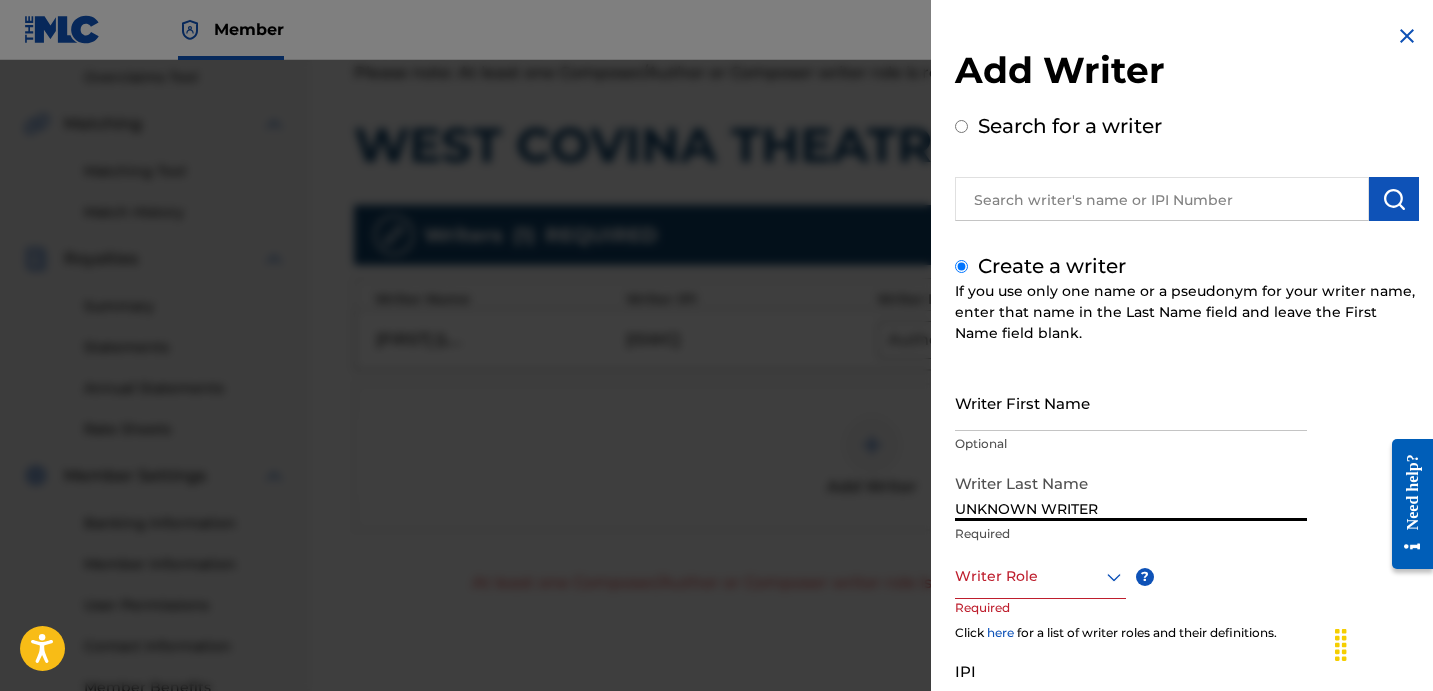 drag, startPoint x: 1041, startPoint y: 509, endPoint x: 1202, endPoint y: 534, distance: 162.92943 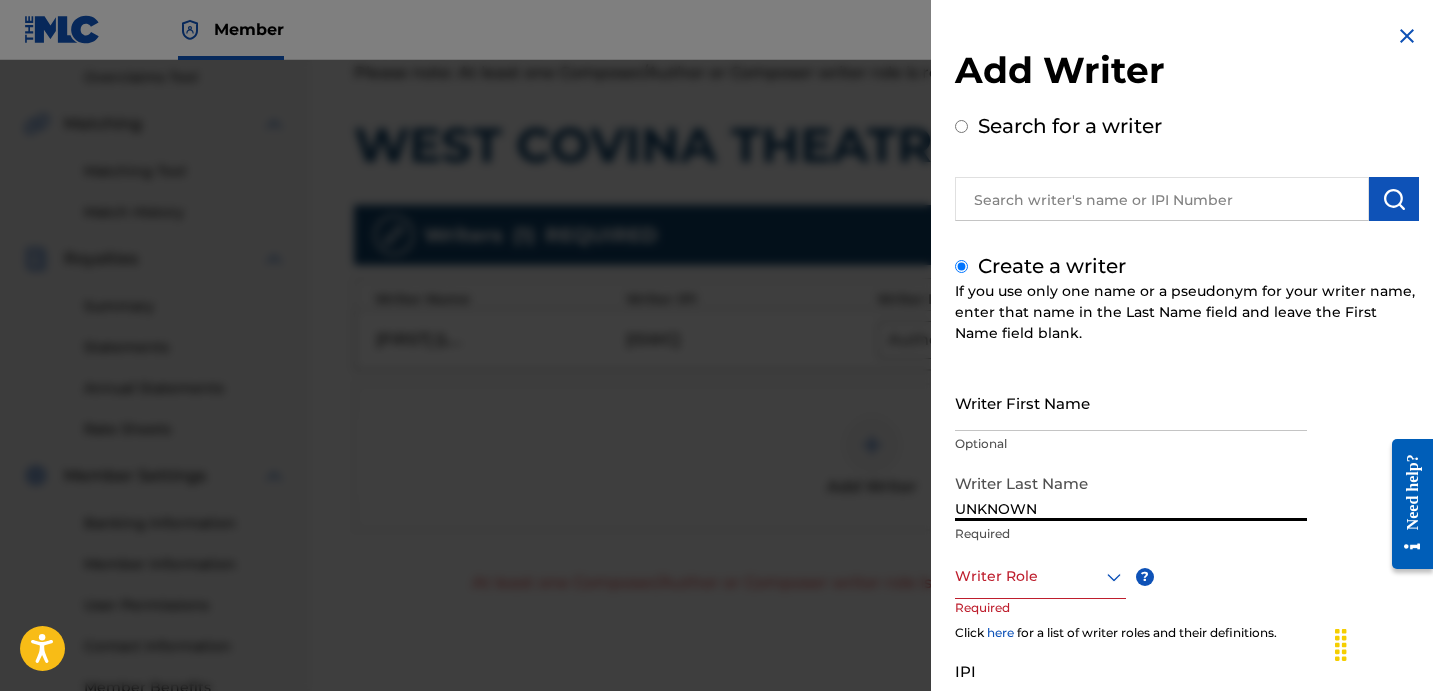 type on "UNKNOWN" 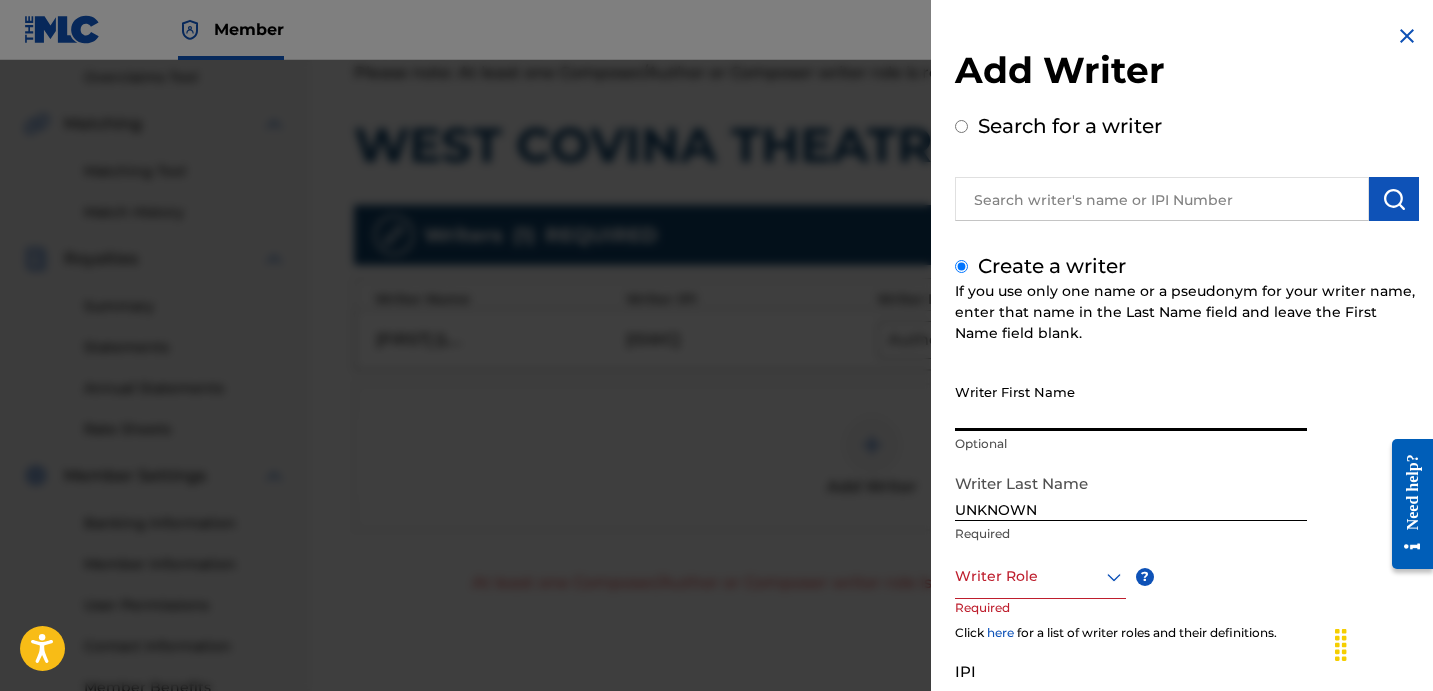 click on "Writer First Name" at bounding box center (1131, 402) 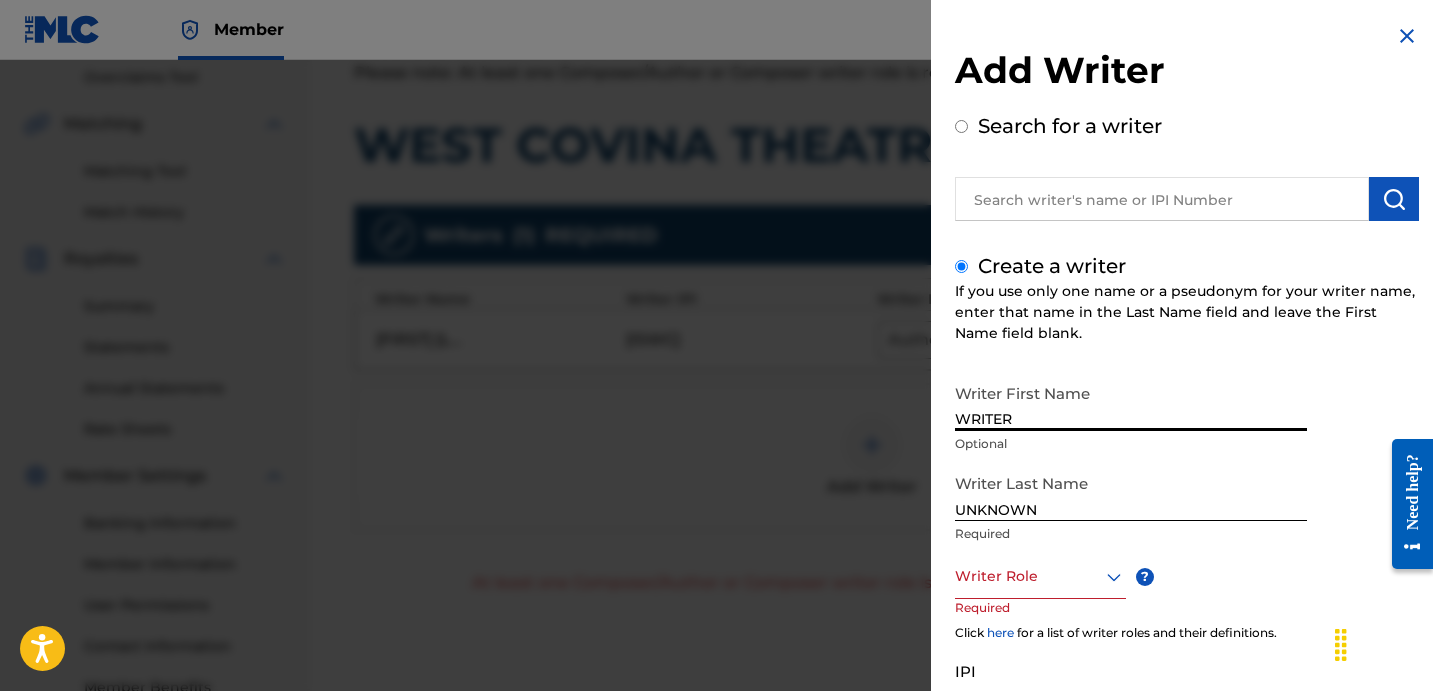 type on "WRITER" 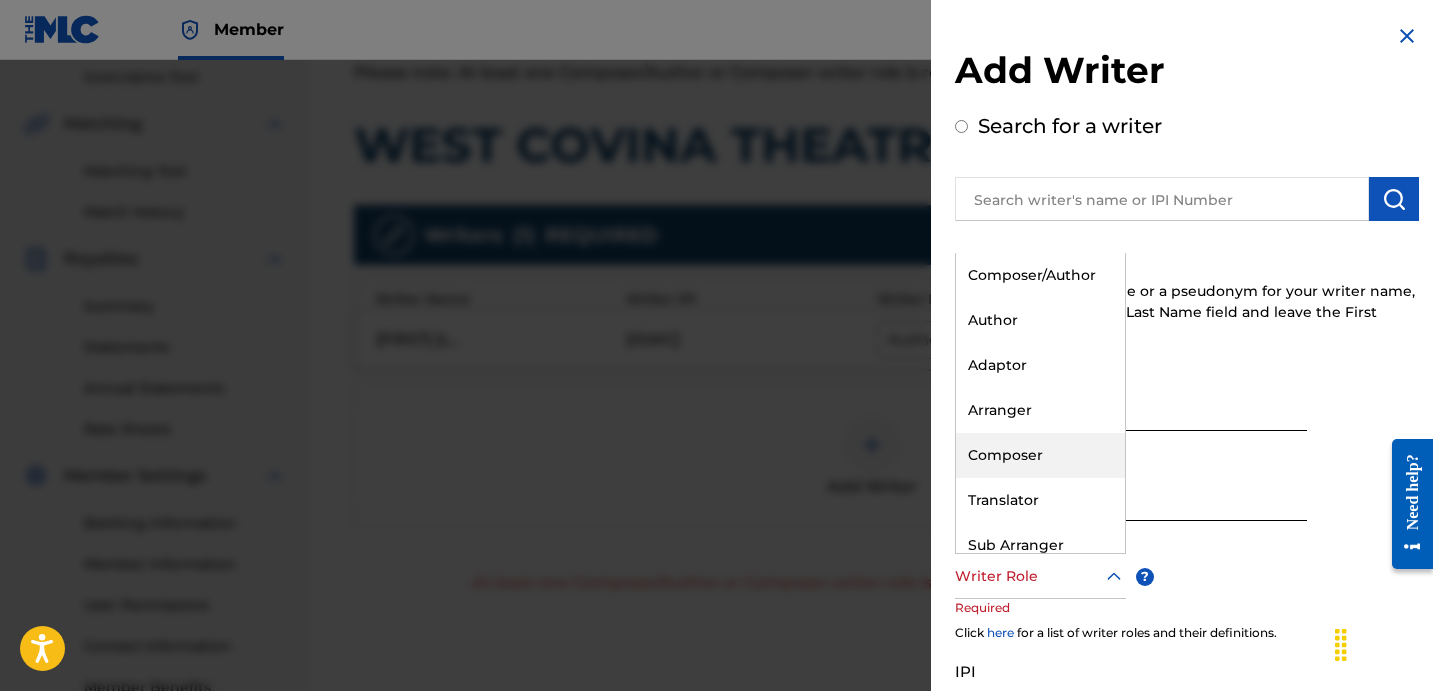 click on "Composer" at bounding box center (1040, 455) 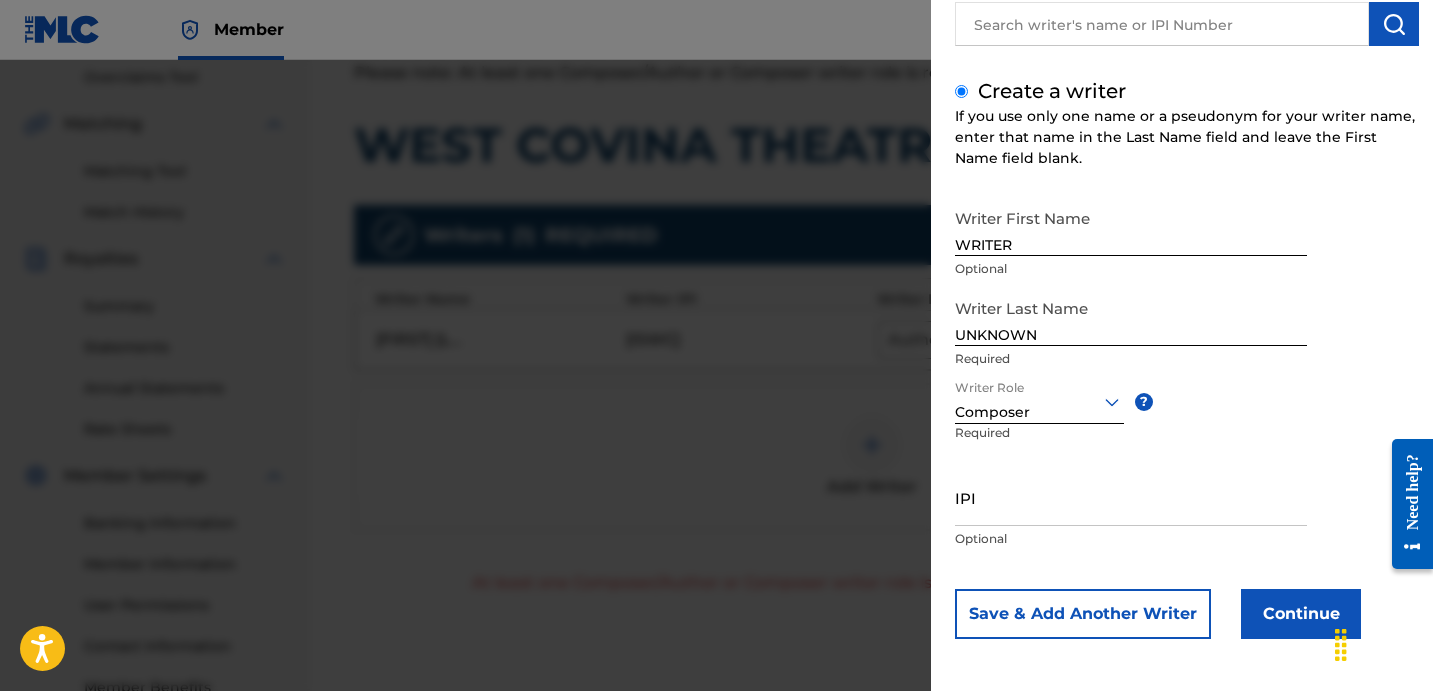 scroll, scrollTop: 177, scrollLeft: 0, axis: vertical 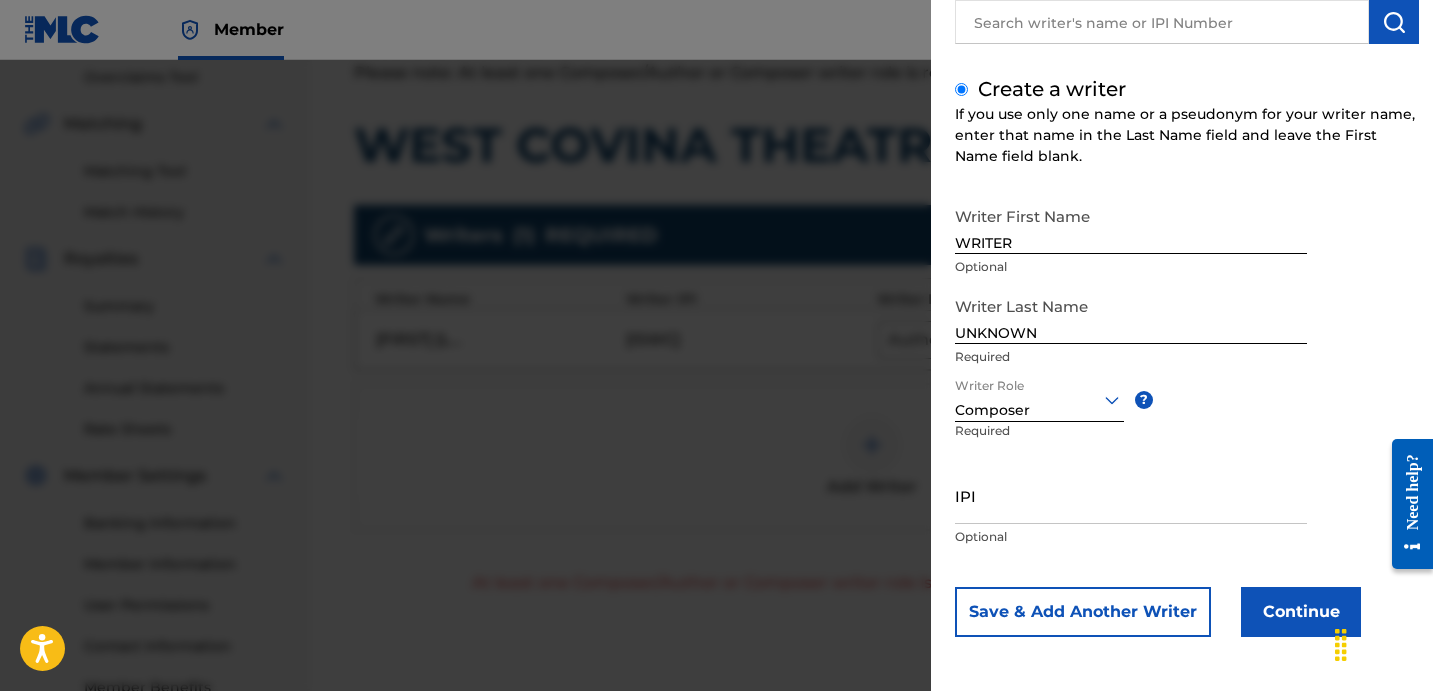 click on "Continue" at bounding box center [1301, 612] 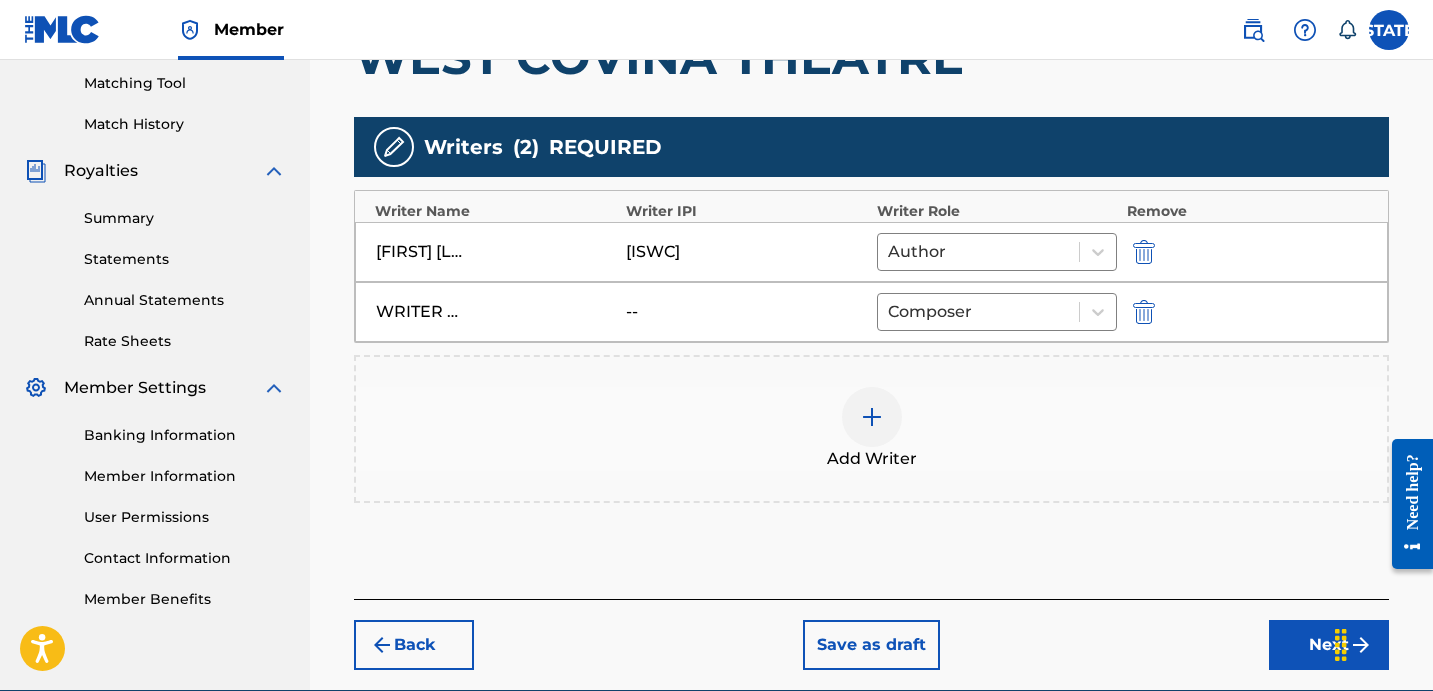 scroll, scrollTop: 605, scrollLeft: 0, axis: vertical 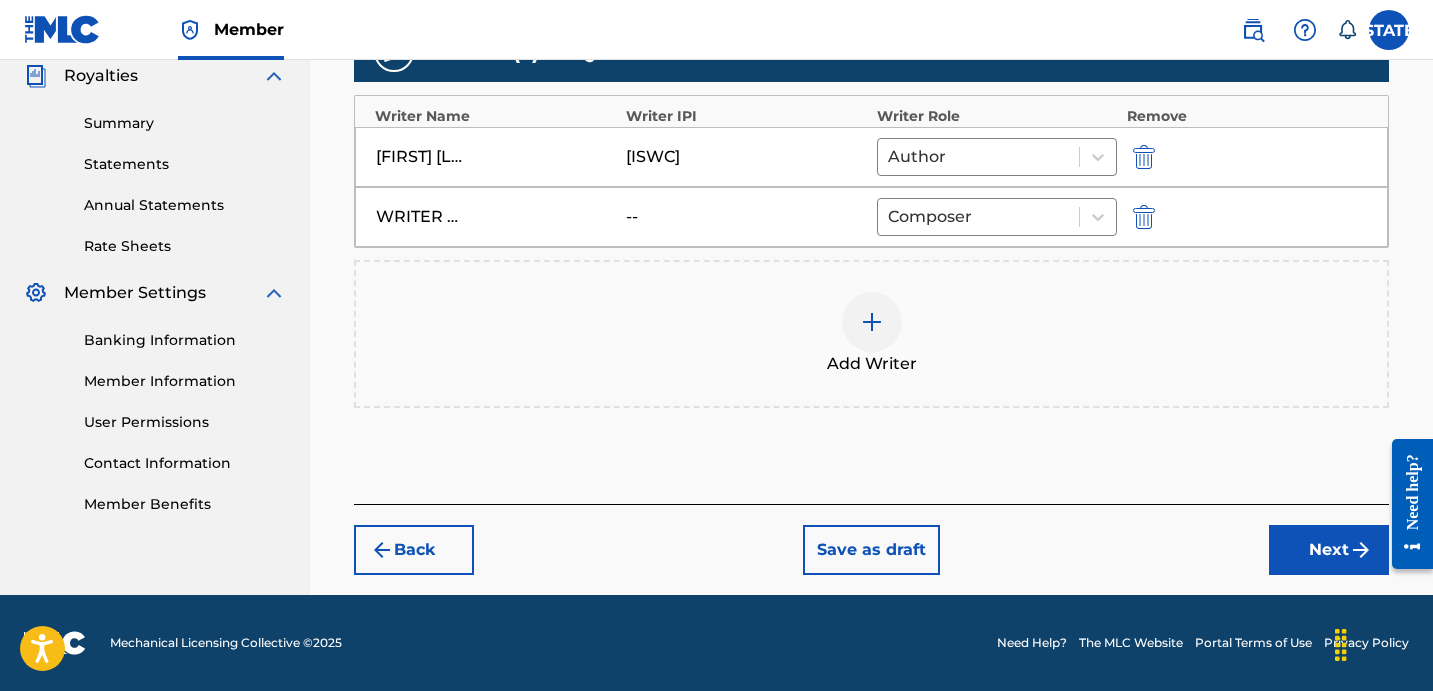 click on "Next" at bounding box center [1329, 550] 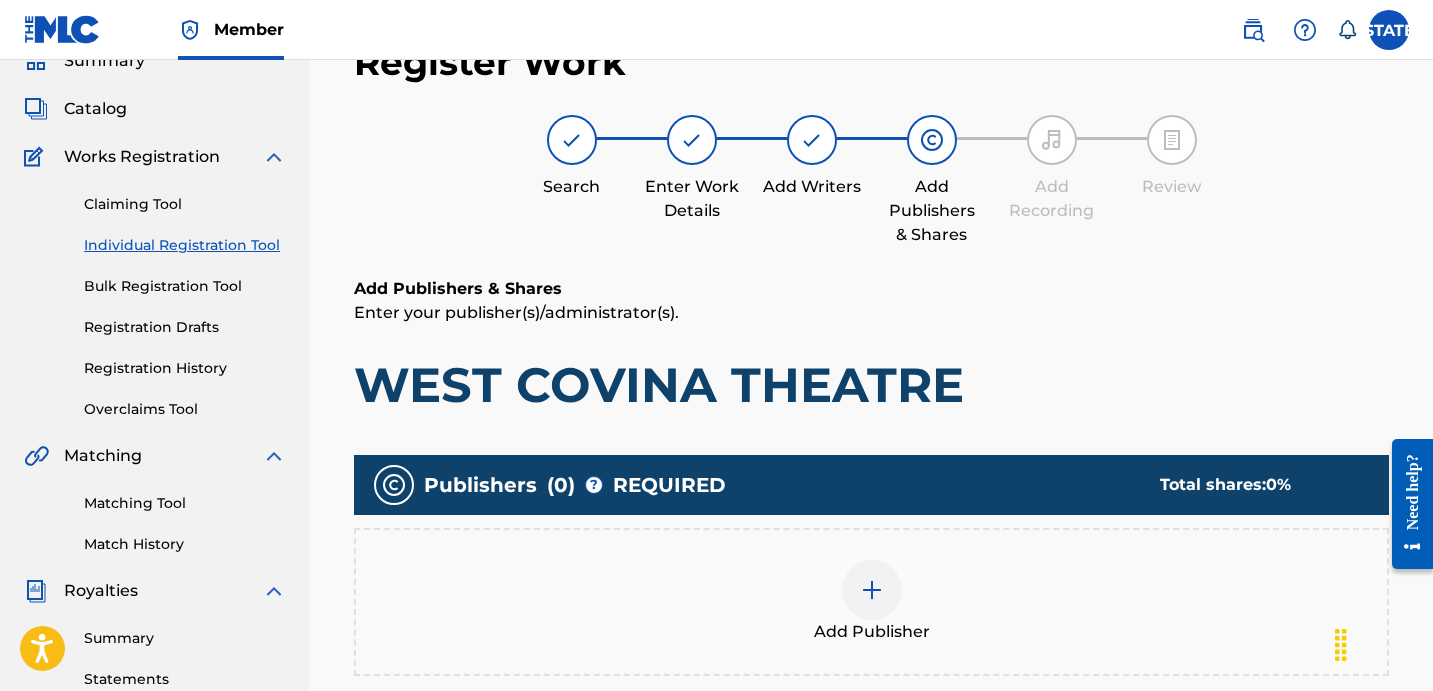 scroll, scrollTop: 90, scrollLeft: 0, axis: vertical 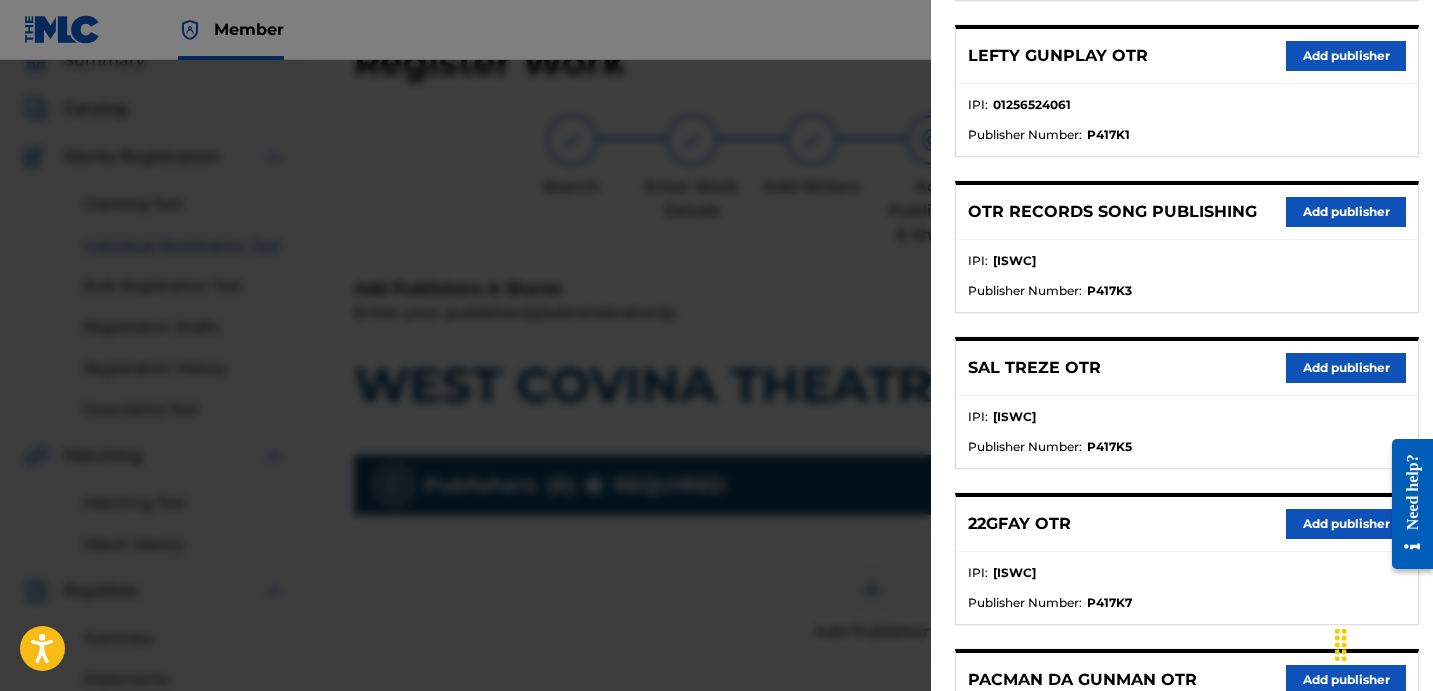 click on "Add publisher" at bounding box center (1346, 56) 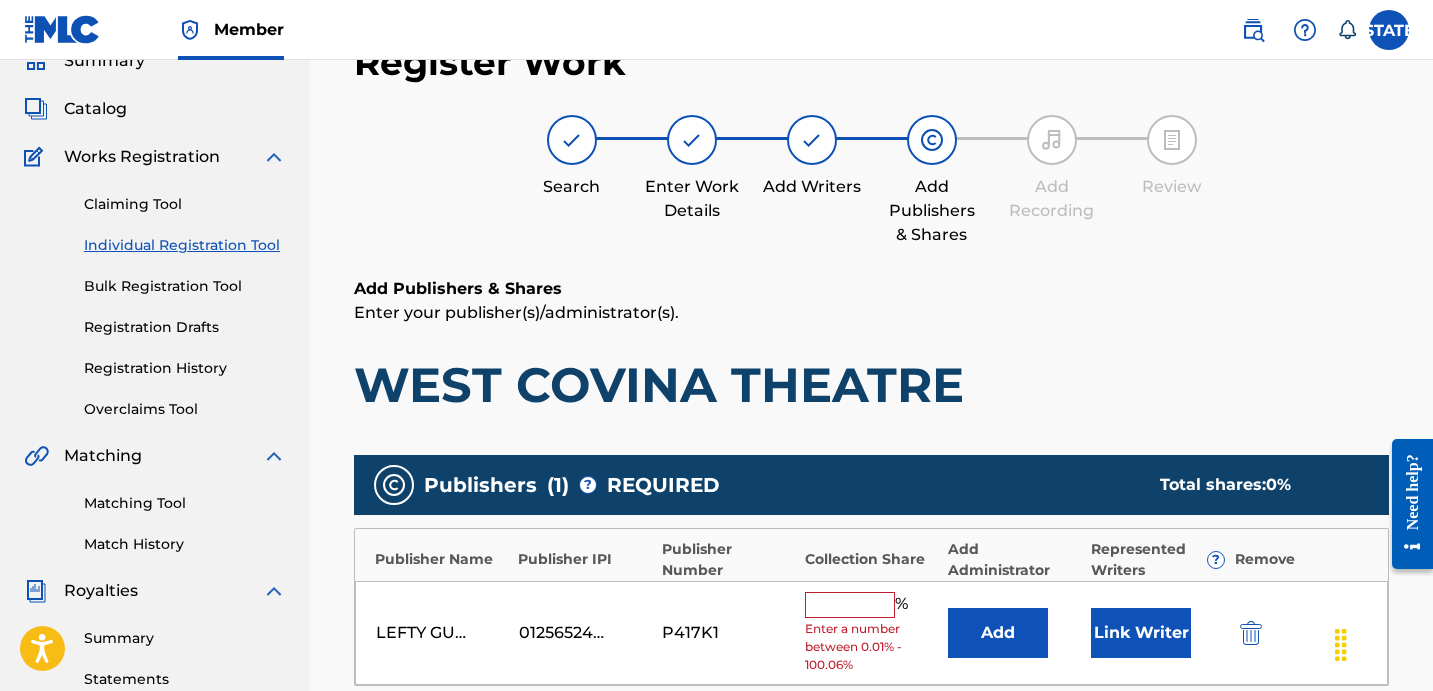 click at bounding box center [850, 605] 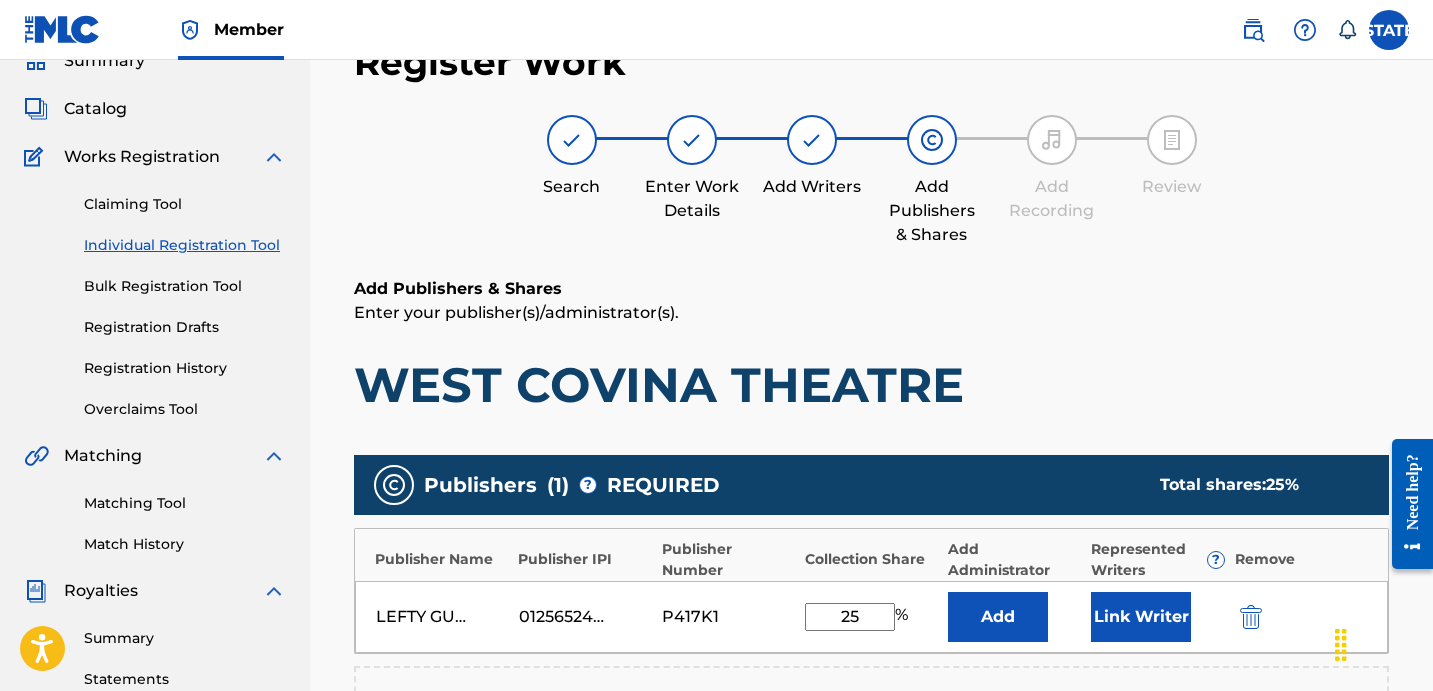 drag, startPoint x: 862, startPoint y: 613, endPoint x: 827, endPoint y: 600, distance: 37.336308 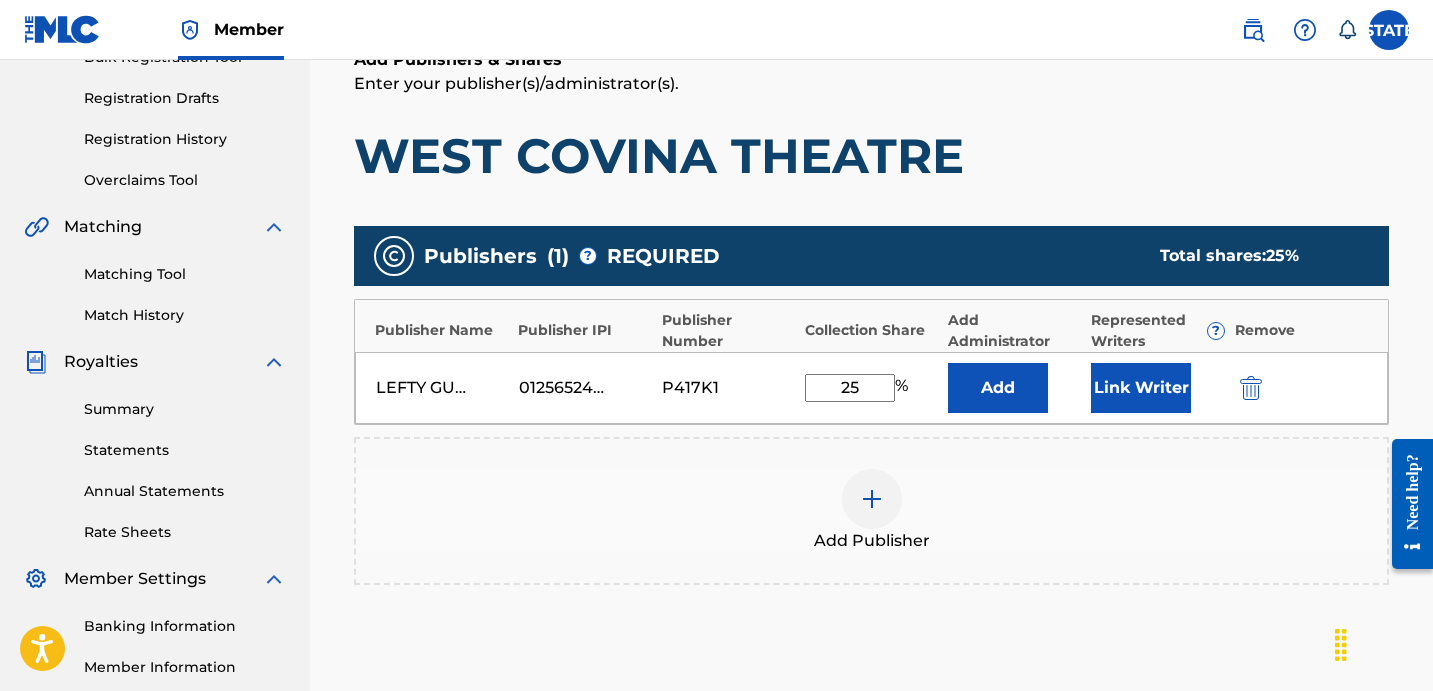 scroll, scrollTop: 443, scrollLeft: 0, axis: vertical 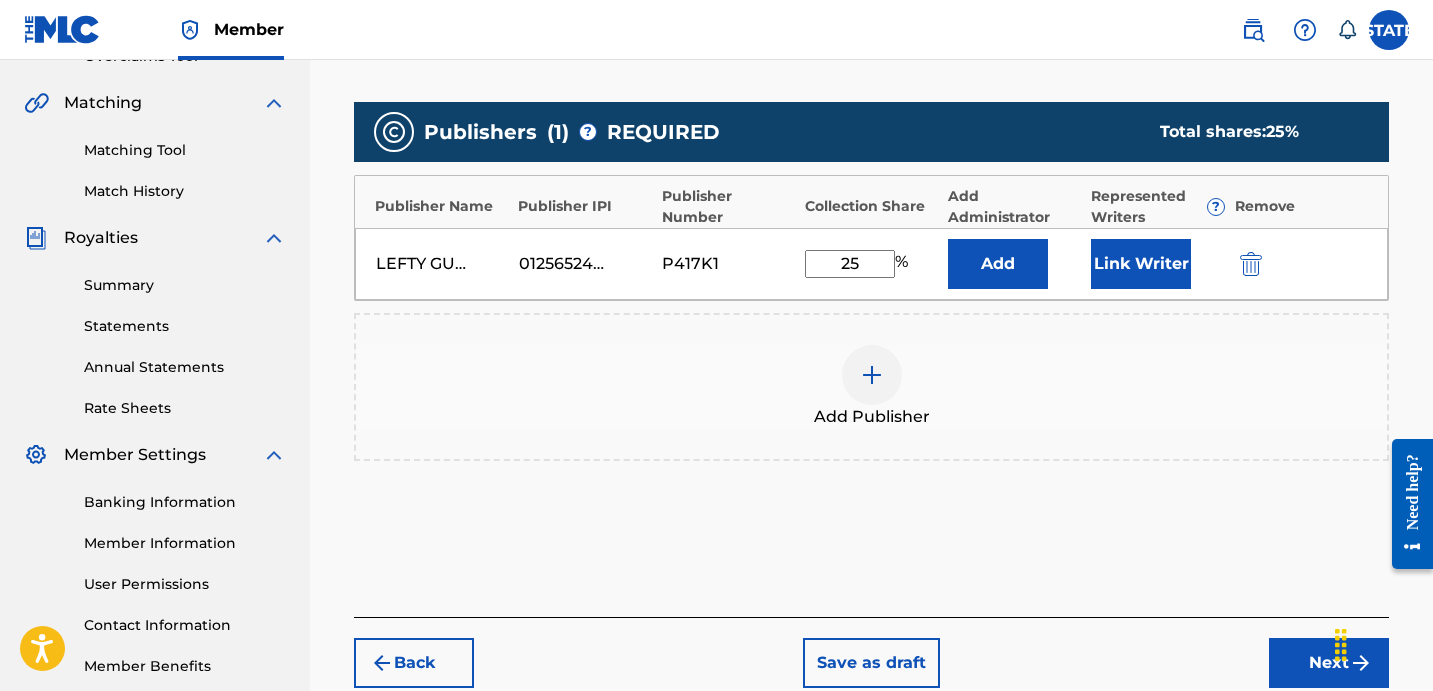 type on "25" 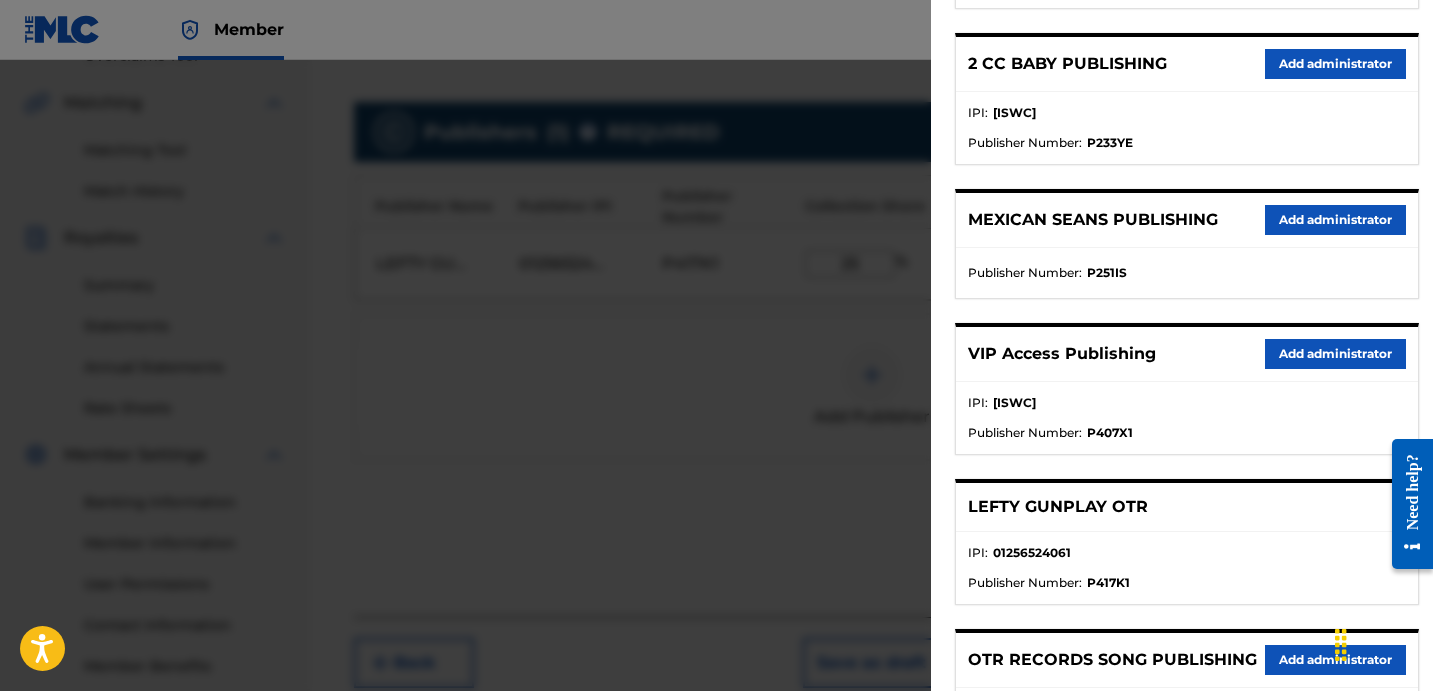 scroll, scrollTop: 672, scrollLeft: 0, axis: vertical 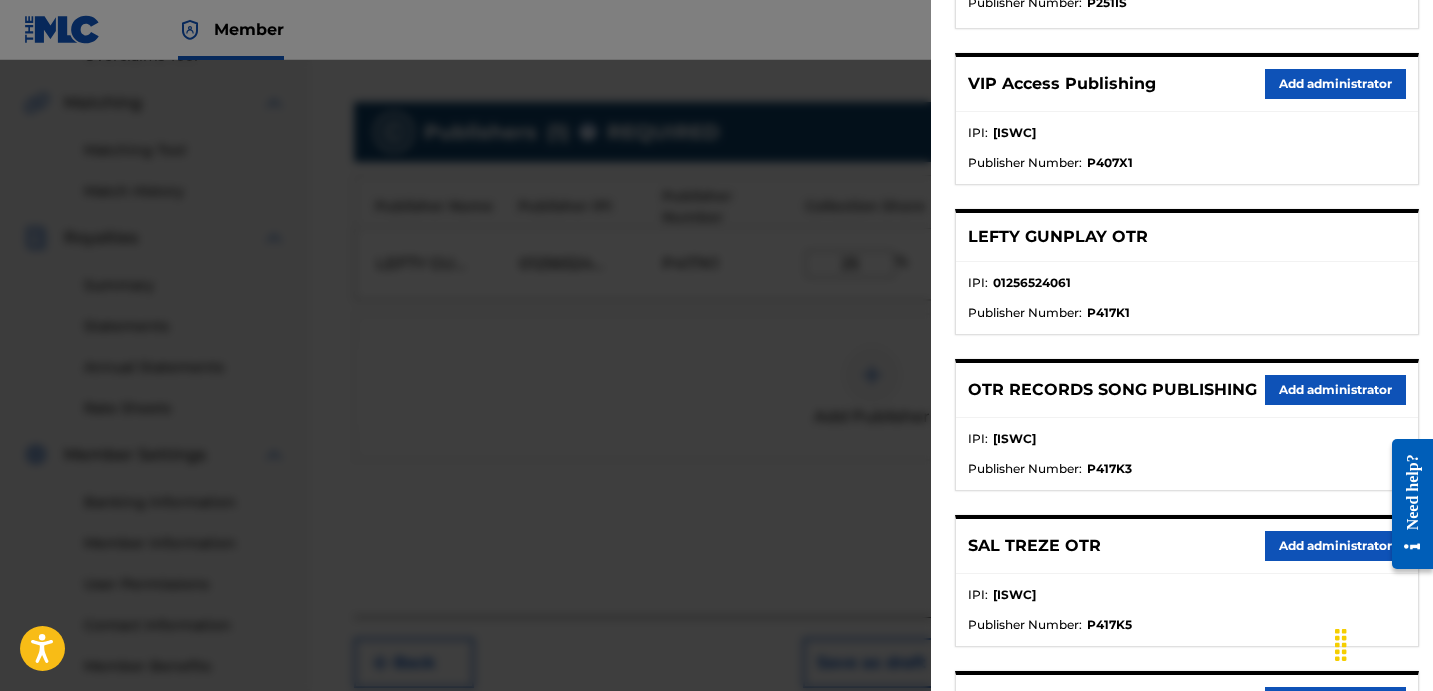 click on "Add administrator" at bounding box center (1335, 84) 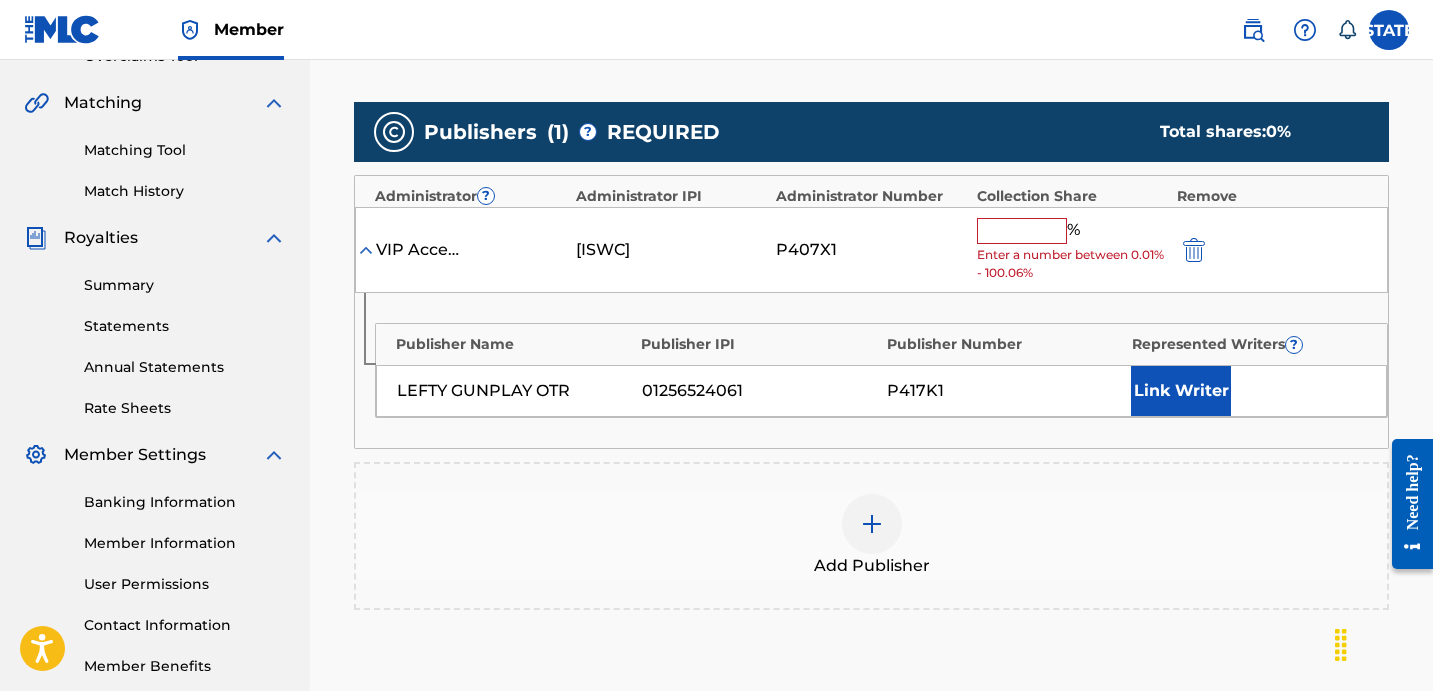 click at bounding box center (1022, 231) 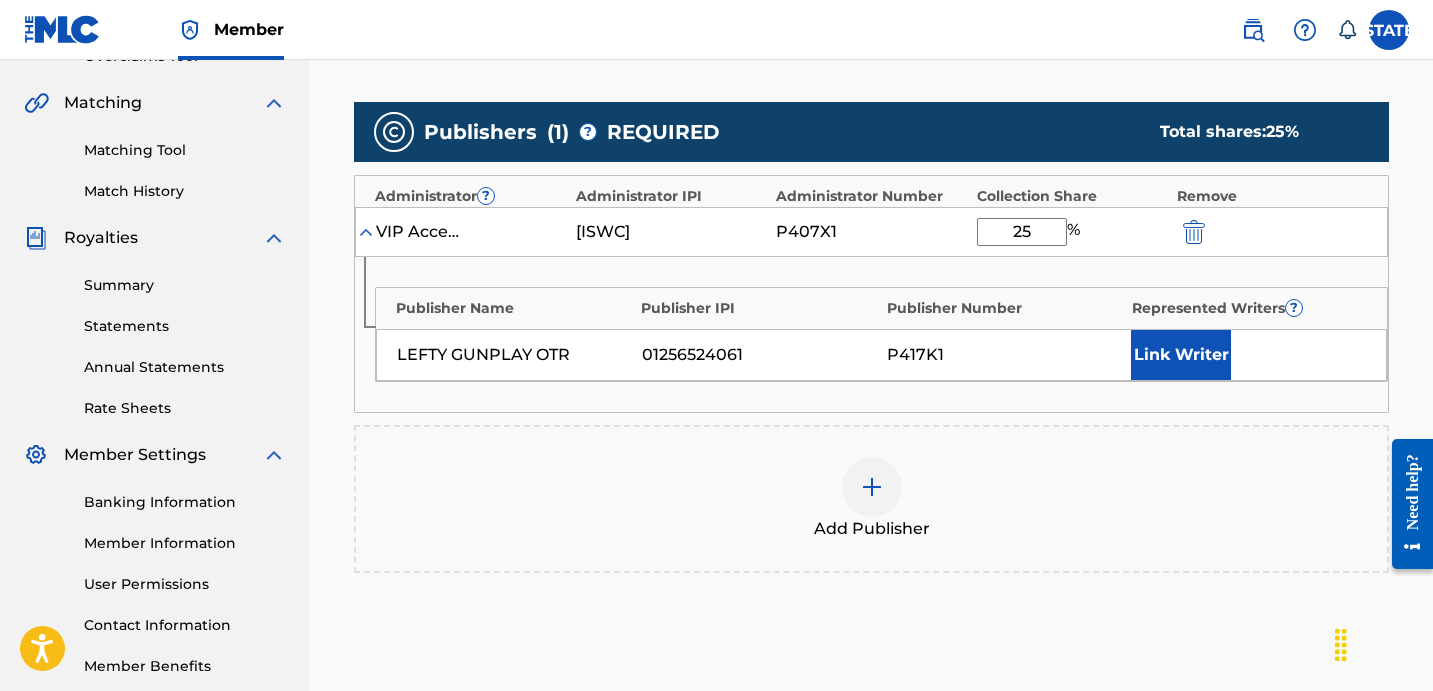 type on "25" 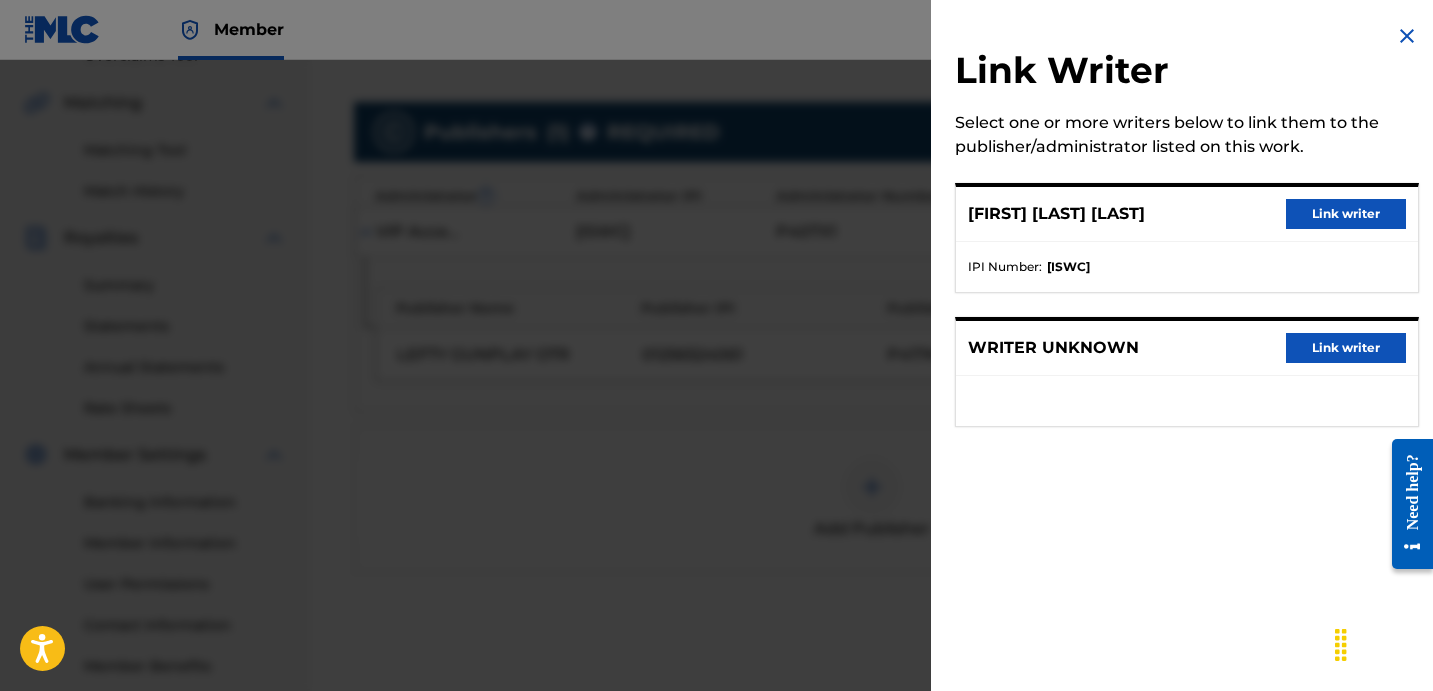 click on "Link writer" at bounding box center (1346, 214) 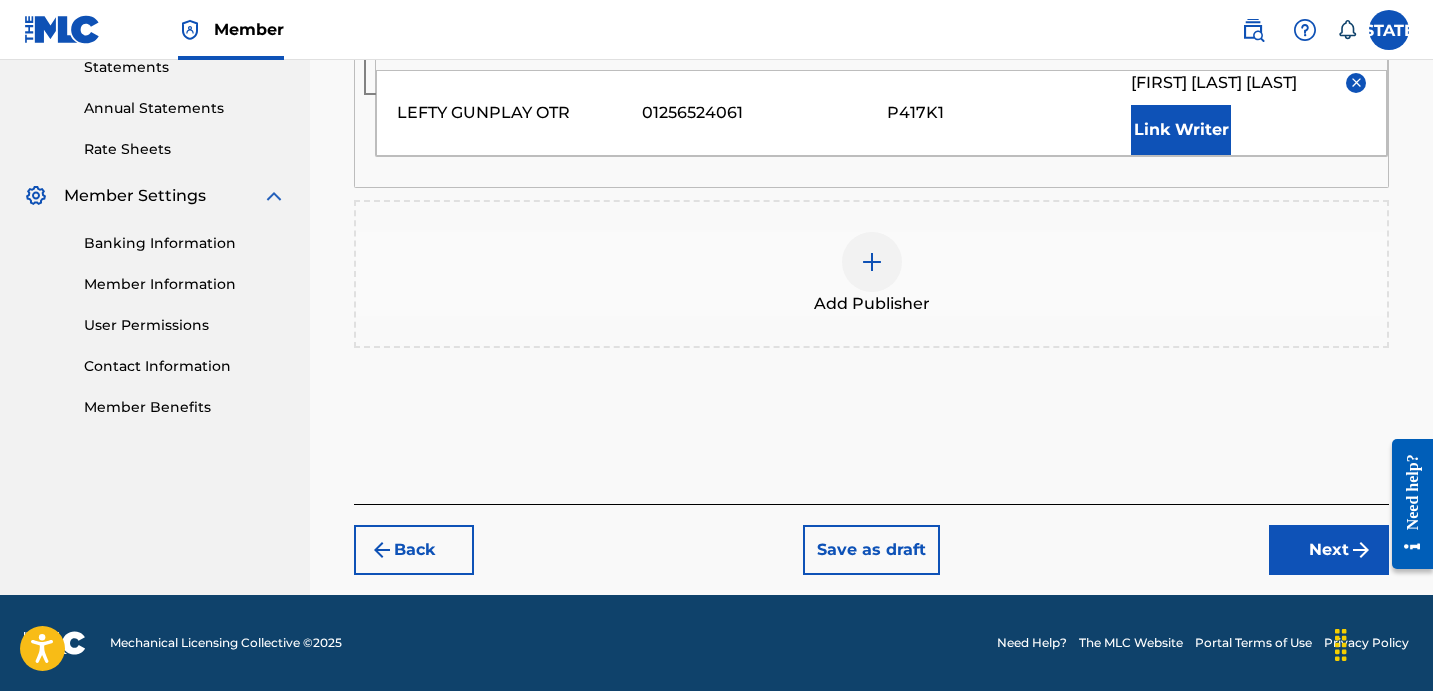 click on "Next" at bounding box center (1329, 550) 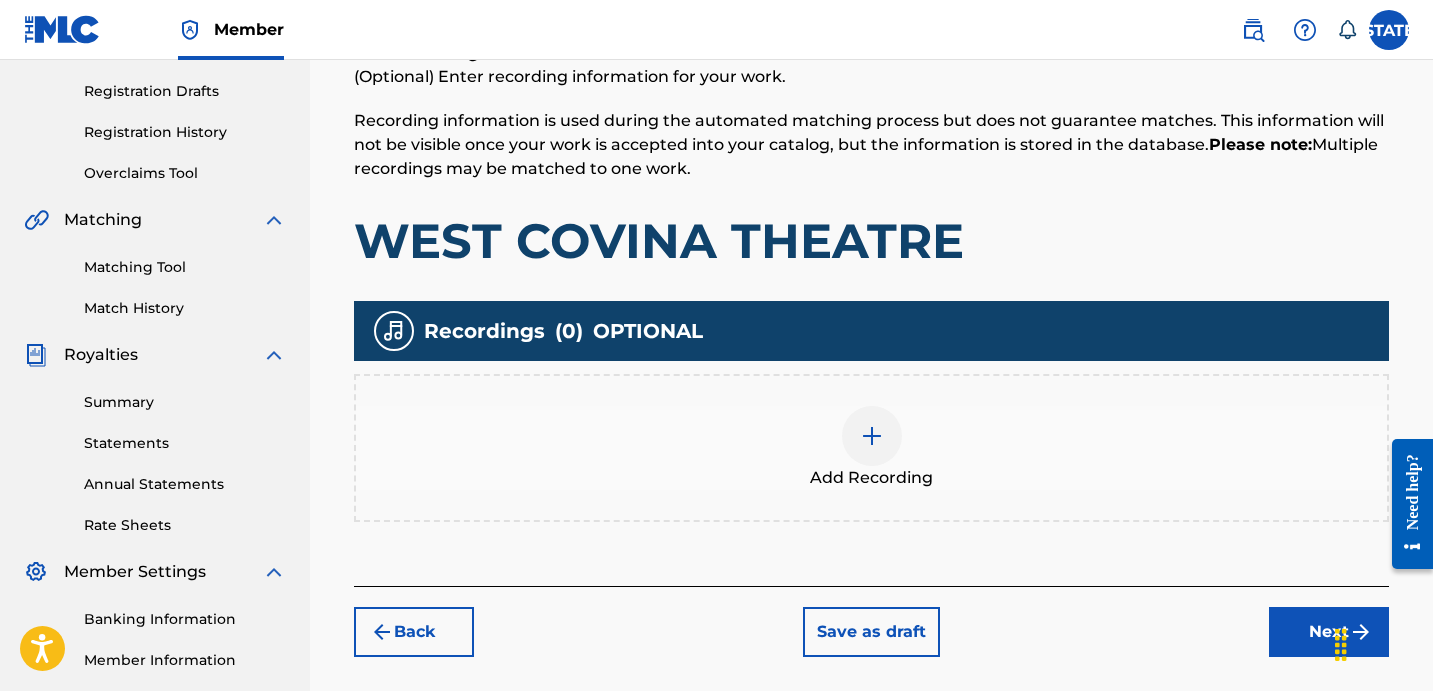 scroll, scrollTop: 402, scrollLeft: 0, axis: vertical 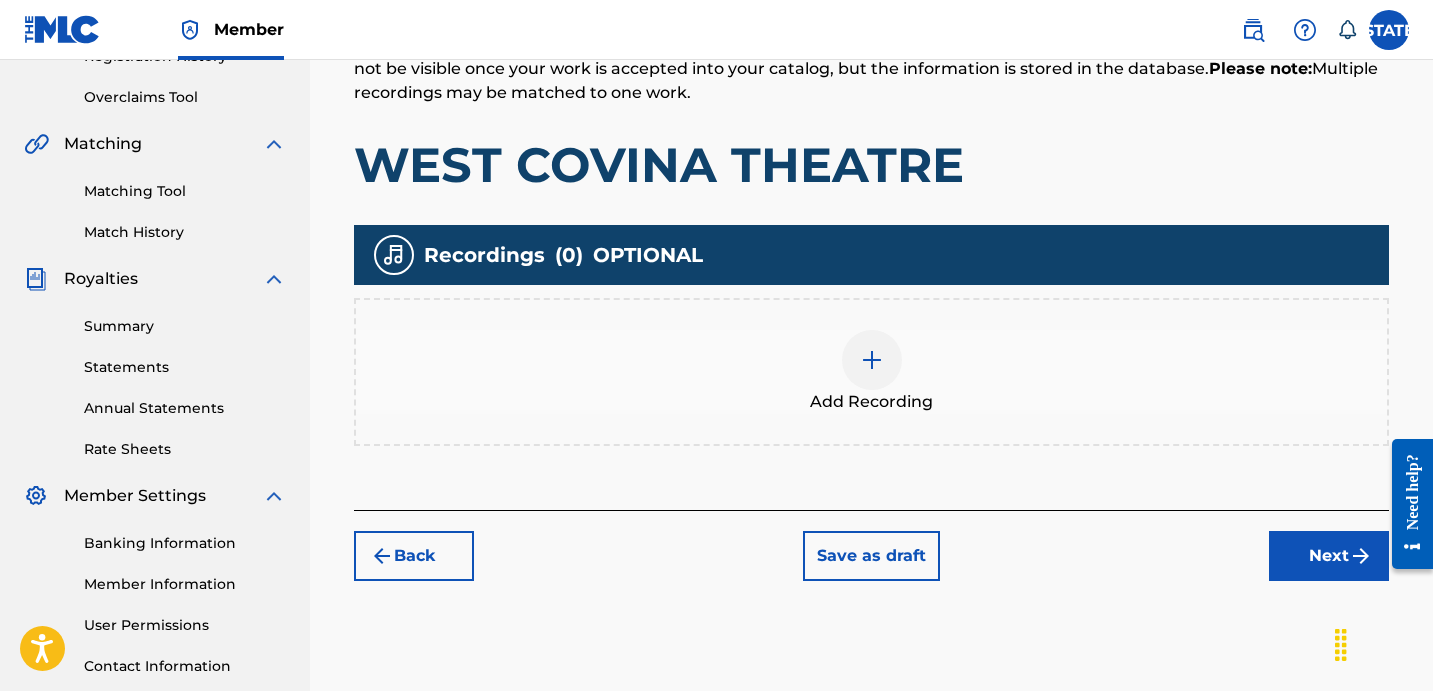 click on "Add Recording" at bounding box center [871, 402] 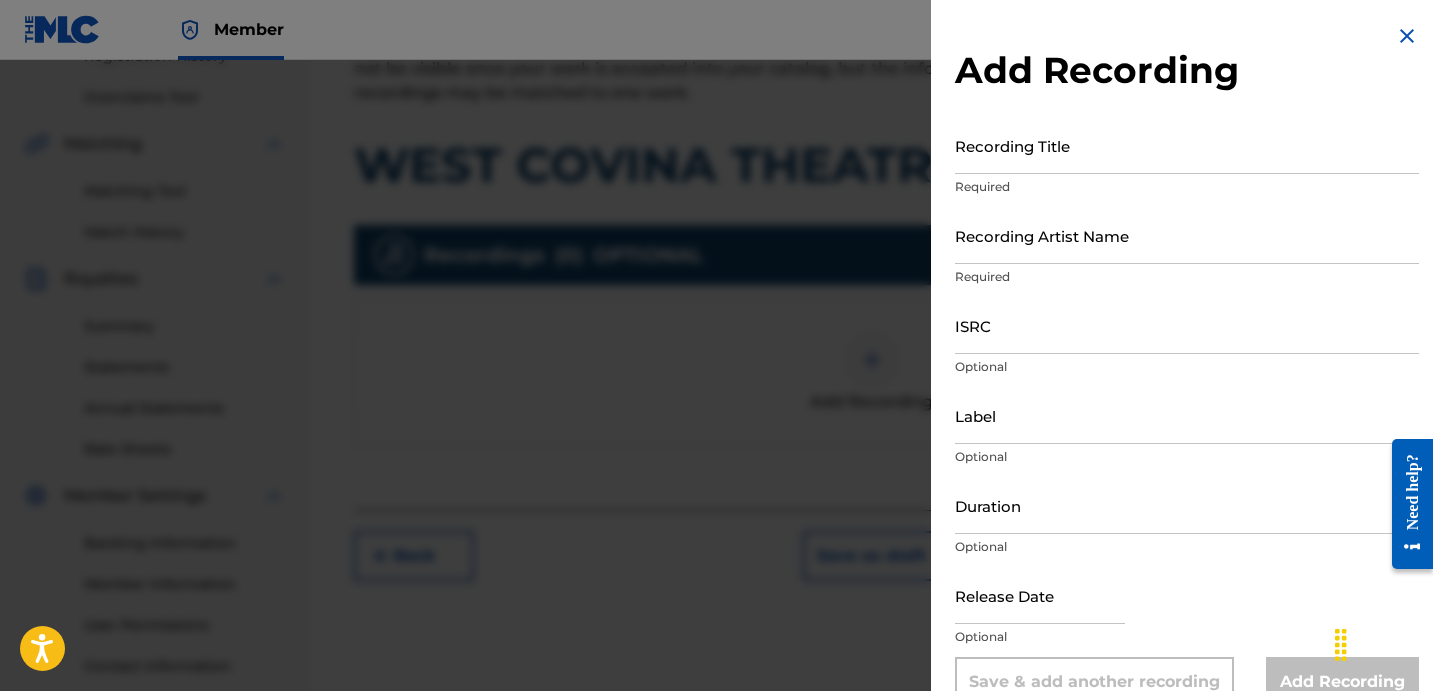 click on "Recording Title" at bounding box center [1187, 145] 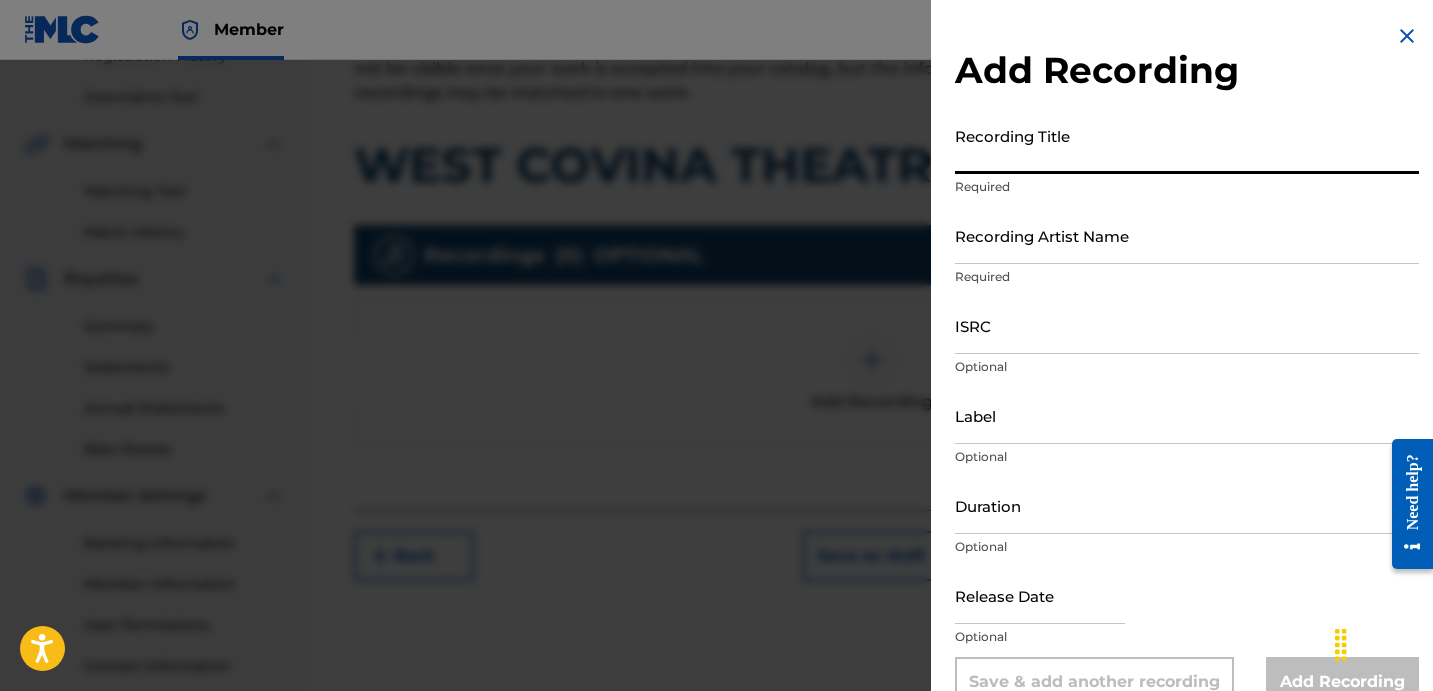 paste on "WEST COVINA THEATRE" 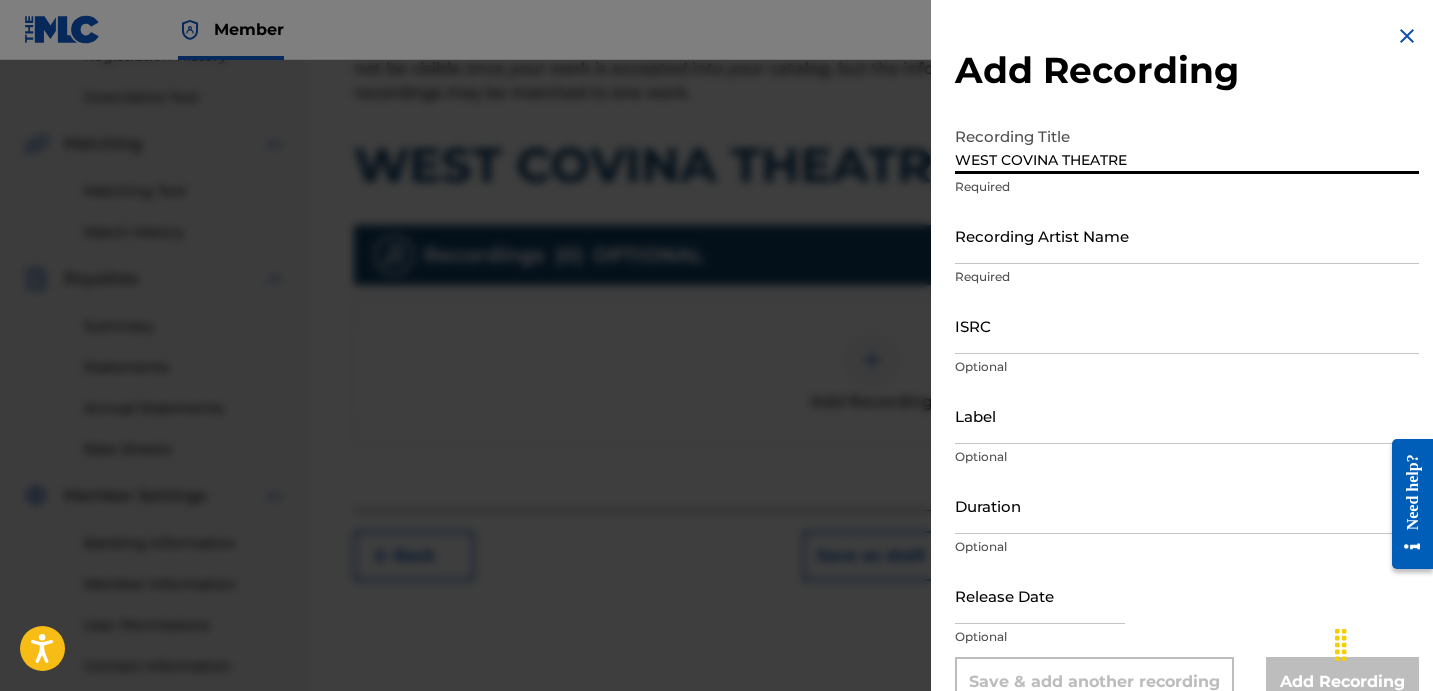 type on "WEST COVINA THEATRE" 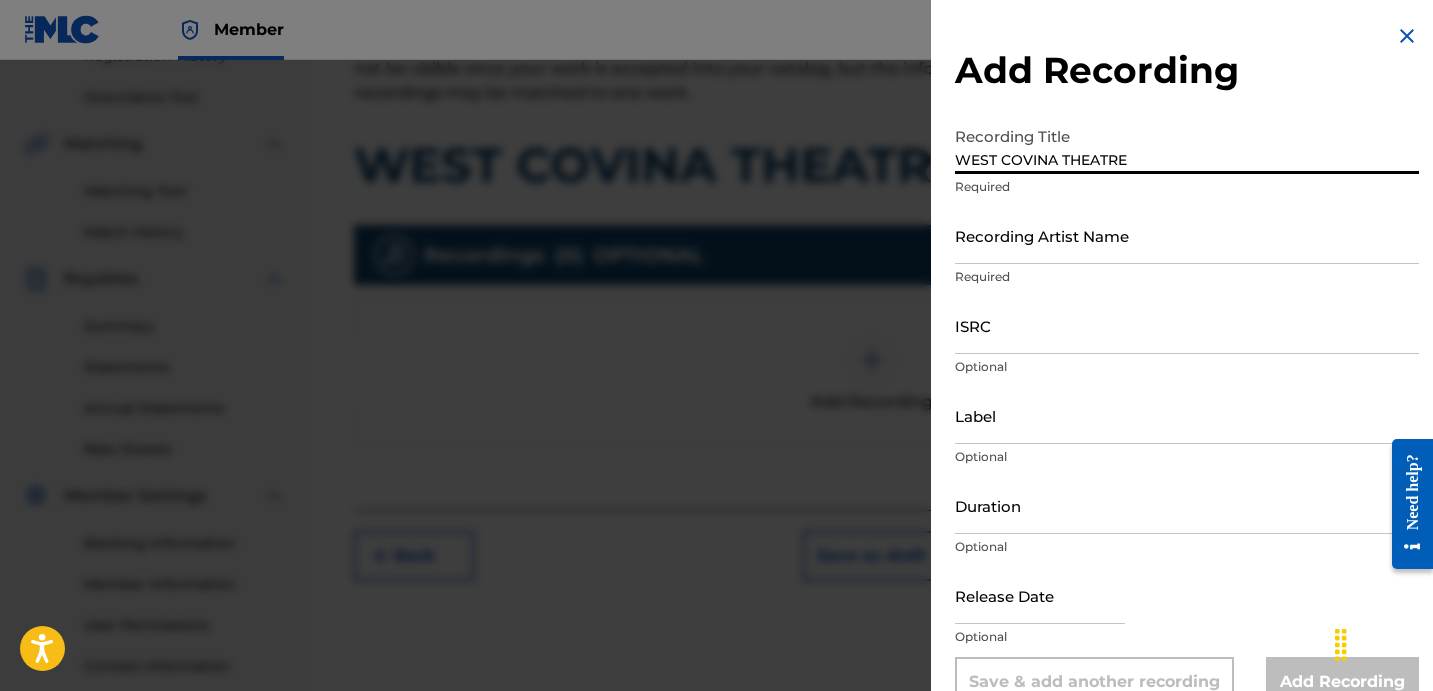 click on "Recording Artist Name" at bounding box center [1187, 235] 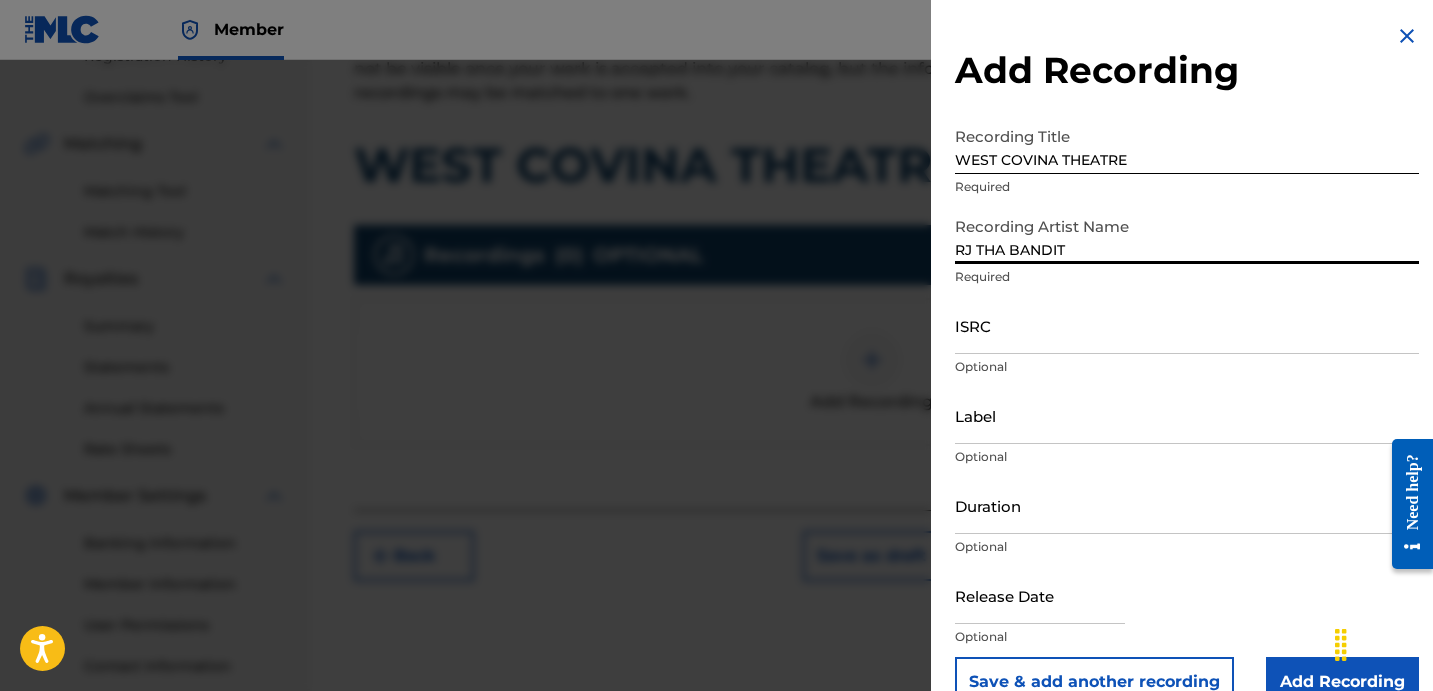 type on "RJ THA BANDIT" 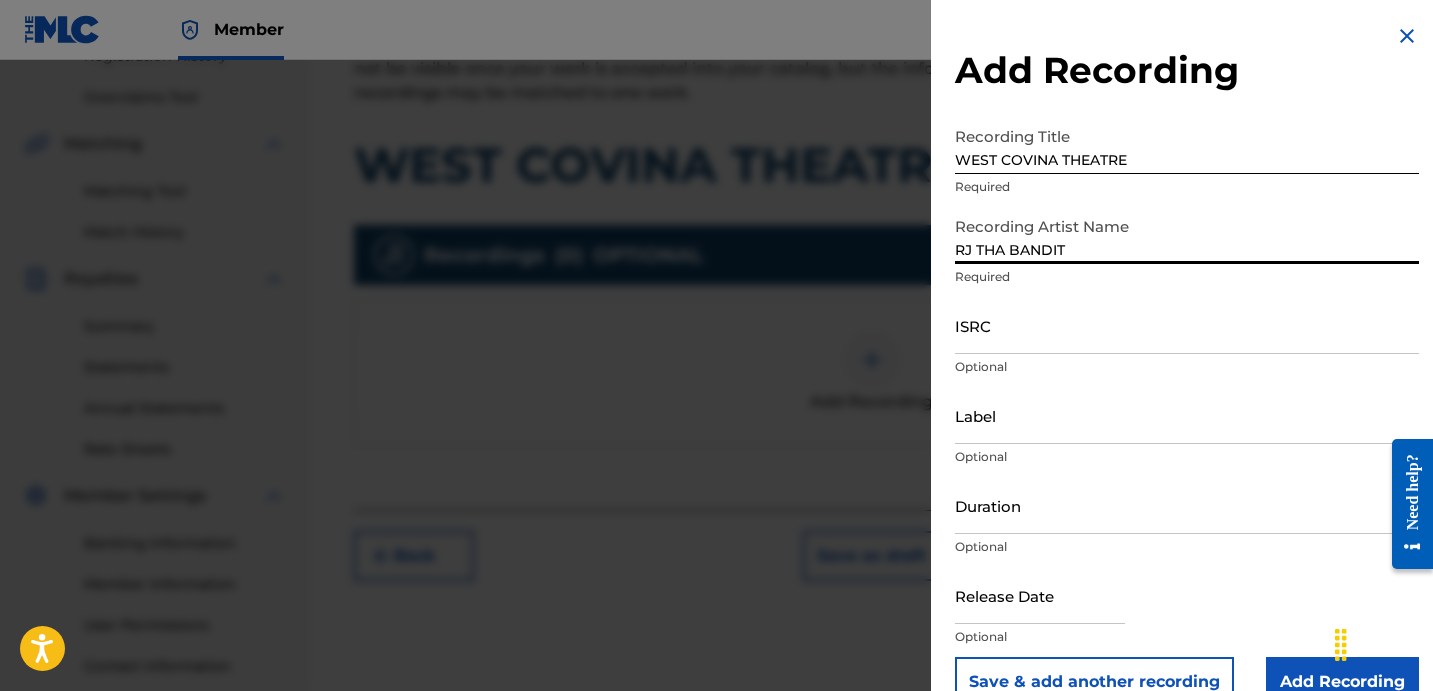 click on "ISRC" at bounding box center (1187, 325) 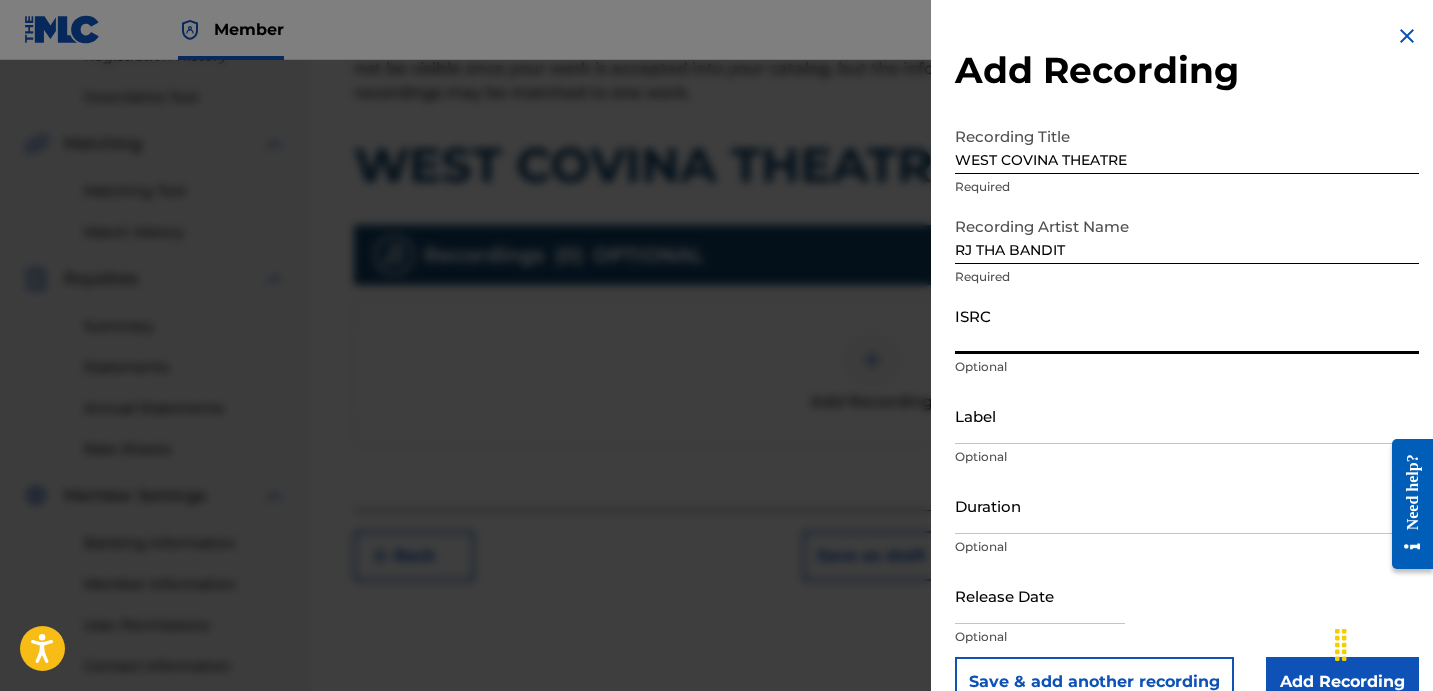 click on "ISRC" at bounding box center (1187, 325) 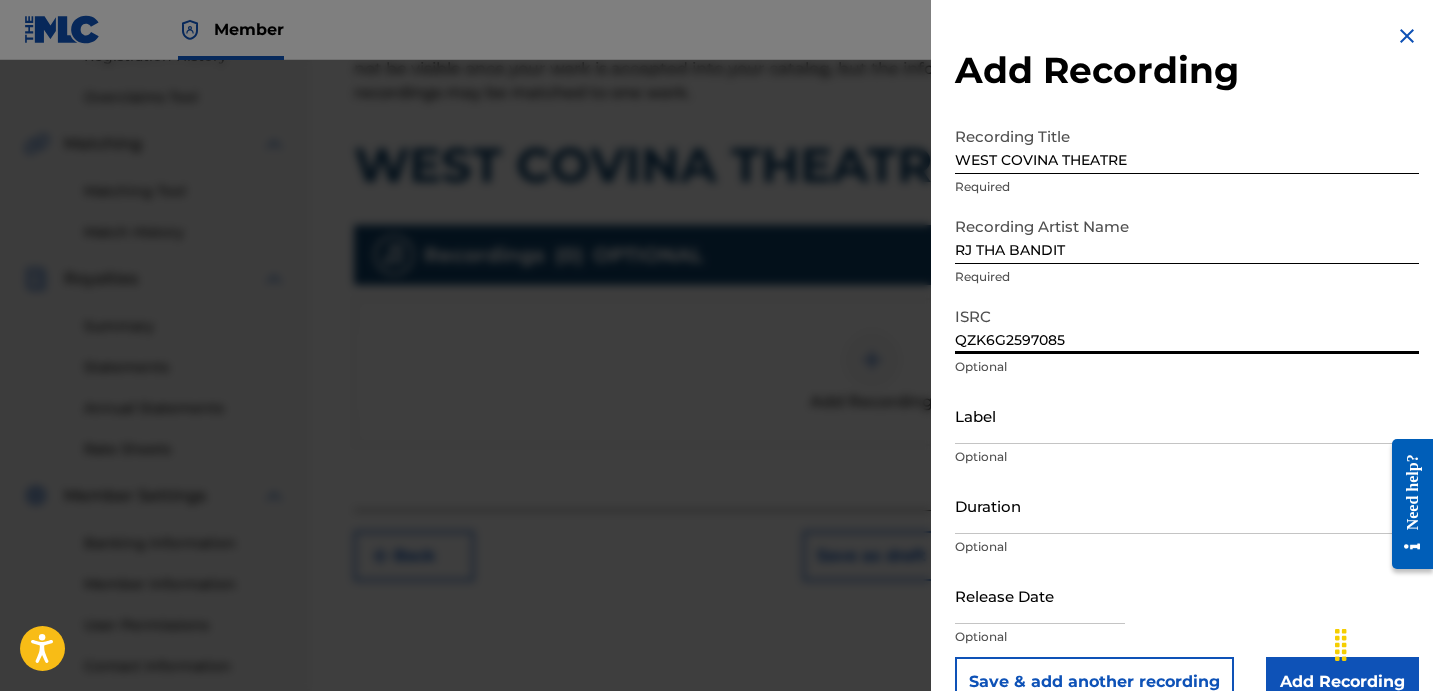 type on "QZK6G2597085" 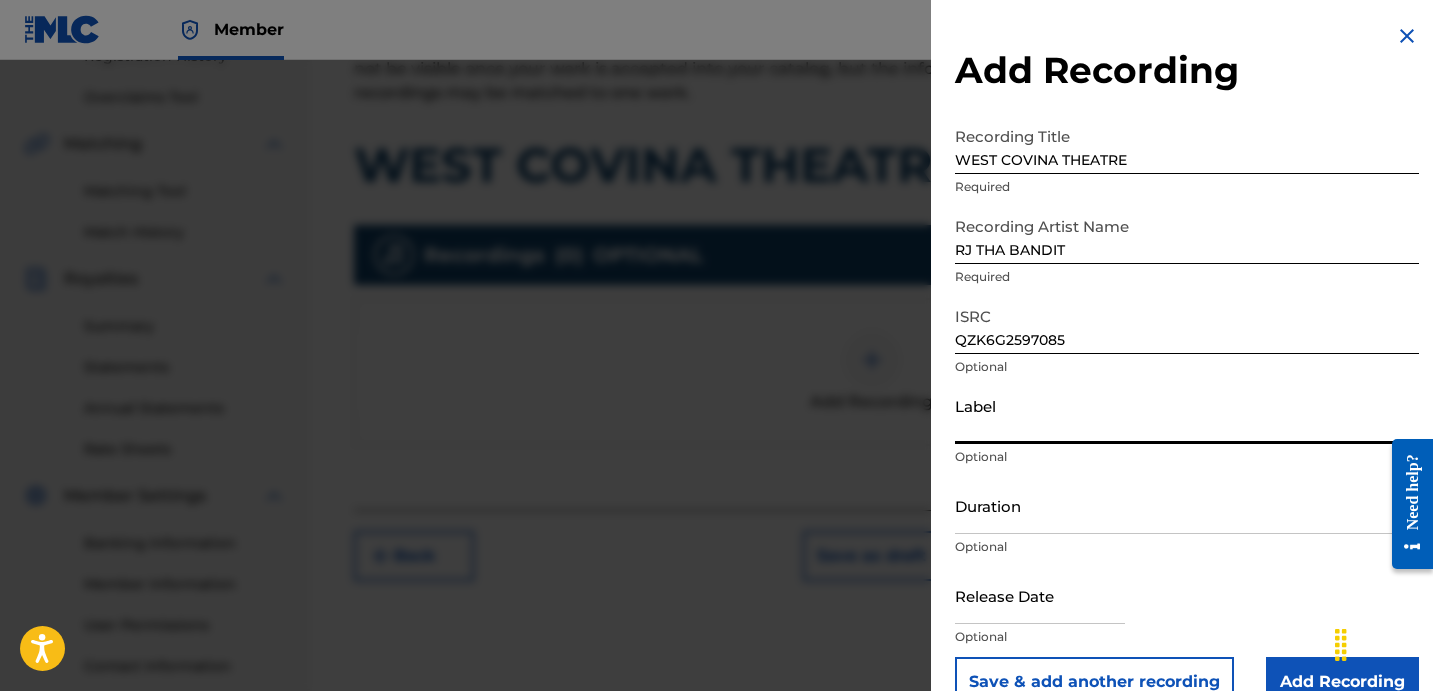 click on "Label" at bounding box center [1187, 415] 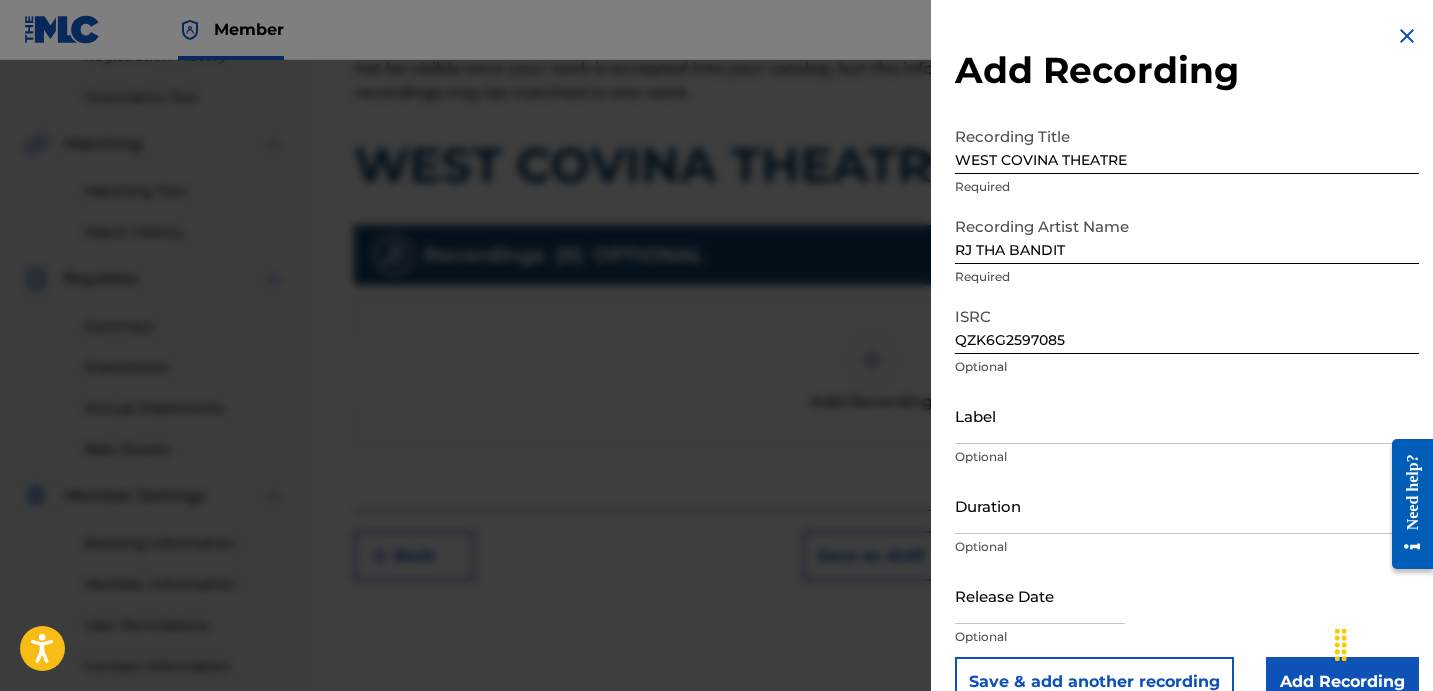click on "Optional" at bounding box center [1187, 457] 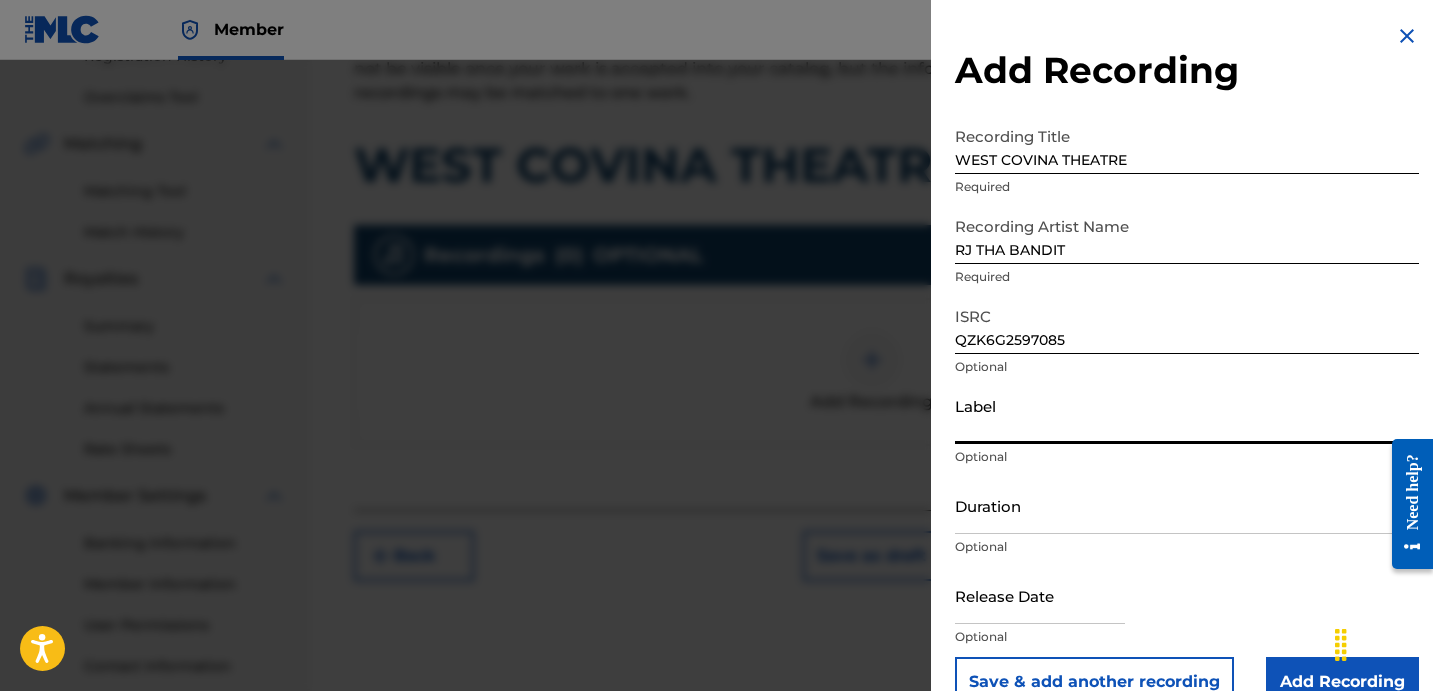 click on "Label" at bounding box center (1187, 415) 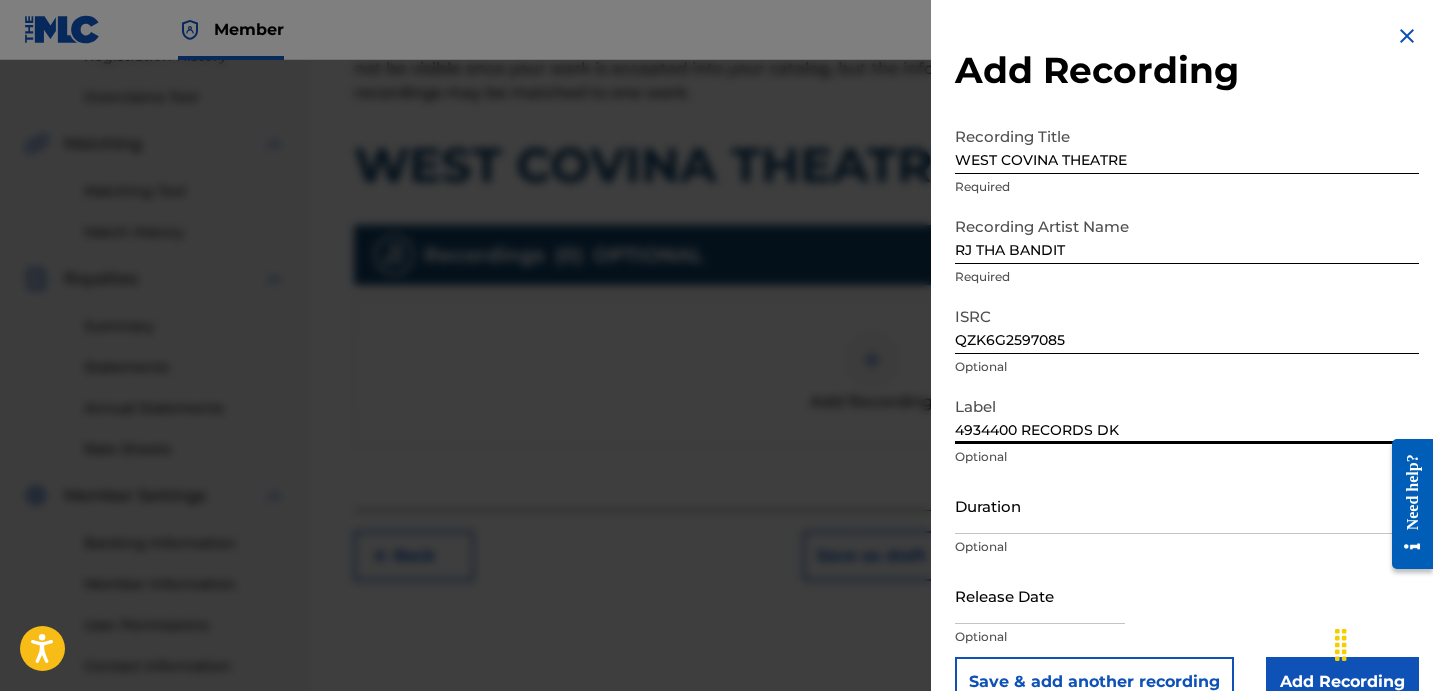 type on "4934400 RECORDS DK" 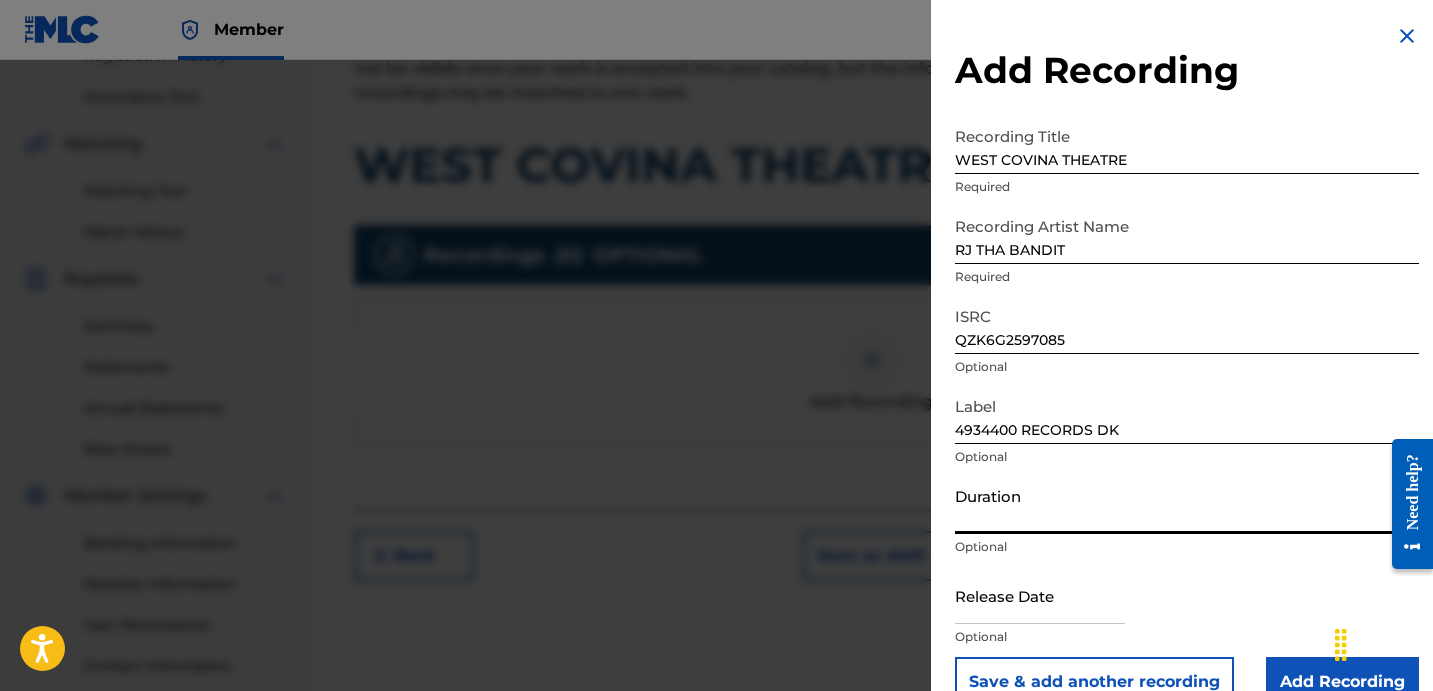 click on "Duration" at bounding box center (1187, 505) 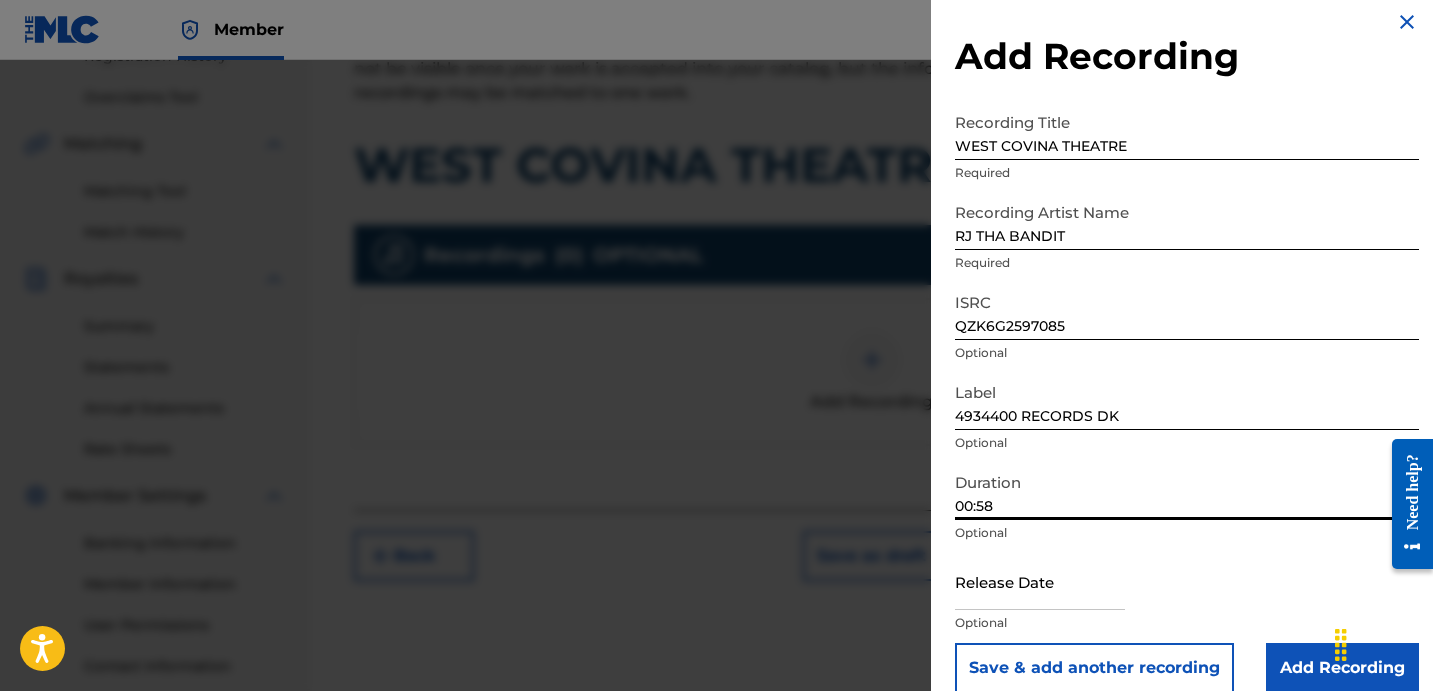 scroll, scrollTop: 40, scrollLeft: 0, axis: vertical 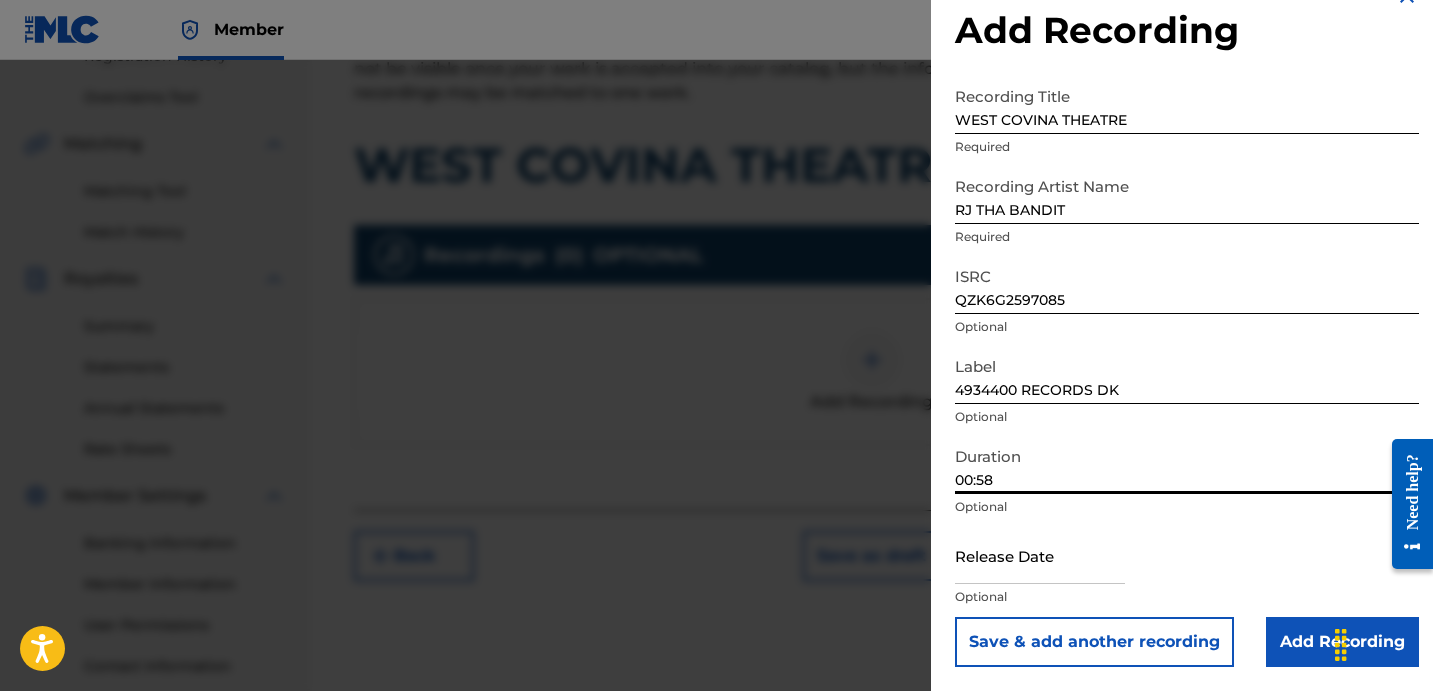 type on "00:58" 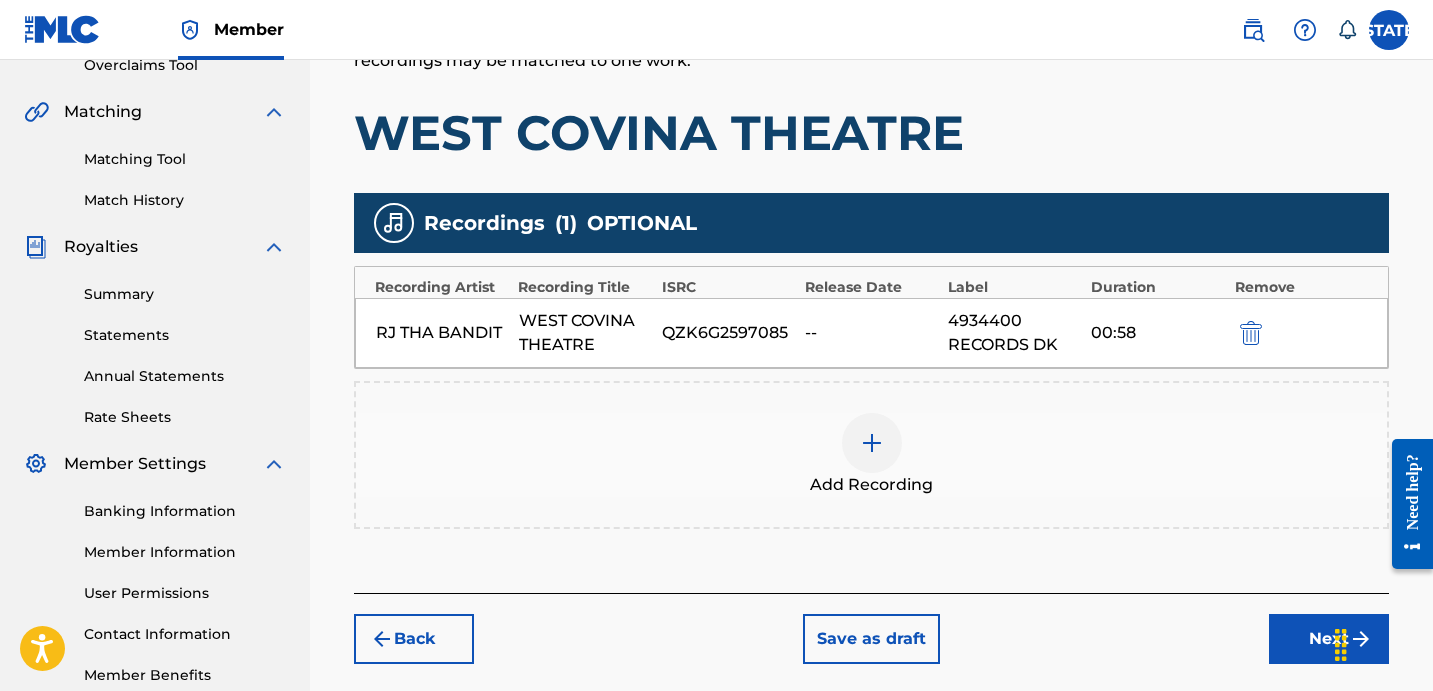 scroll, scrollTop: 549, scrollLeft: 0, axis: vertical 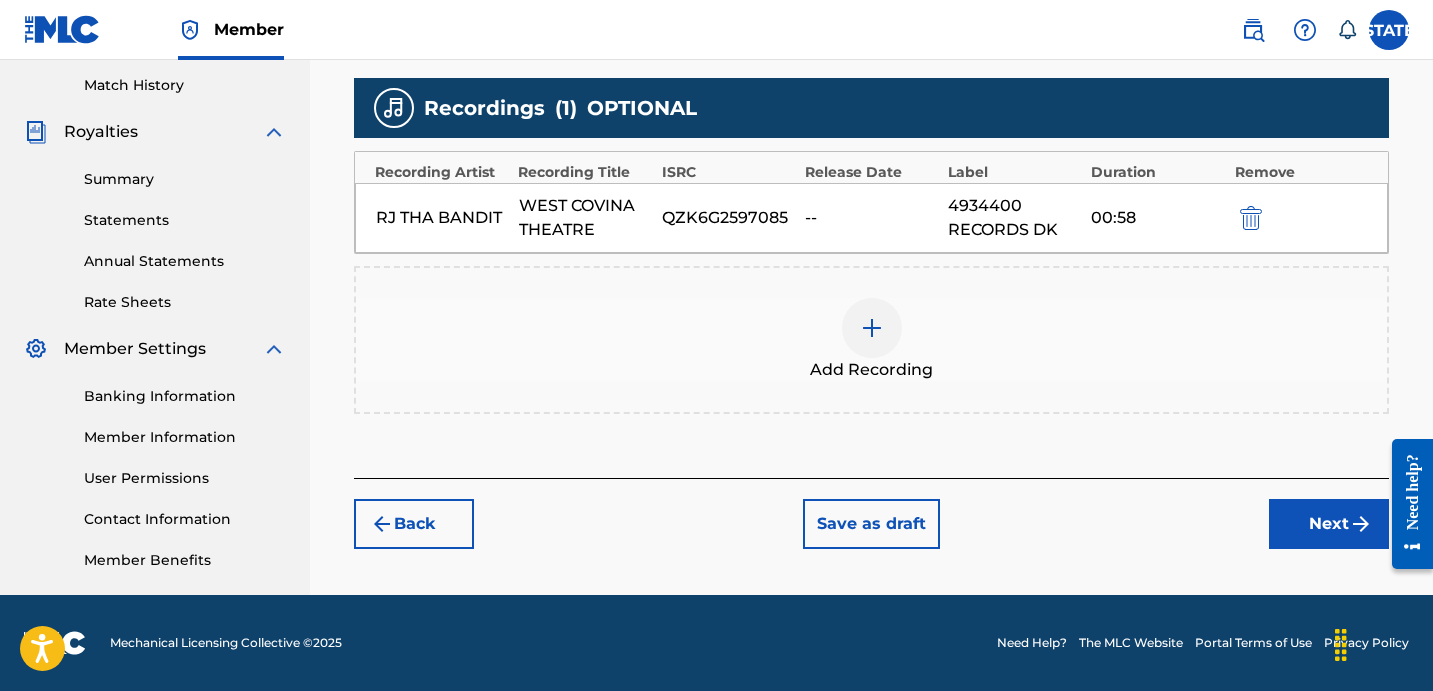 click on "Next" at bounding box center (1329, 524) 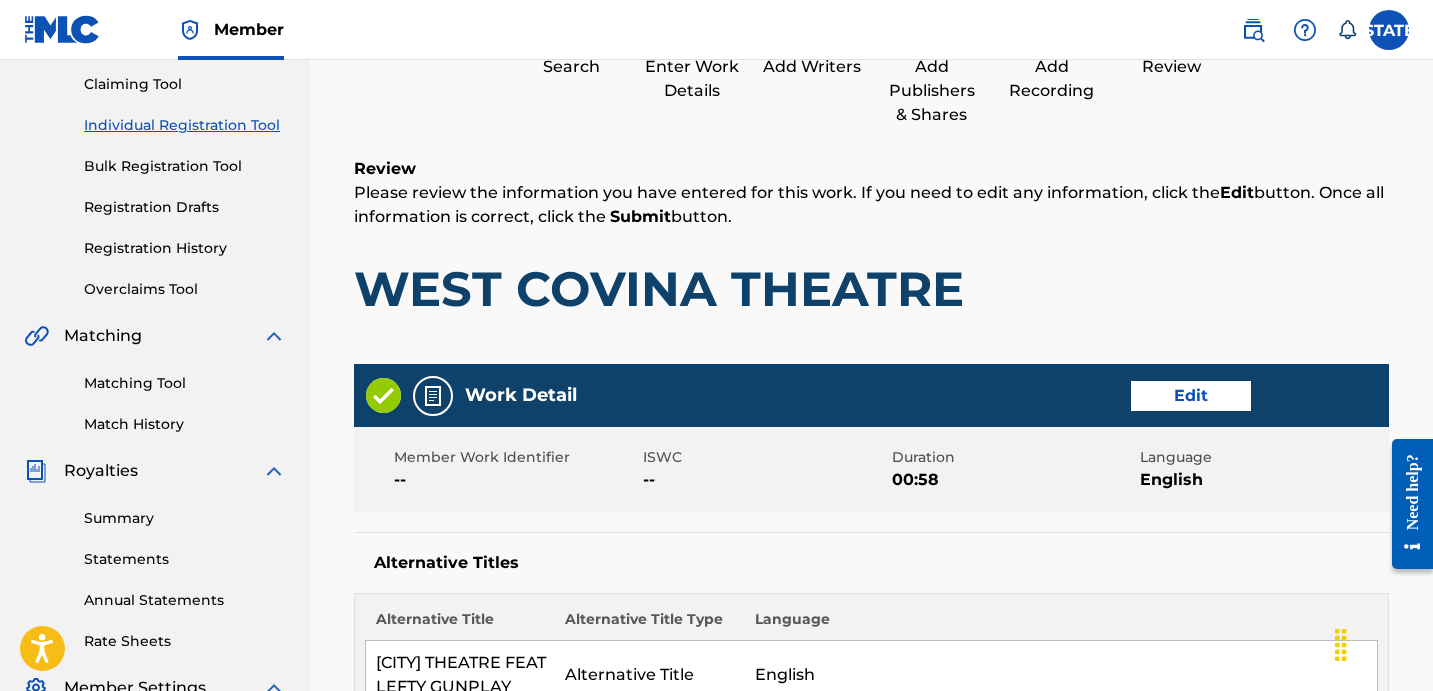 scroll, scrollTop: 90, scrollLeft: 0, axis: vertical 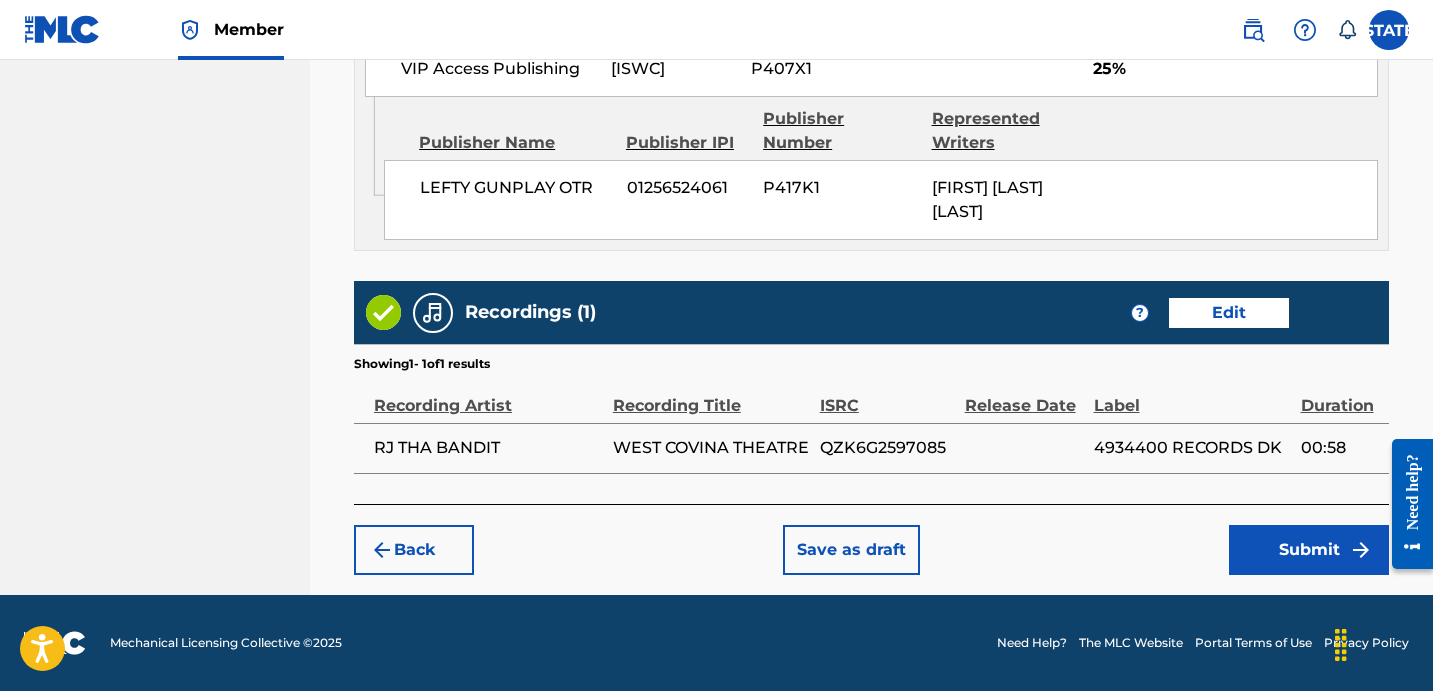 click on "Submit" at bounding box center [1309, 550] 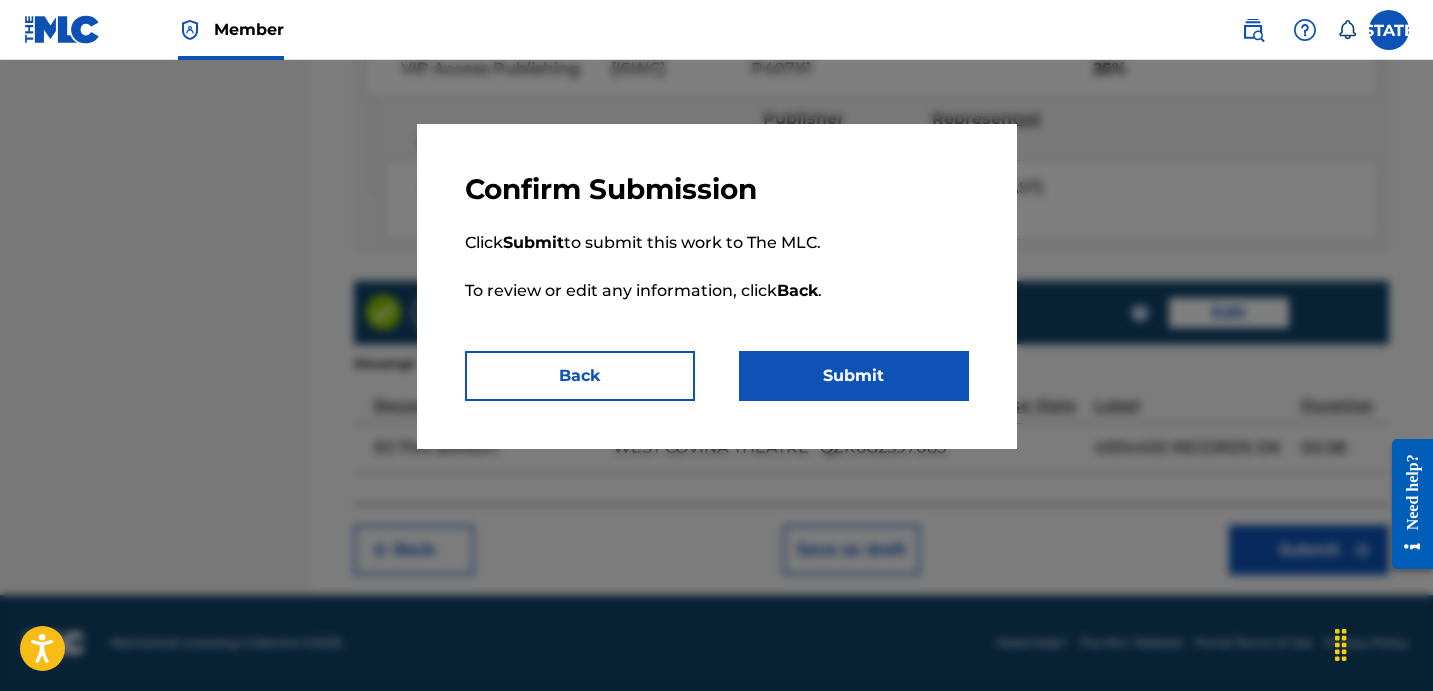 click on "Submit" at bounding box center [854, 376] 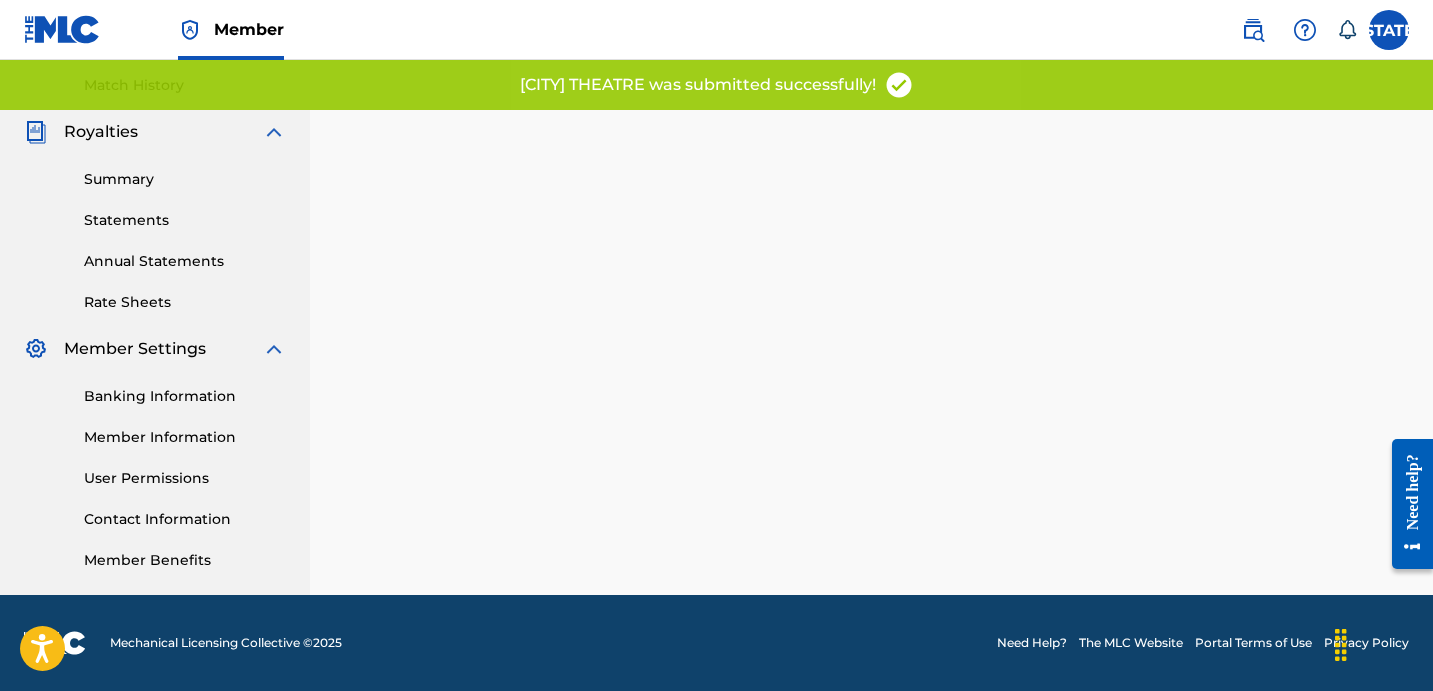 scroll, scrollTop: 0, scrollLeft: 0, axis: both 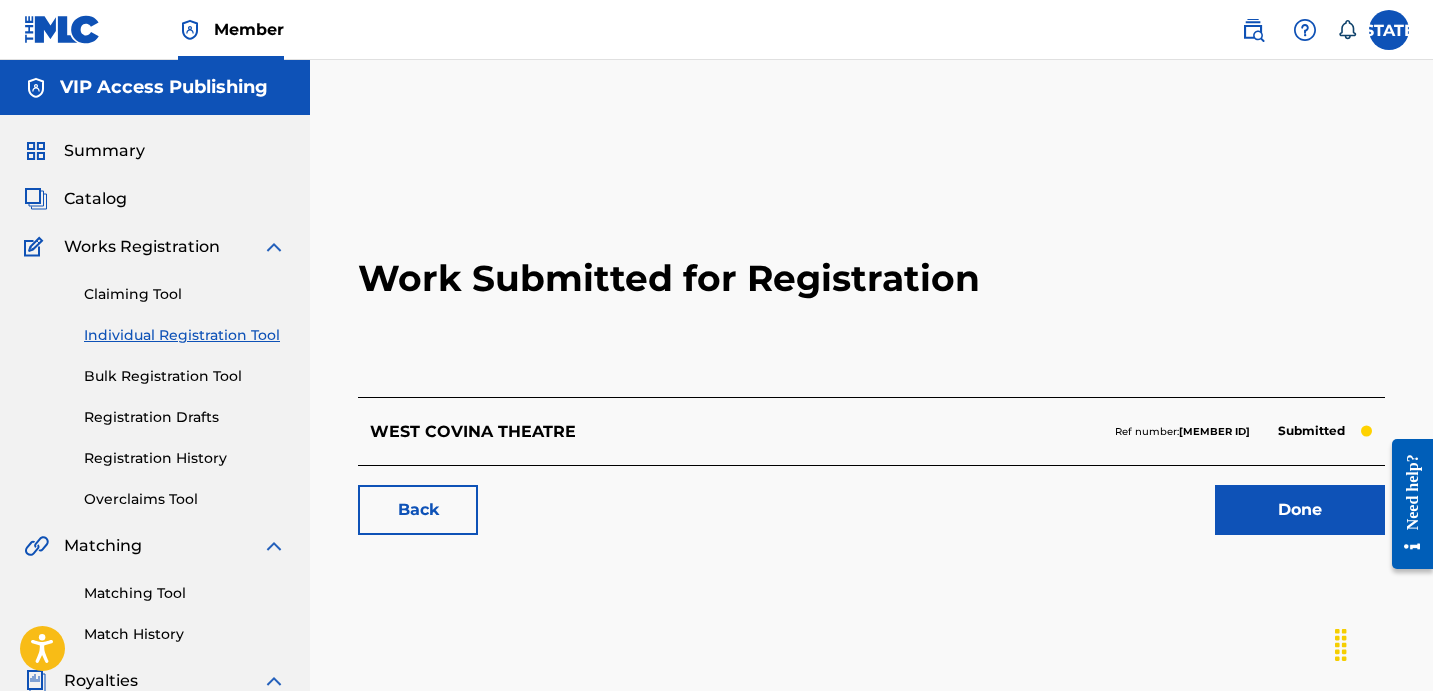 click on "Individual Registration Tool" at bounding box center (185, 335) 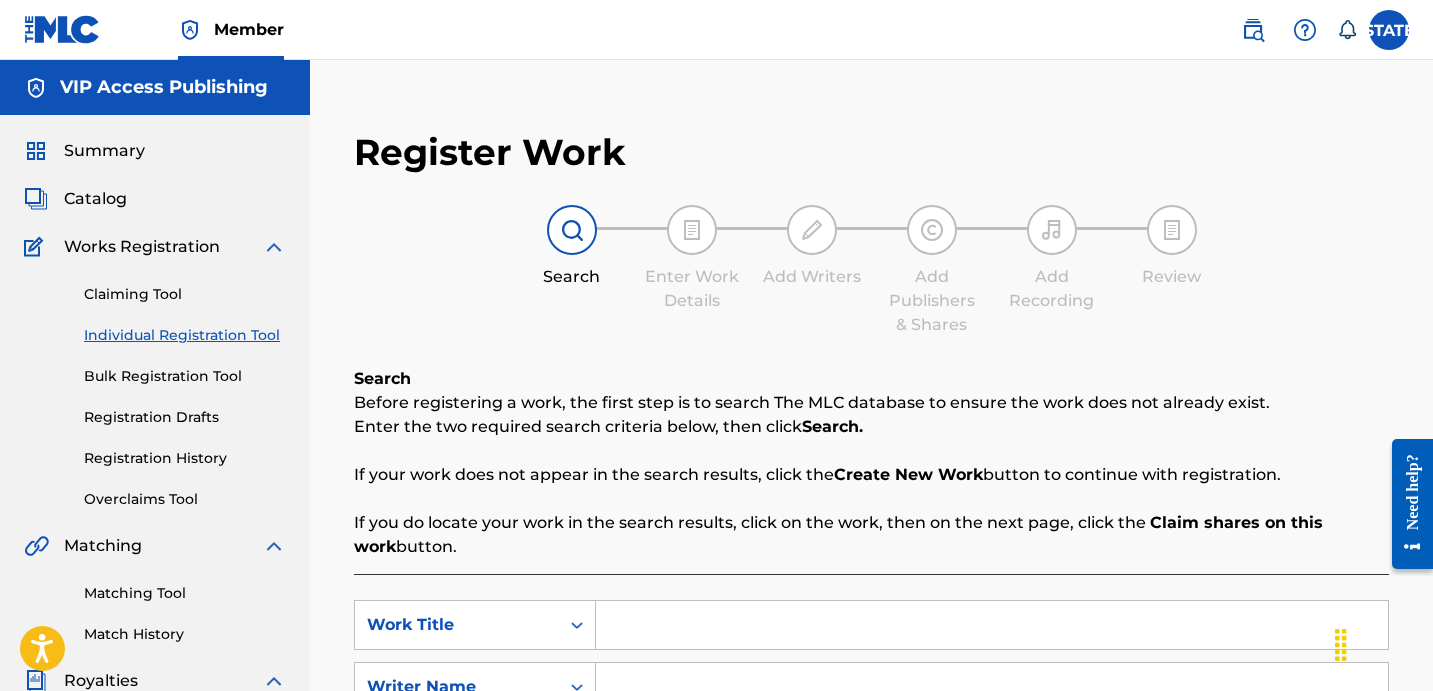 click at bounding box center [992, 625] 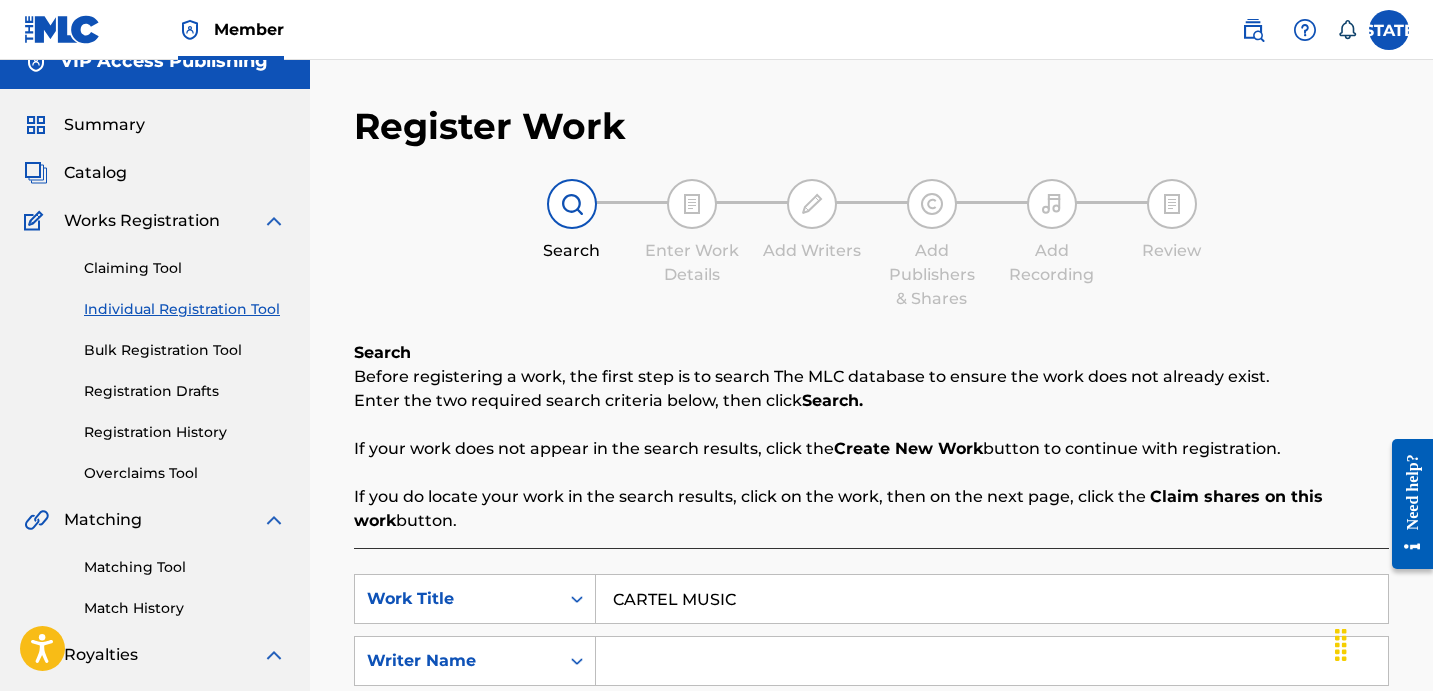 scroll, scrollTop: 59, scrollLeft: 0, axis: vertical 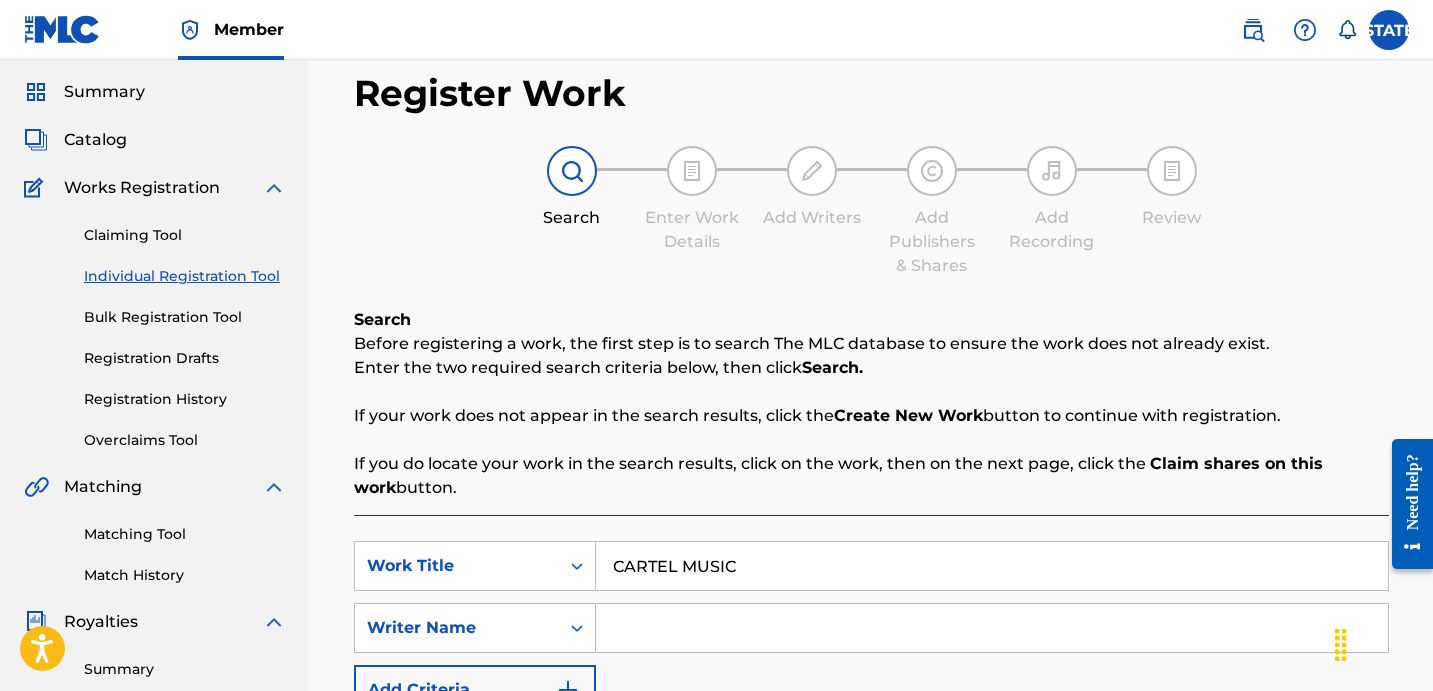 type on "CARTEL MUSIC" 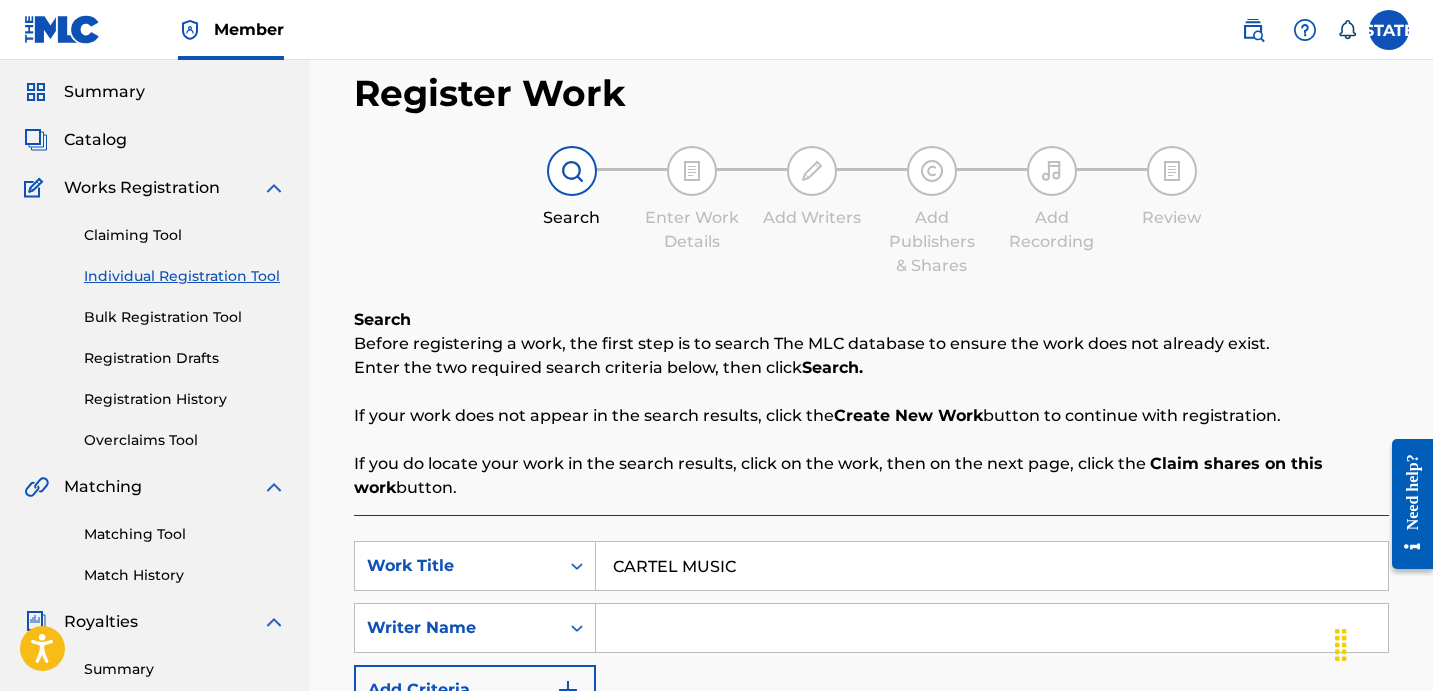 click at bounding box center [992, 628] 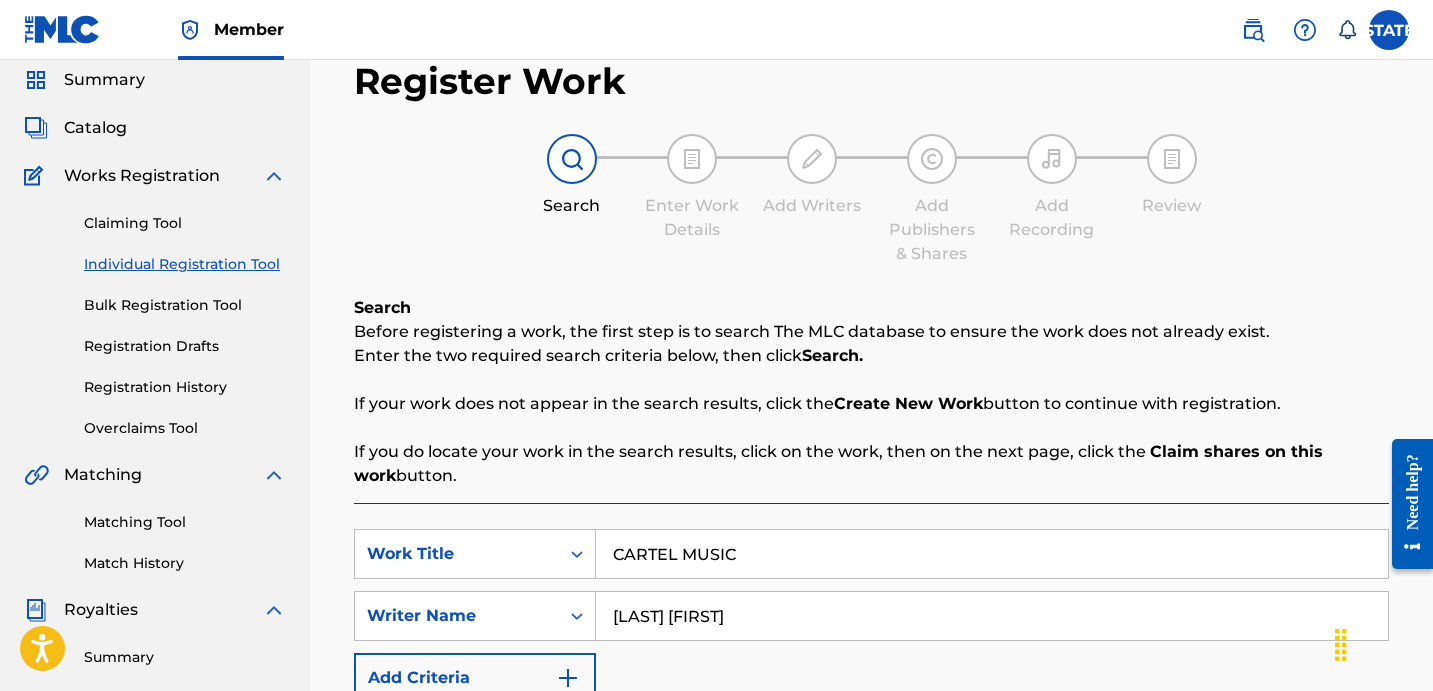 scroll, scrollTop: 372, scrollLeft: 0, axis: vertical 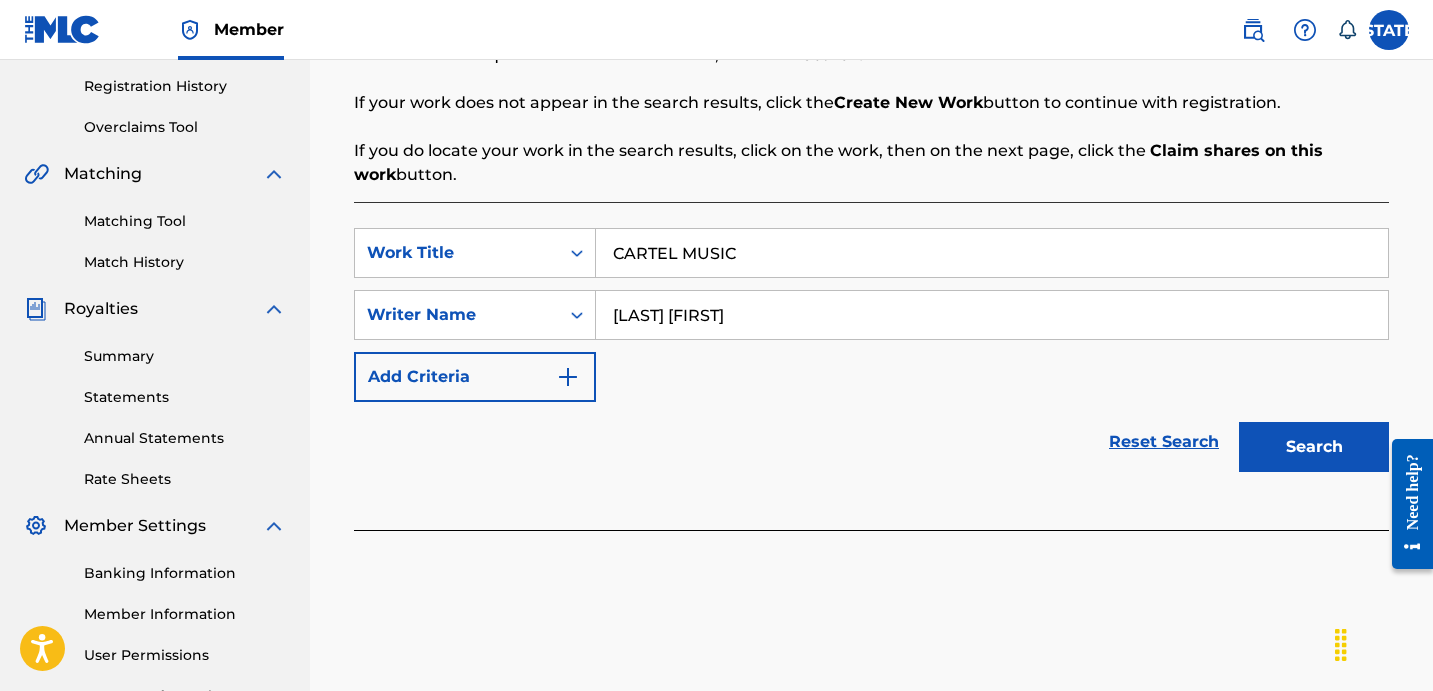 type on "[LAST] [FIRST]" 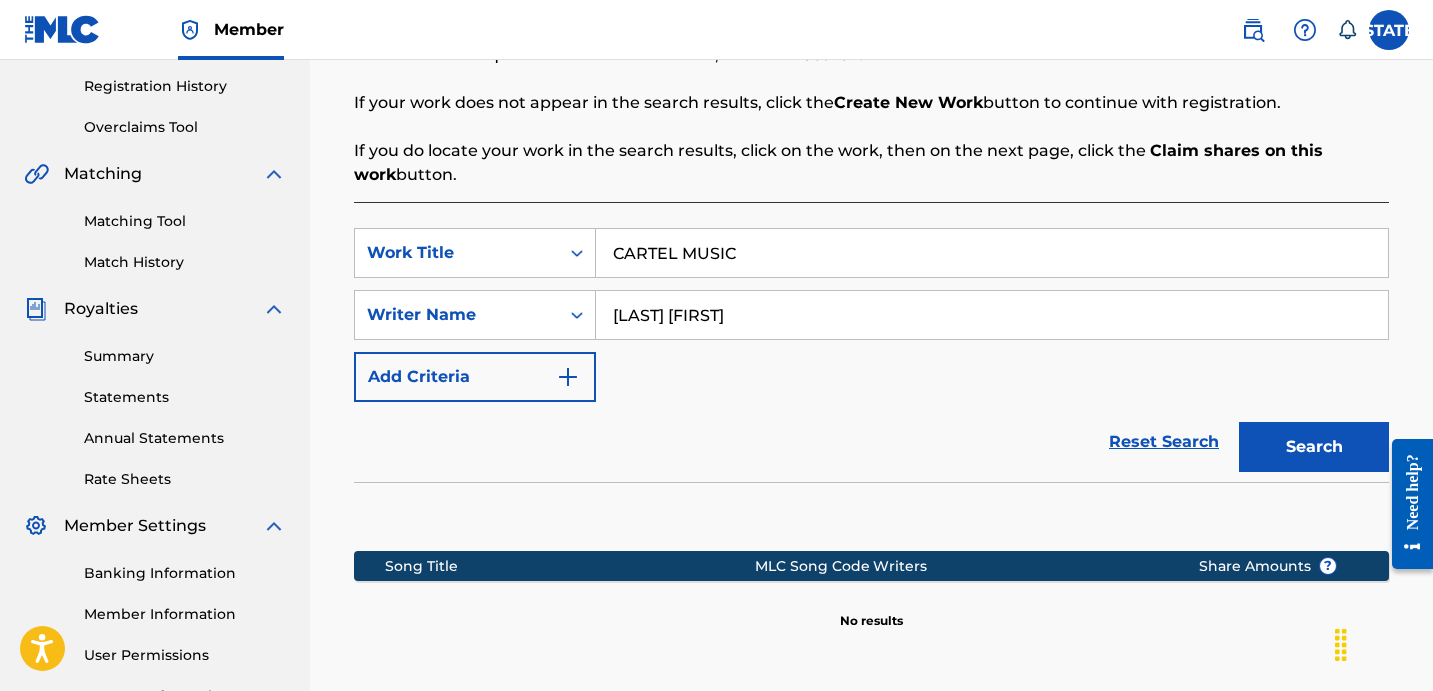 click on "Reset Search Search" at bounding box center [871, 442] 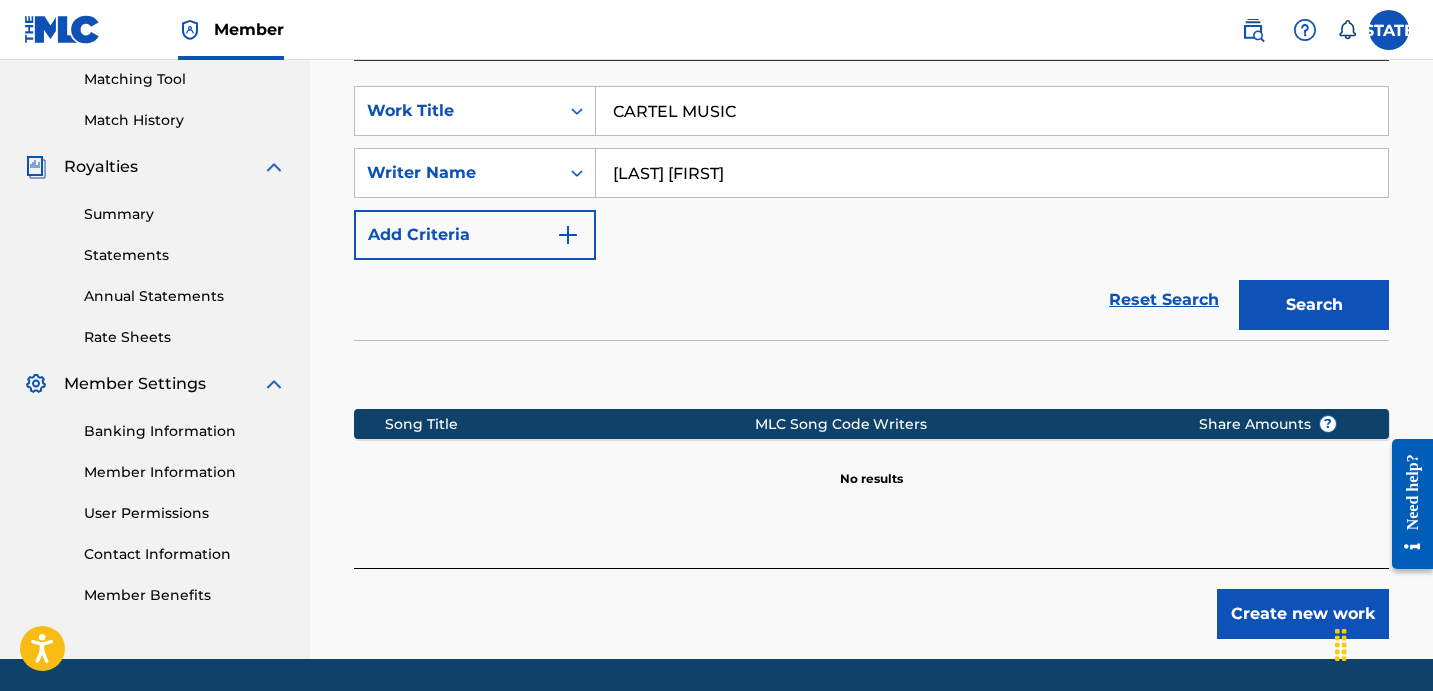scroll, scrollTop: 578, scrollLeft: 0, axis: vertical 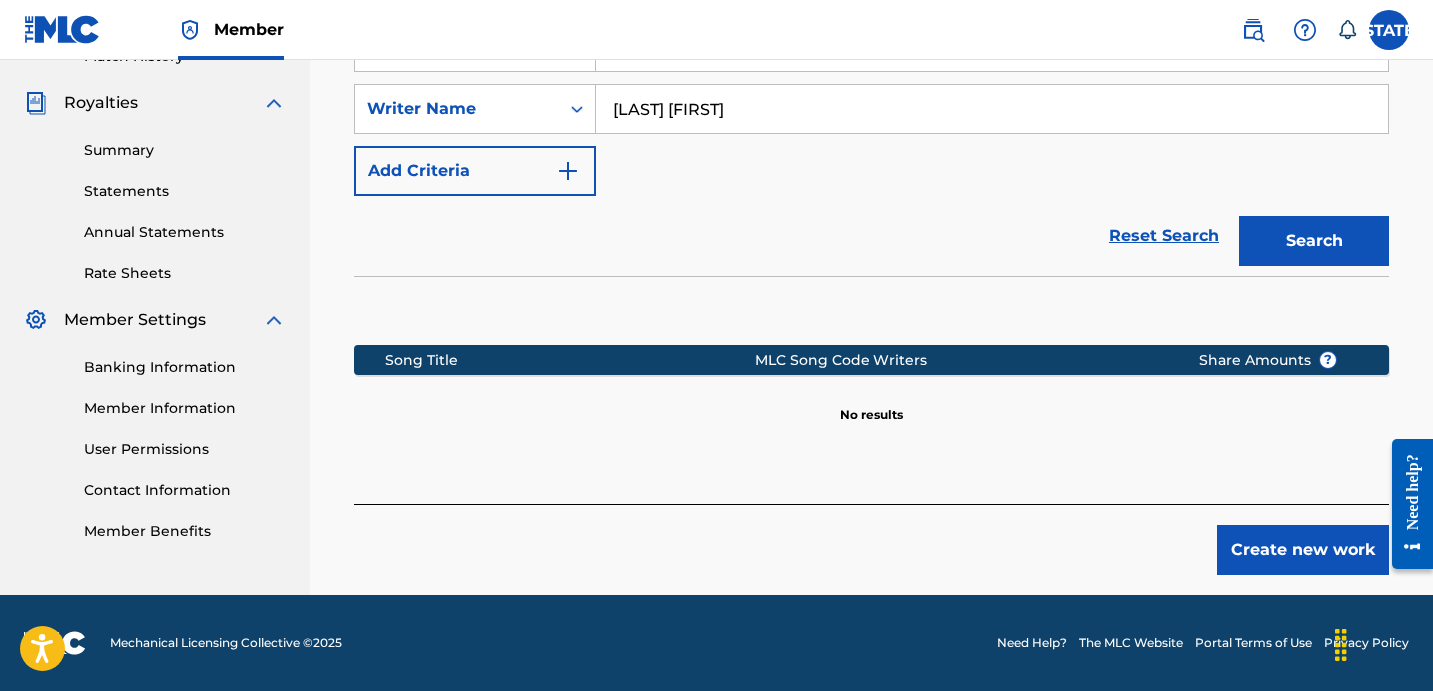 click on "Create new work" at bounding box center [1303, 550] 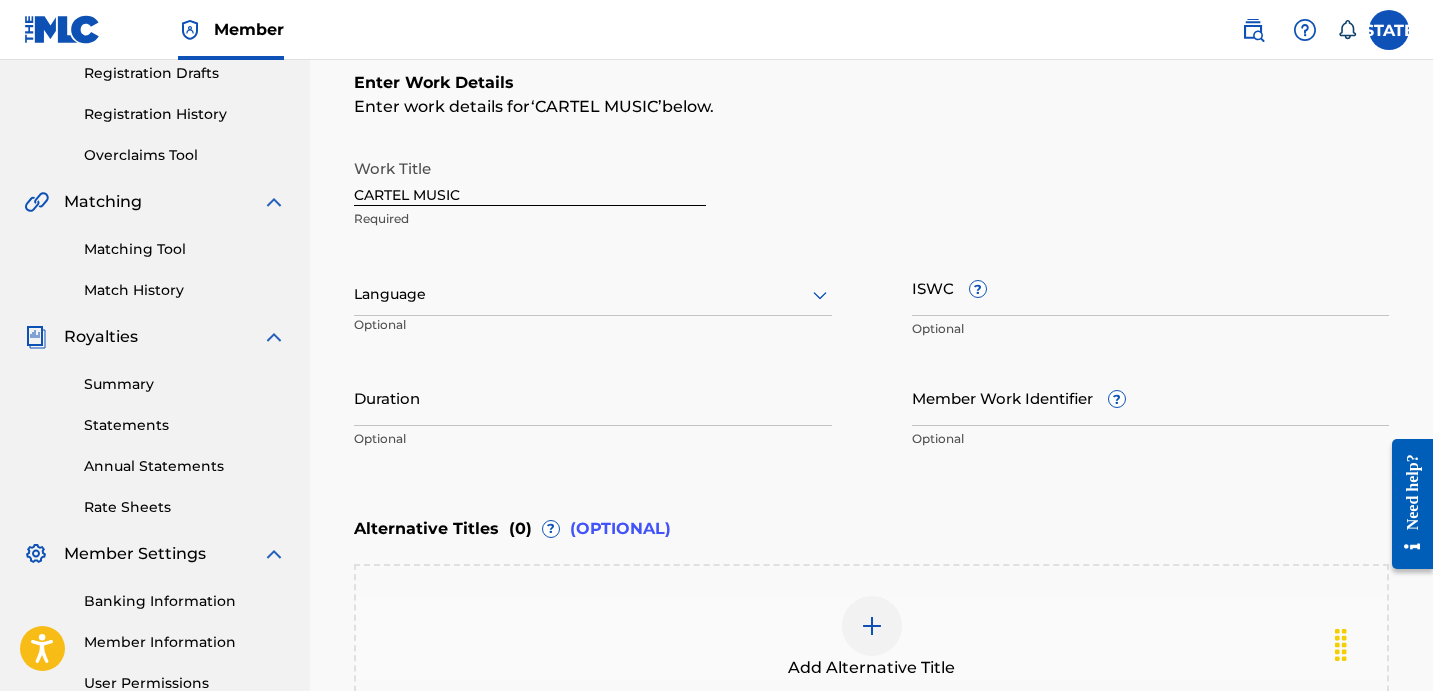 scroll, scrollTop: 193, scrollLeft: 0, axis: vertical 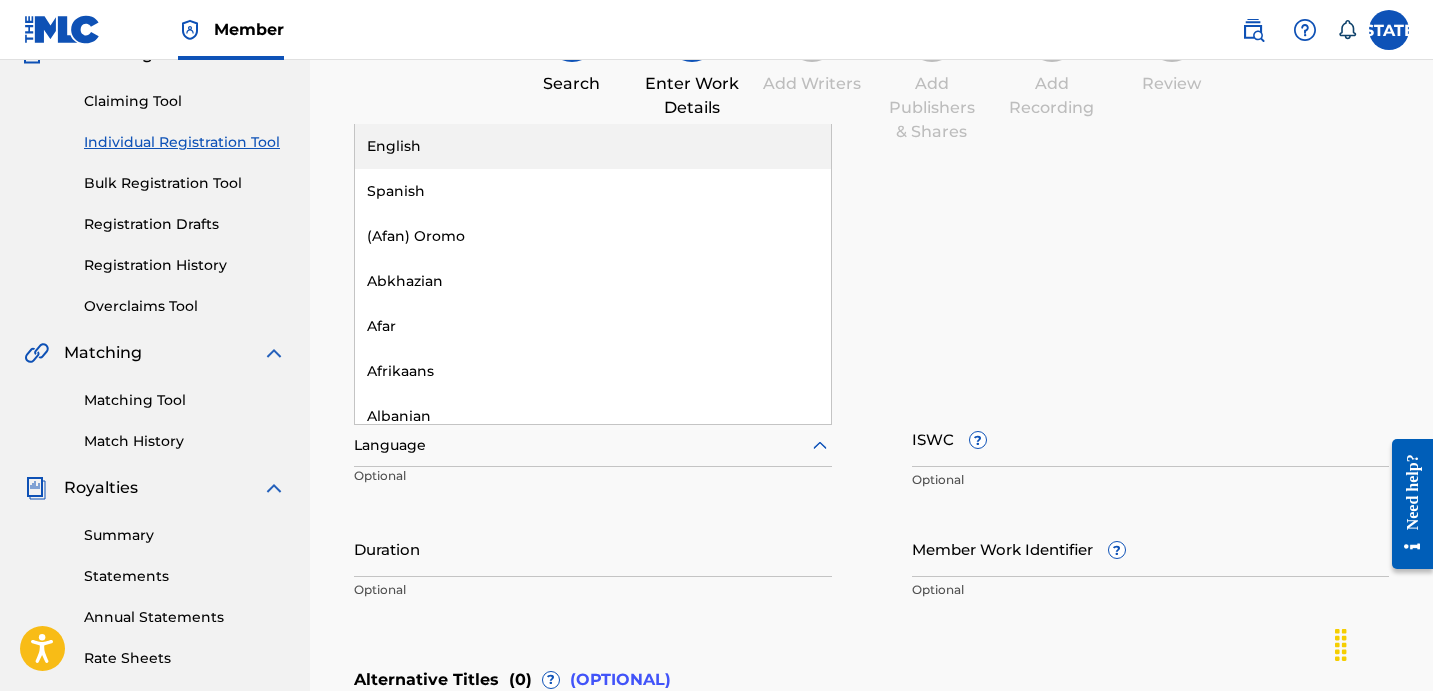 click at bounding box center (593, 445) 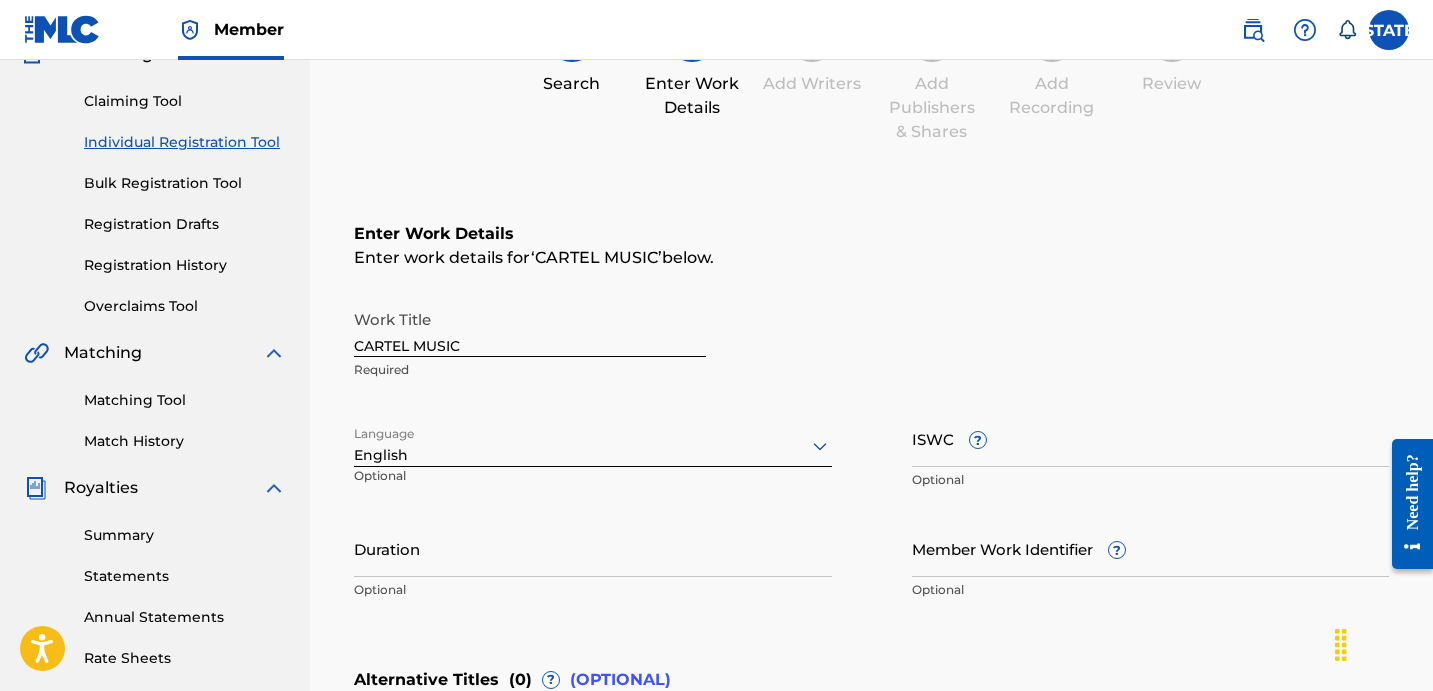 click on "Enter Work Details Enter work details for ‘ CARTEL MUSIC ’ below. Work Title CARTEL MUSIC Required Language English Optional ISWC ? Optional Duration Optional Member Work Identifier ? Optional" at bounding box center [871, 416] 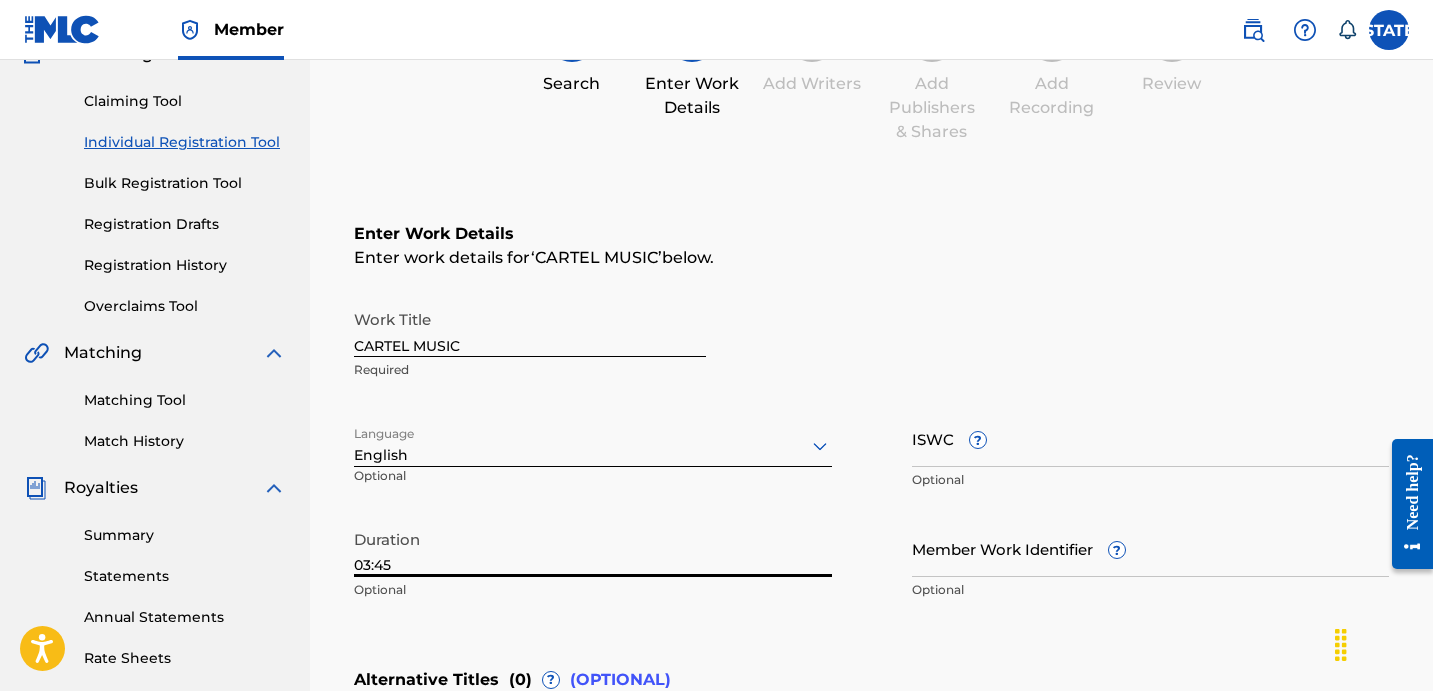 type on "03:45" 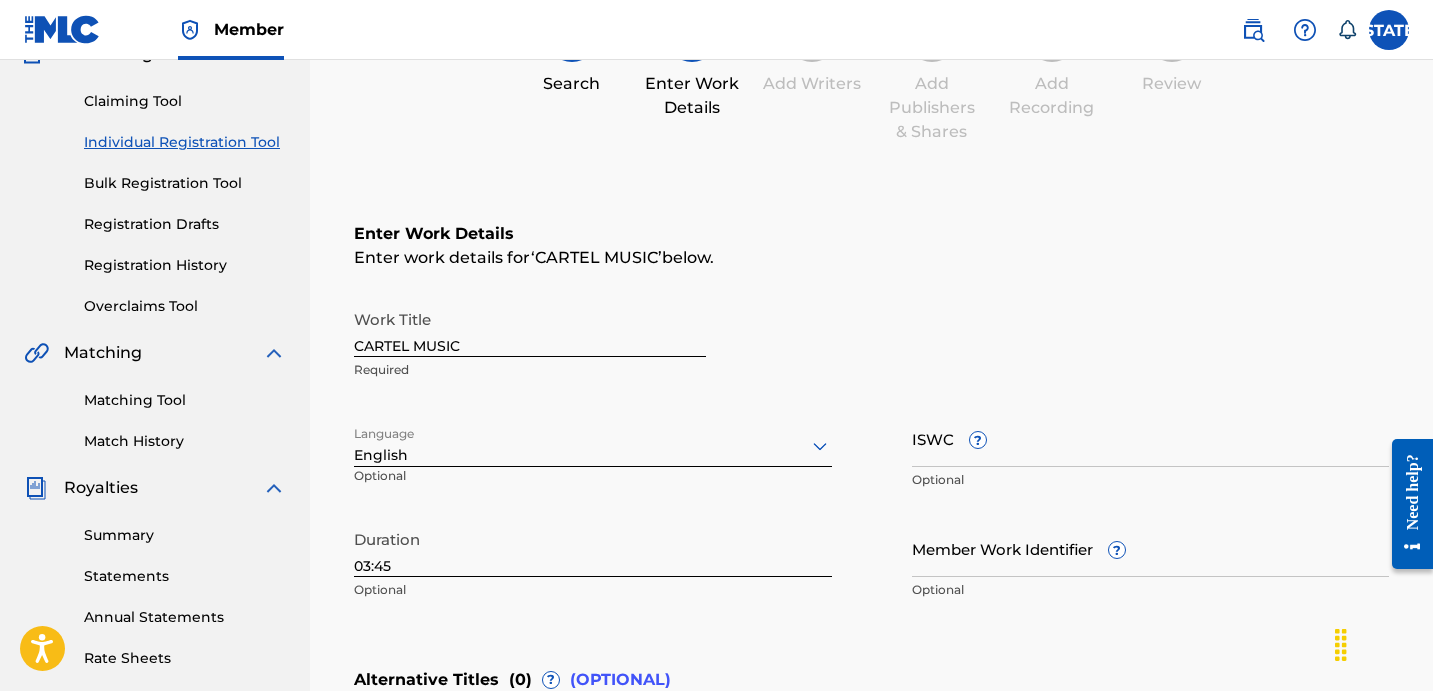 click on "Enter Work Details Enter work details for ‘ CARTEL MUSIC ’ below. Work Title CARTEL MUSIC Required Language English Optional ISWC ? Optional Duration 03:45 Optional Member Work Identifier ? Optional" at bounding box center [871, 416] 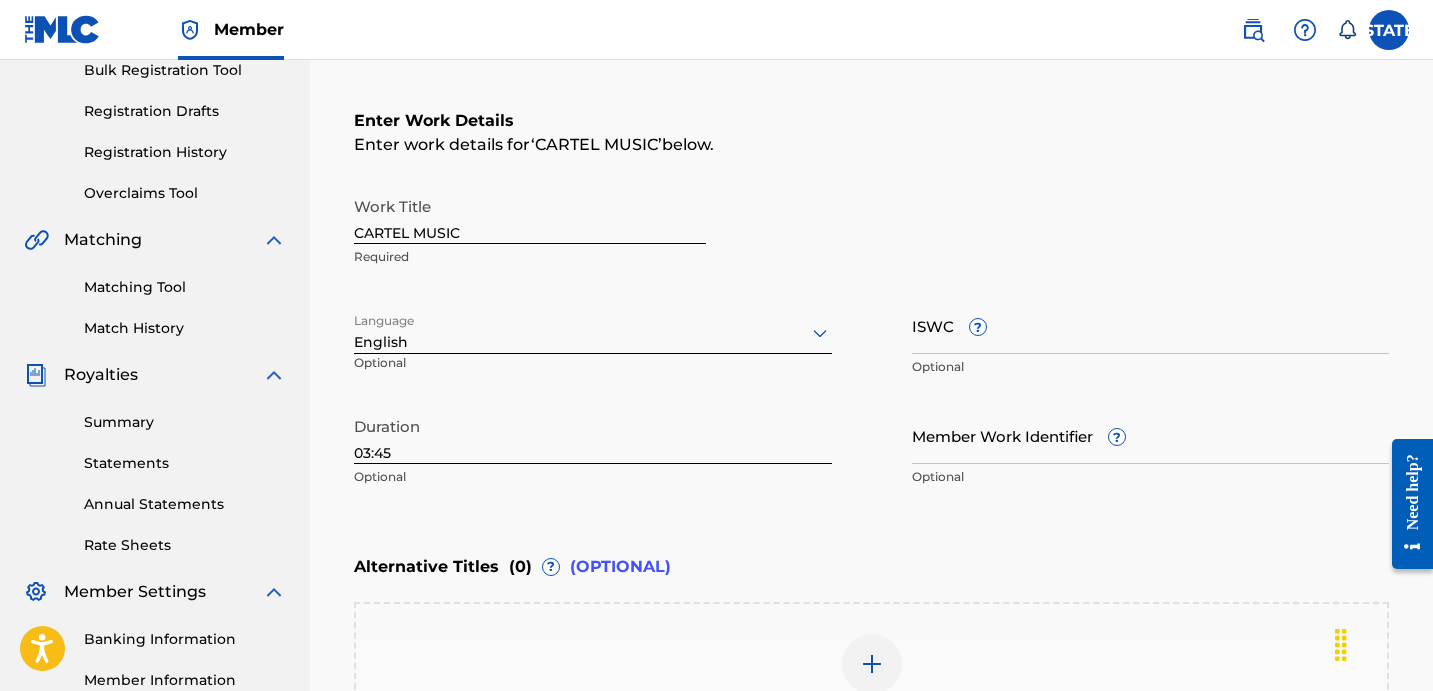 scroll, scrollTop: 526, scrollLeft: 0, axis: vertical 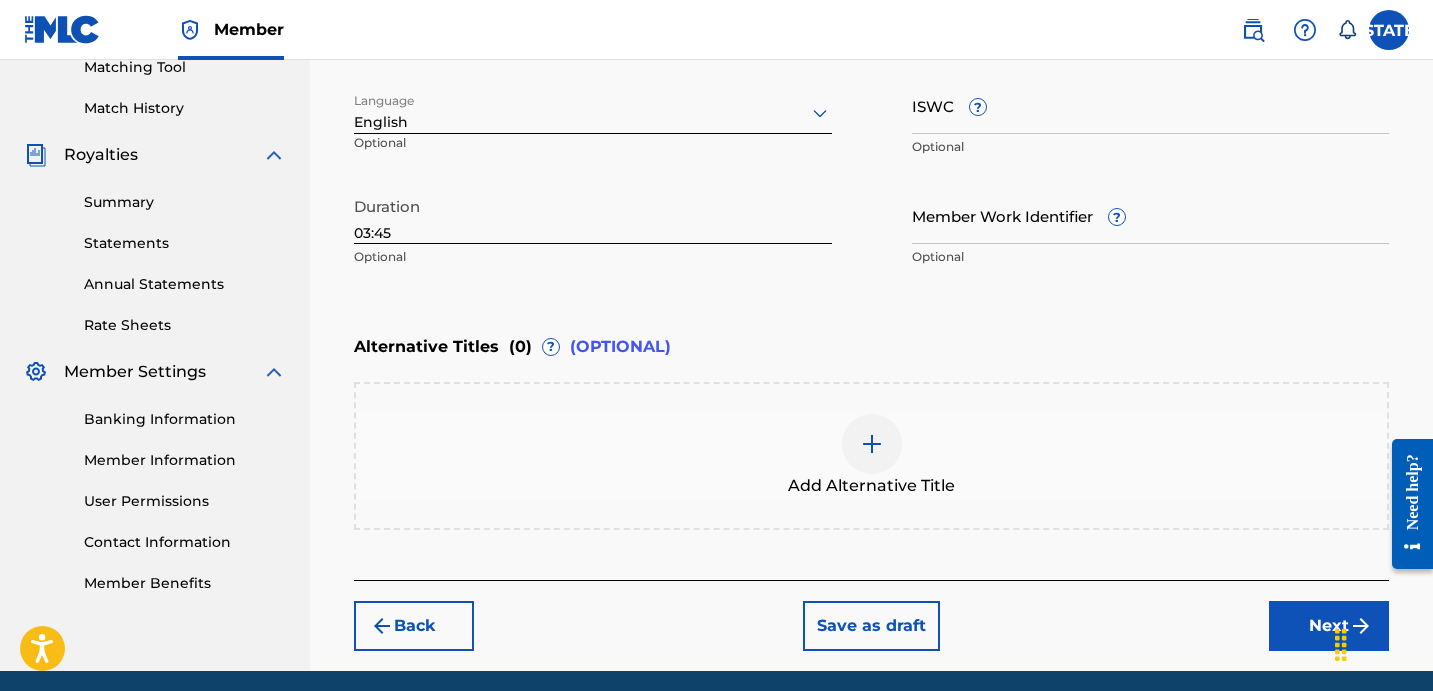 drag, startPoint x: 1285, startPoint y: 633, endPoint x: 1253, endPoint y: 653, distance: 37.735924 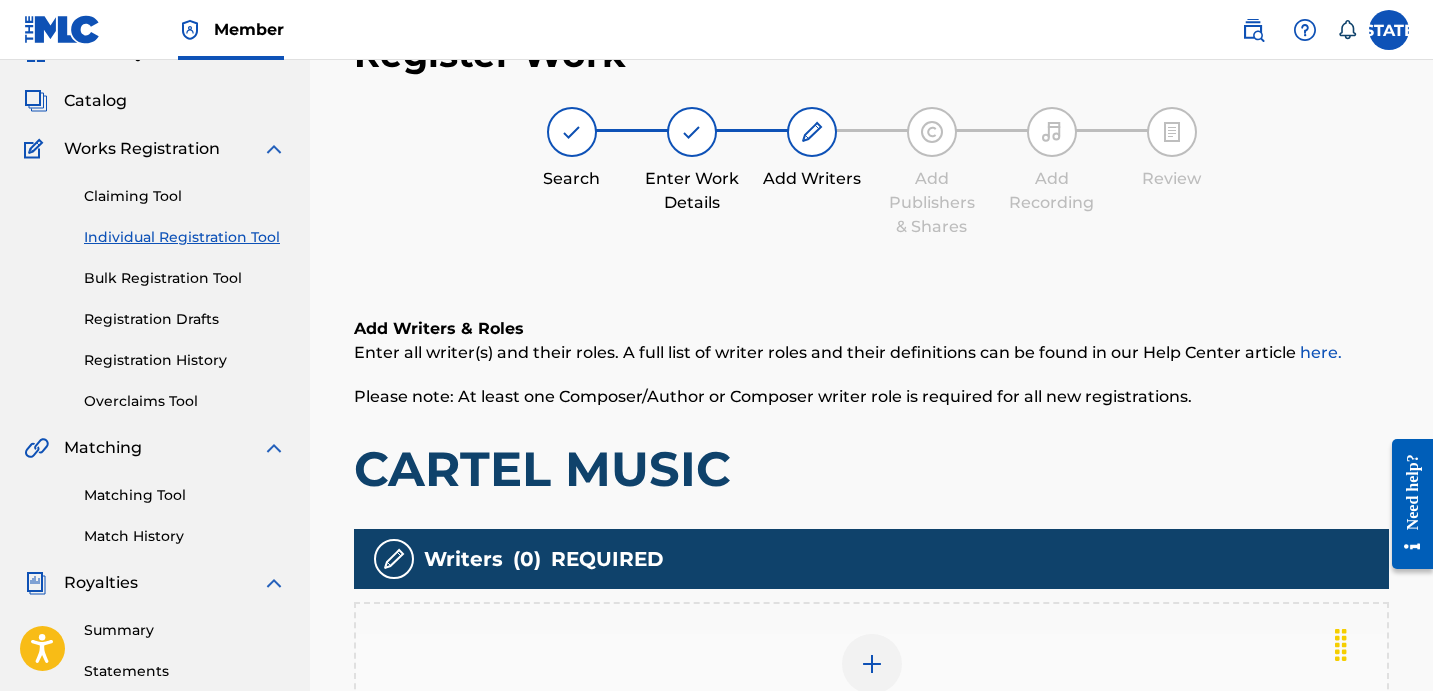 scroll, scrollTop: 90, scrollLeft: 0, axis: vertical 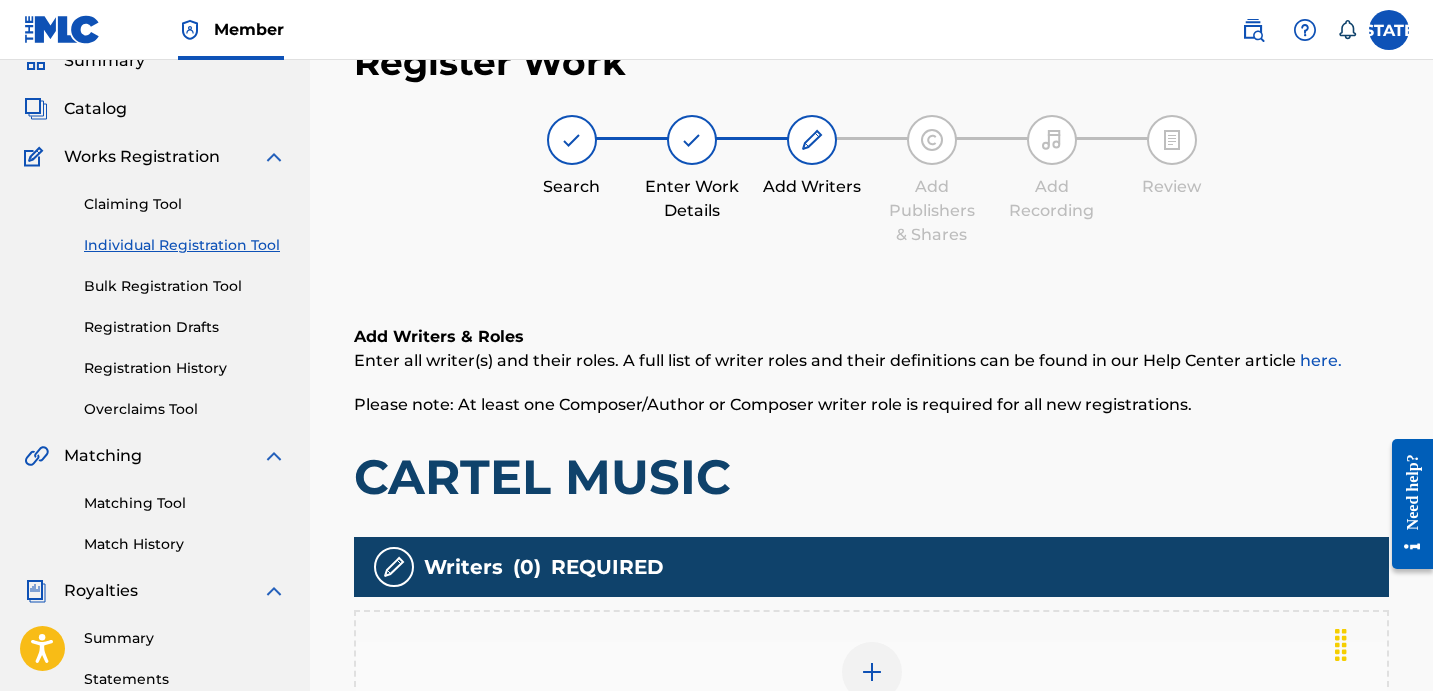 click on "Add Writers & Roles Enter all writer(s) and their roles. A full list of writer roles and their definitions can be found in our Help Center article here. Please note: At least one Composer/Author or Composer writer role is required for all new registrations. CARTEL MUSIC Writers ( 0 ) REQUIRED Add Writer" at bounding box center [871, 565] 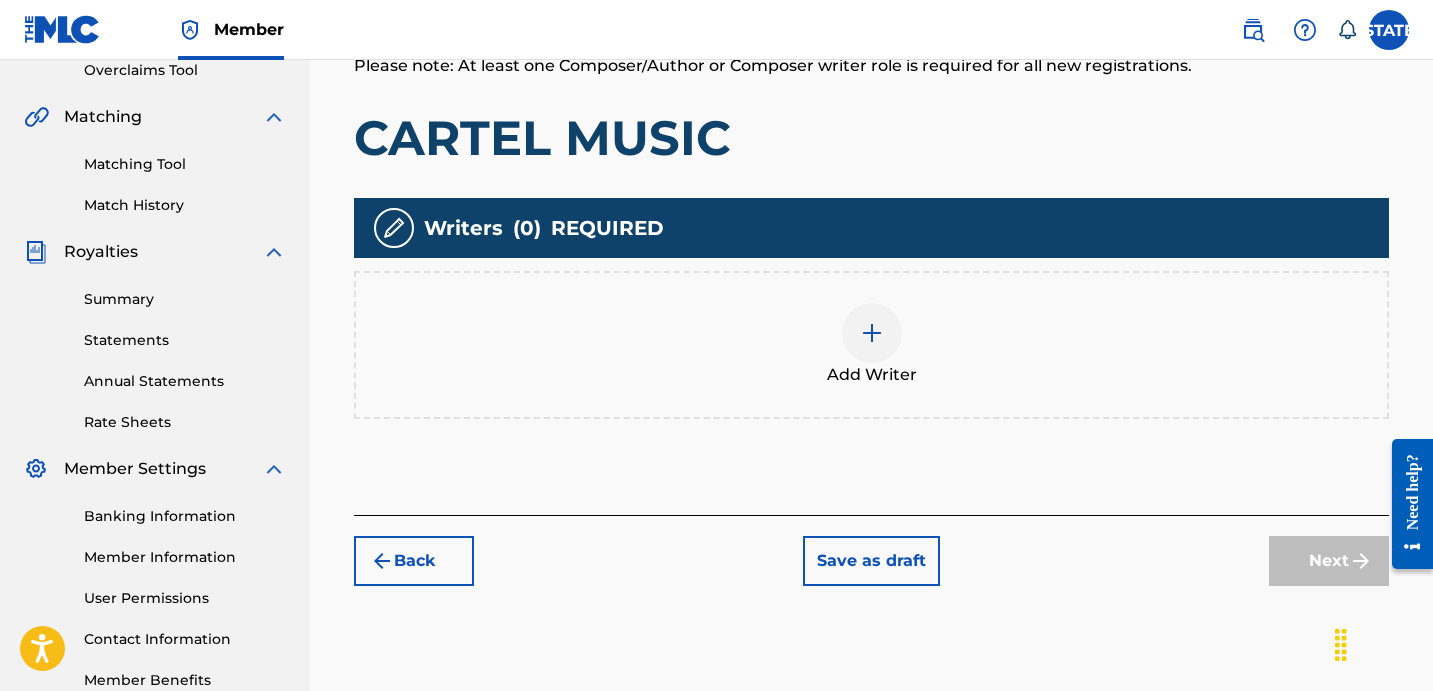 click on "Add Writer" at bounding box center [871, 345] 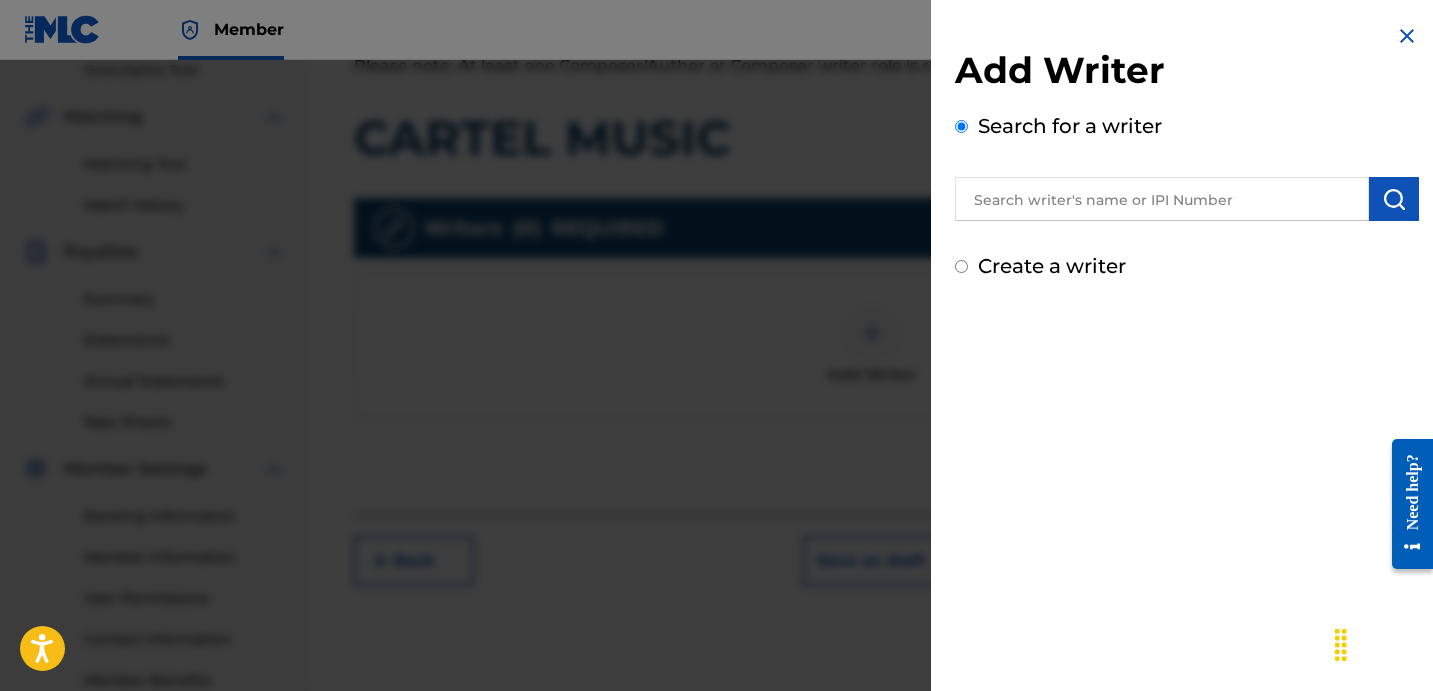 click on "Add Writer Search for a writer Create a writer" at bounding box center [1187, 345] 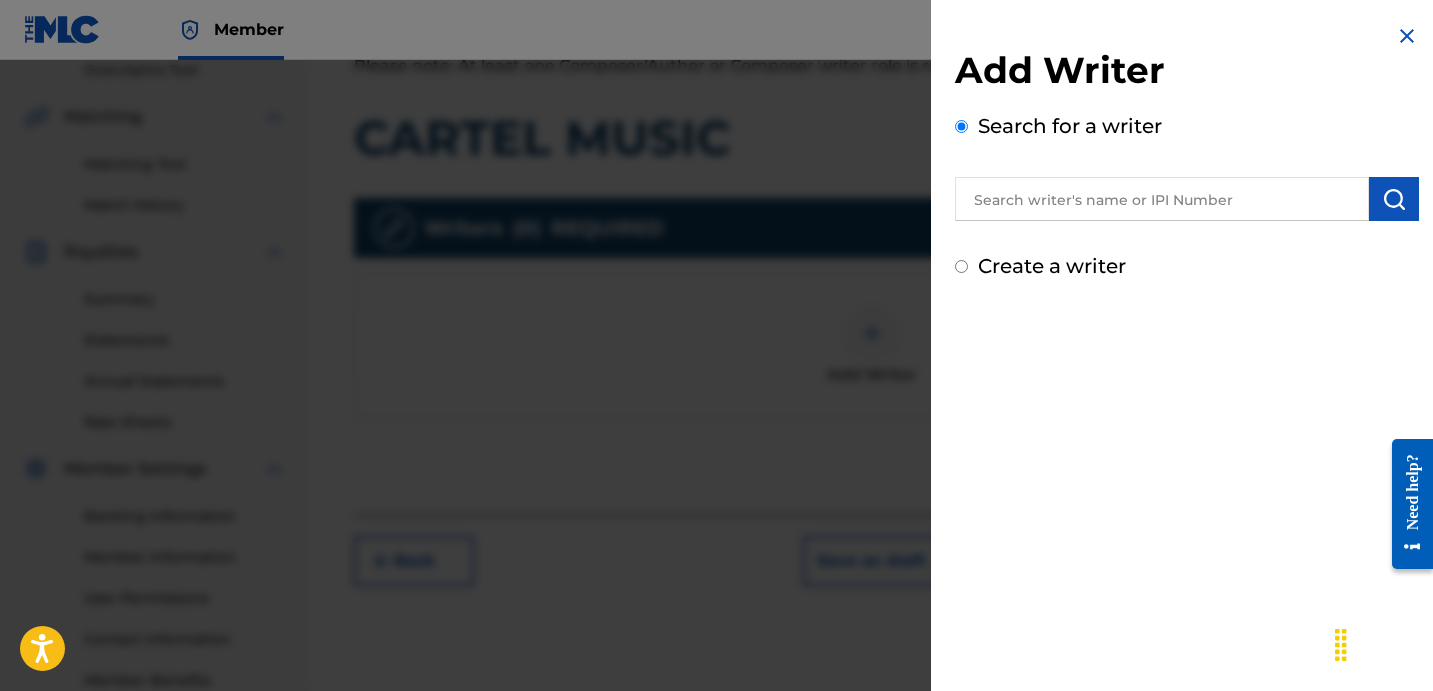 click at bounding box center [1162, 199] 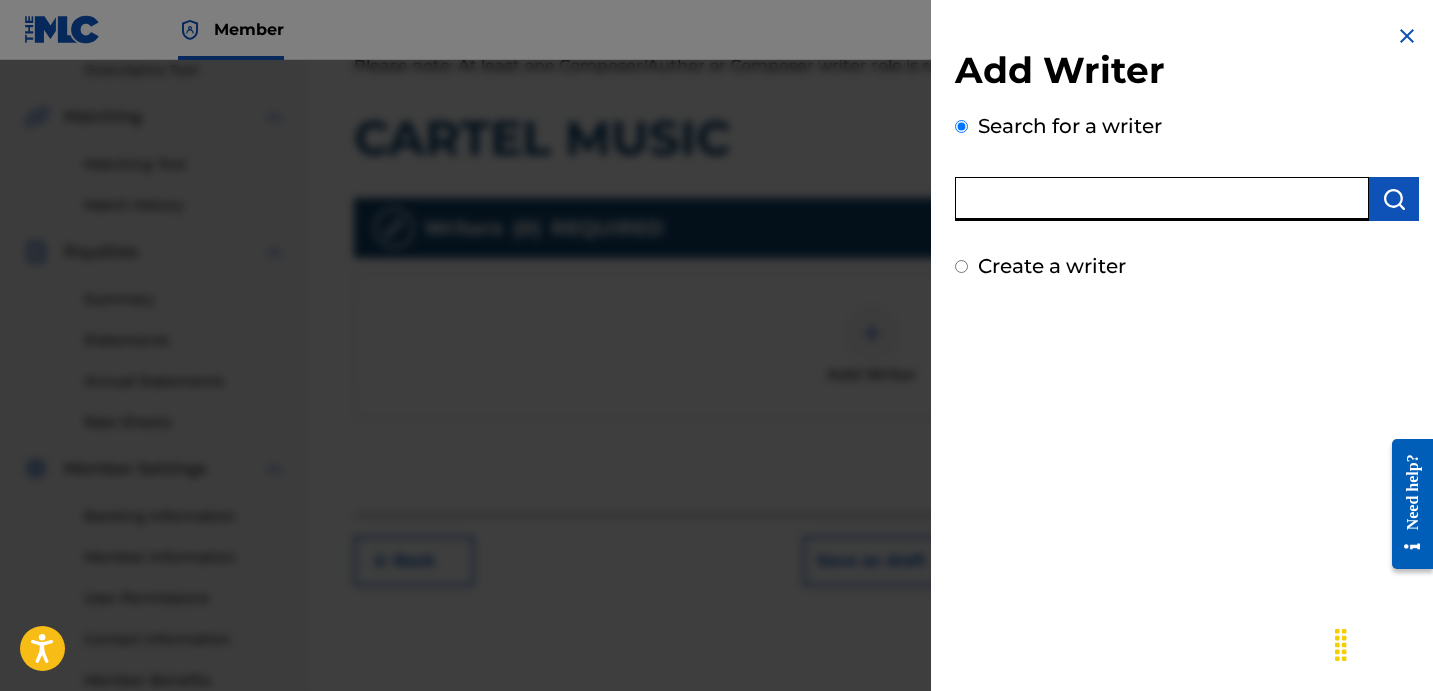 paste on "[LAST] [FIRST]" 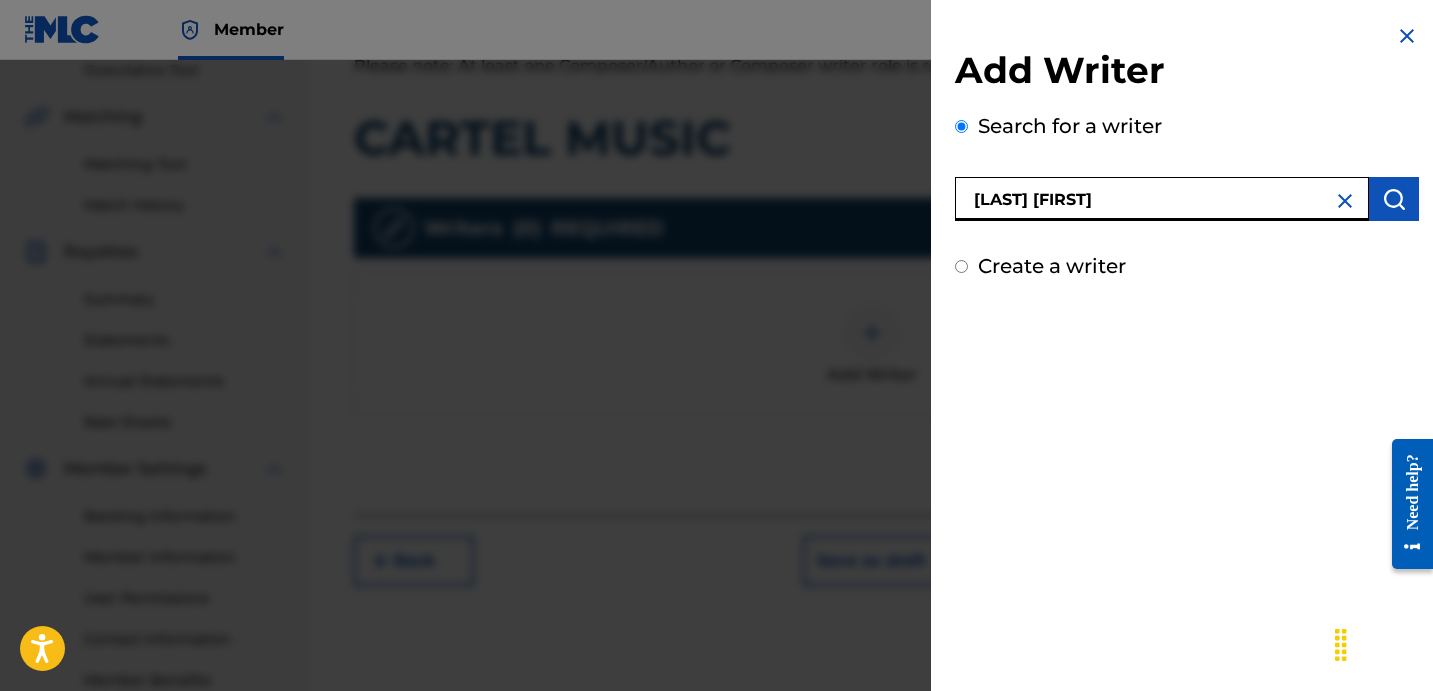 type on "[LAST] [FIRST]" 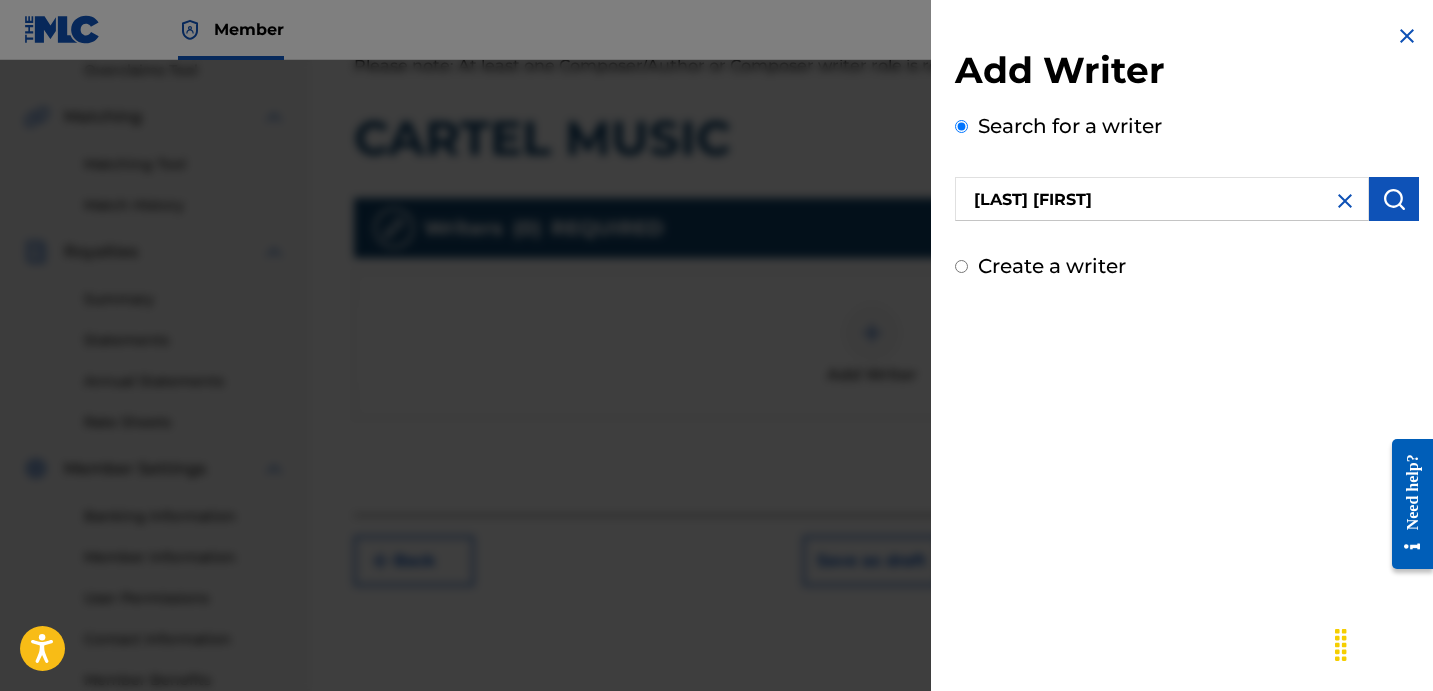 click at bounding box center [1394, 199] 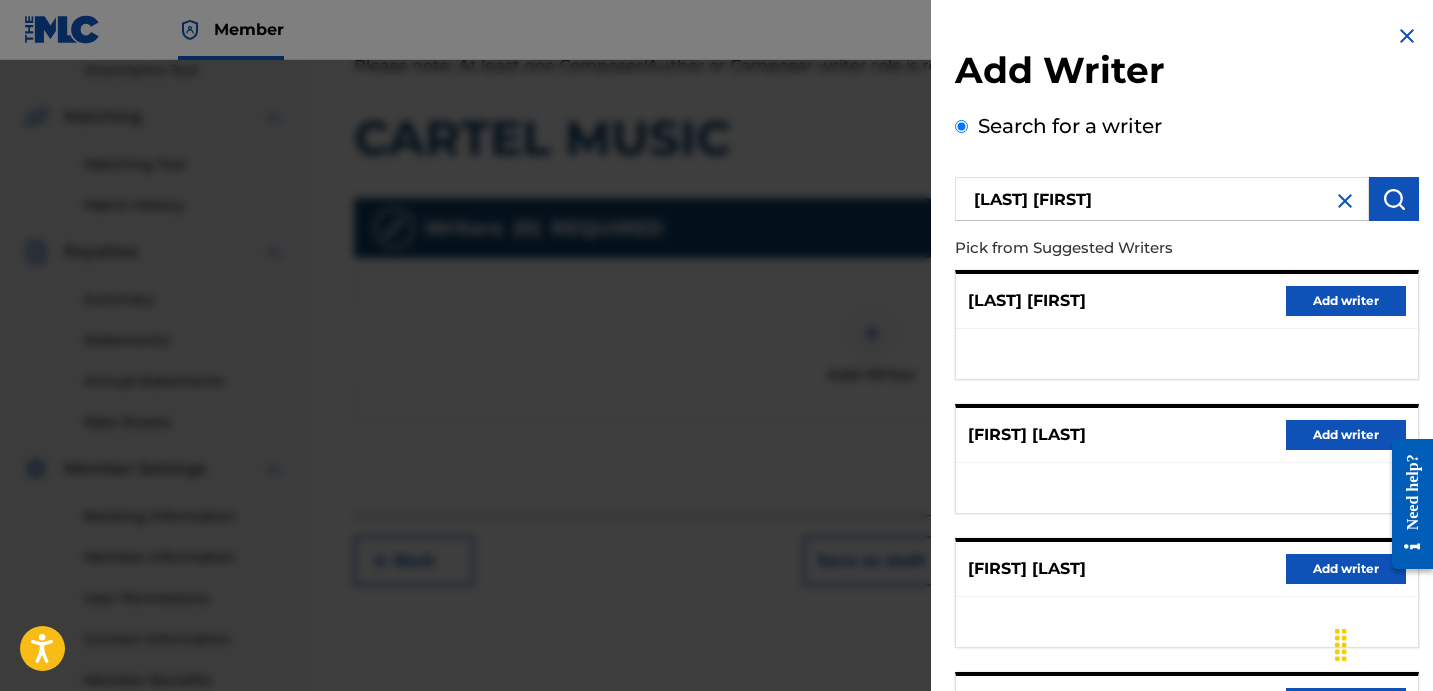 scroll, scrollTop: 319, scrollLeft: 0, axis: vertical 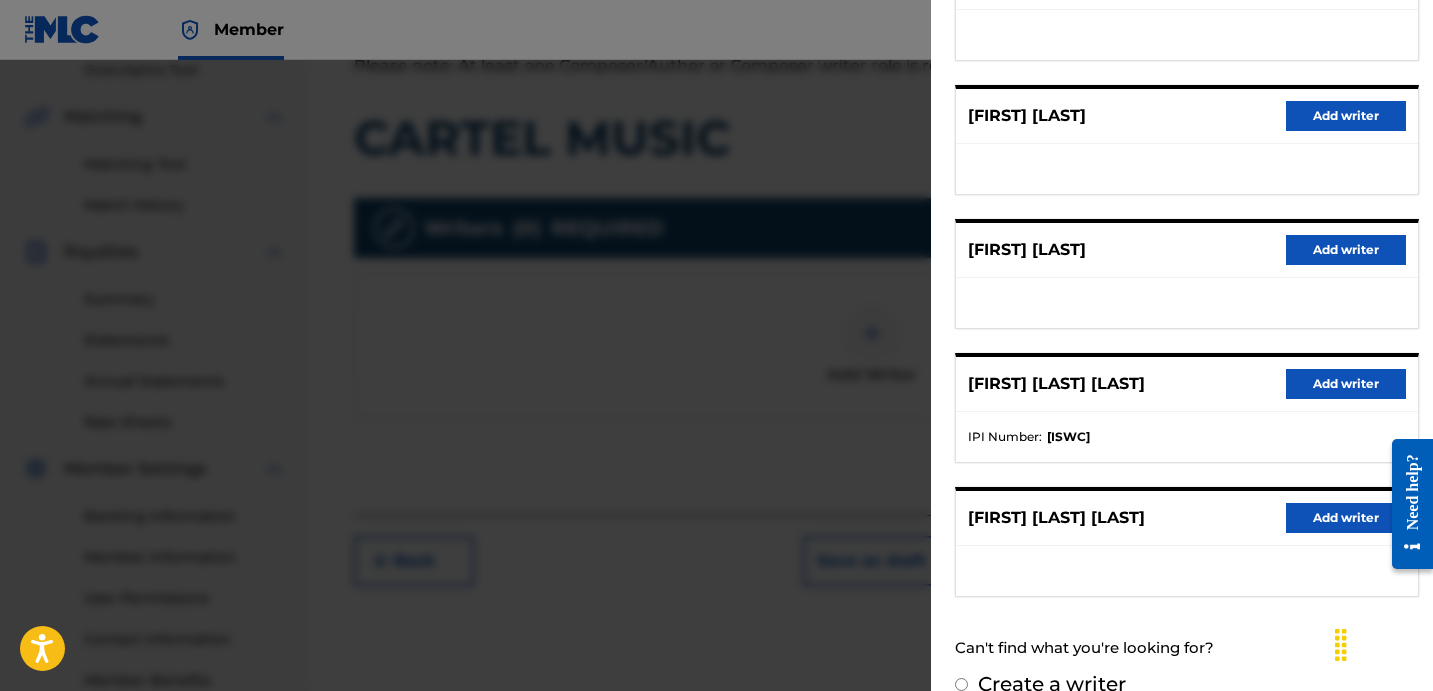 click on "Add writer" at bounding box center [1346, 384] 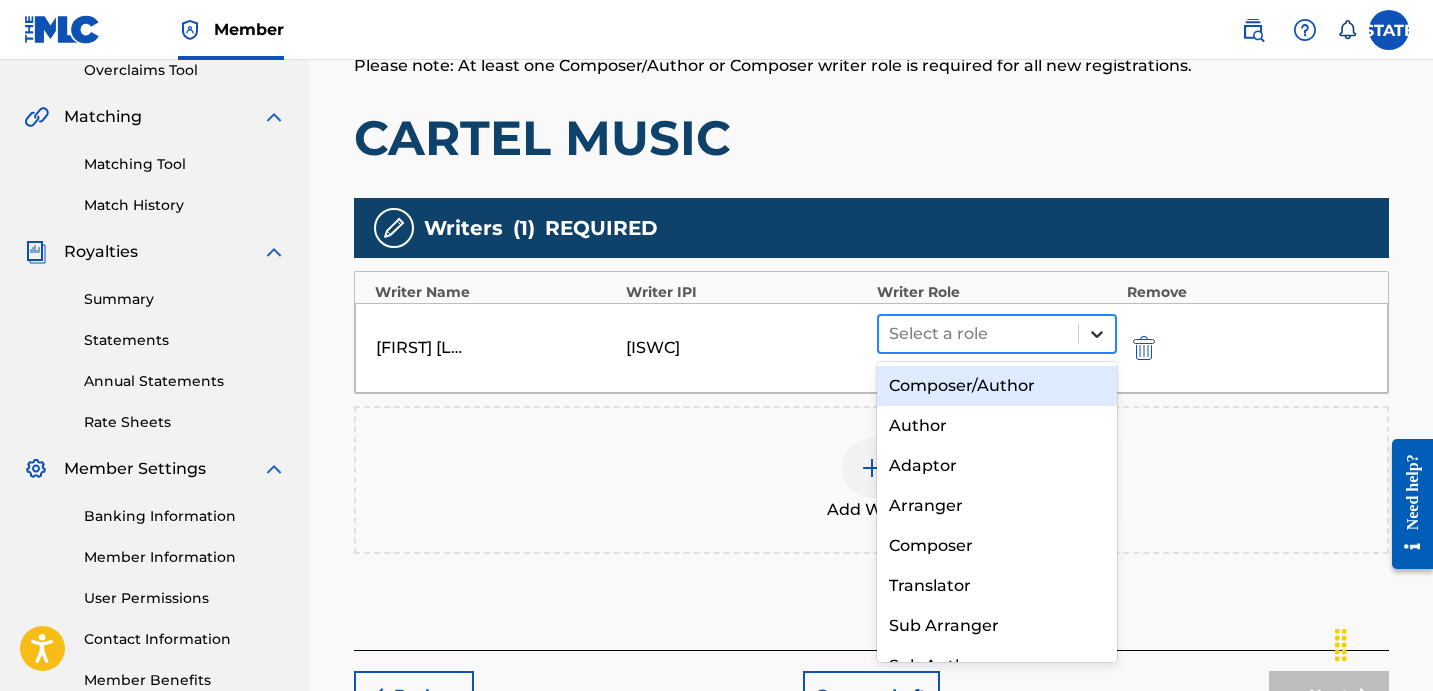 click at bounding box center [1097, 334] 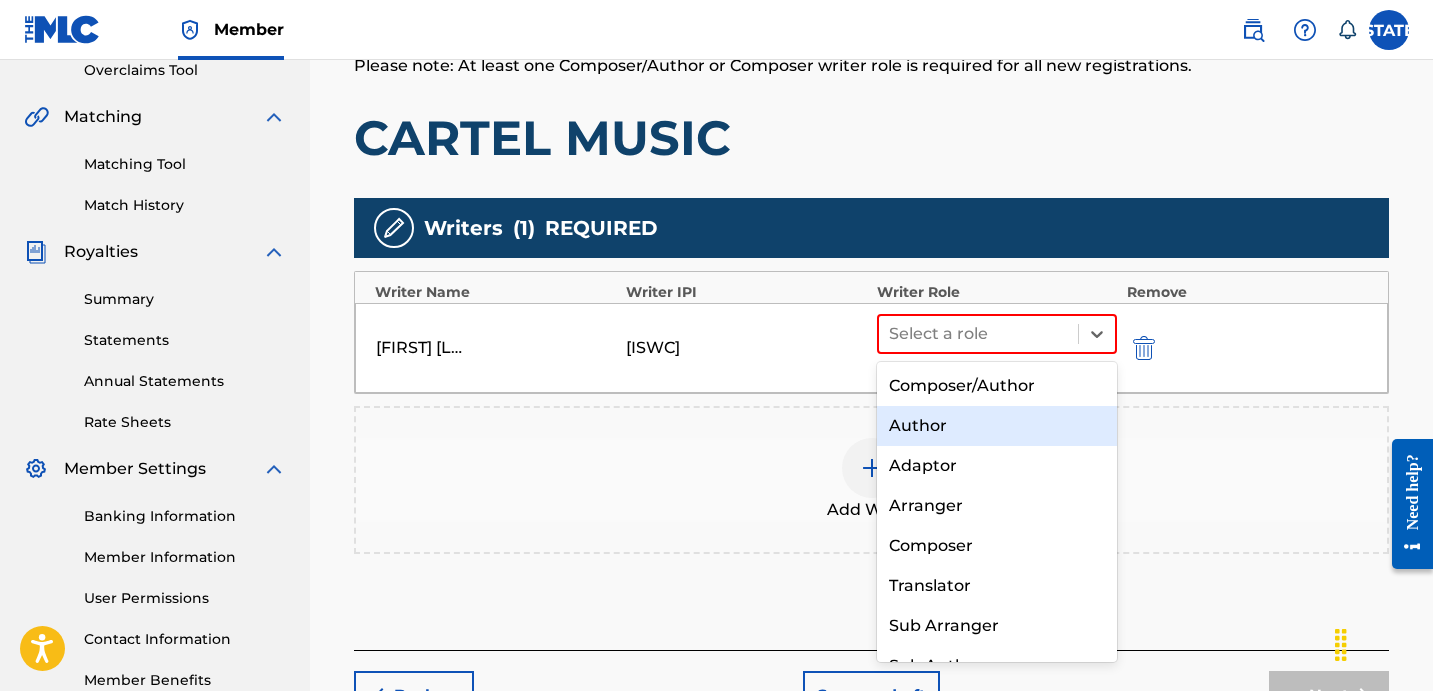 click on "Author" at bounding box center [997, 426] 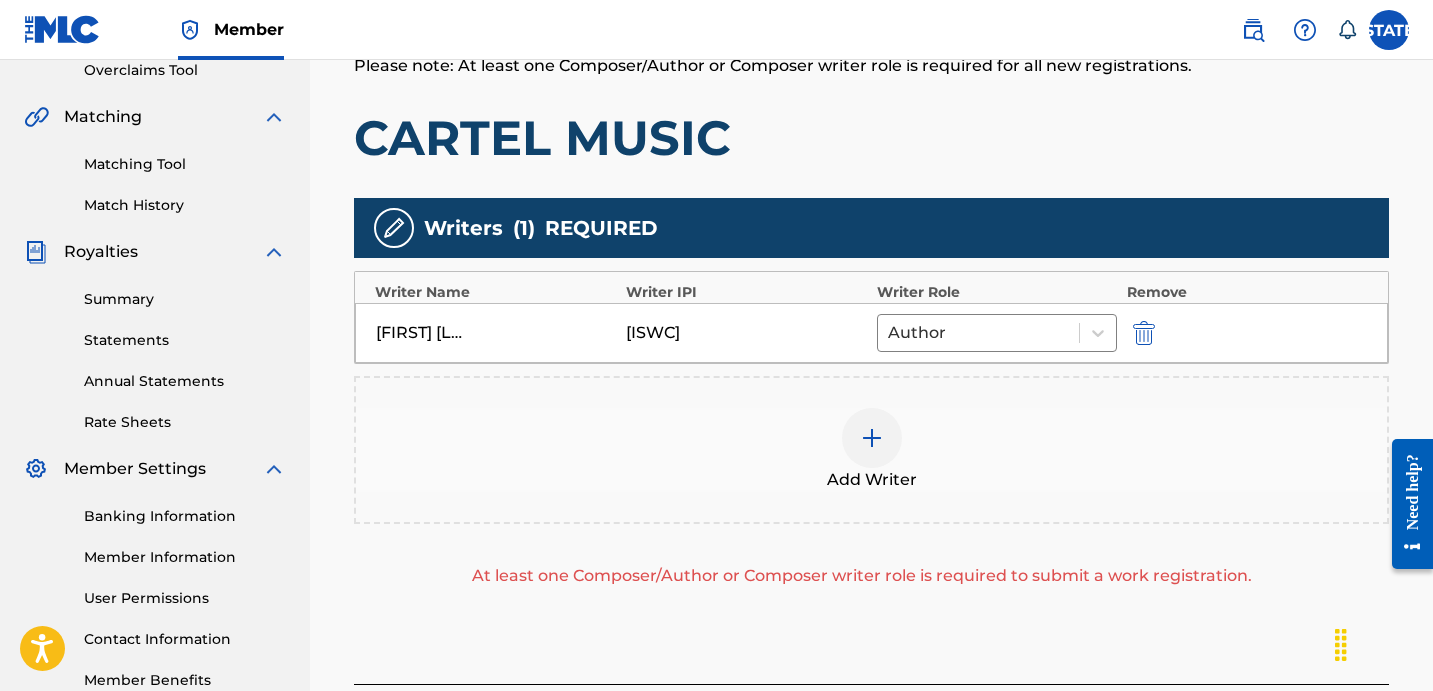 click on "Add Writer" at bounding box center [871, 450] 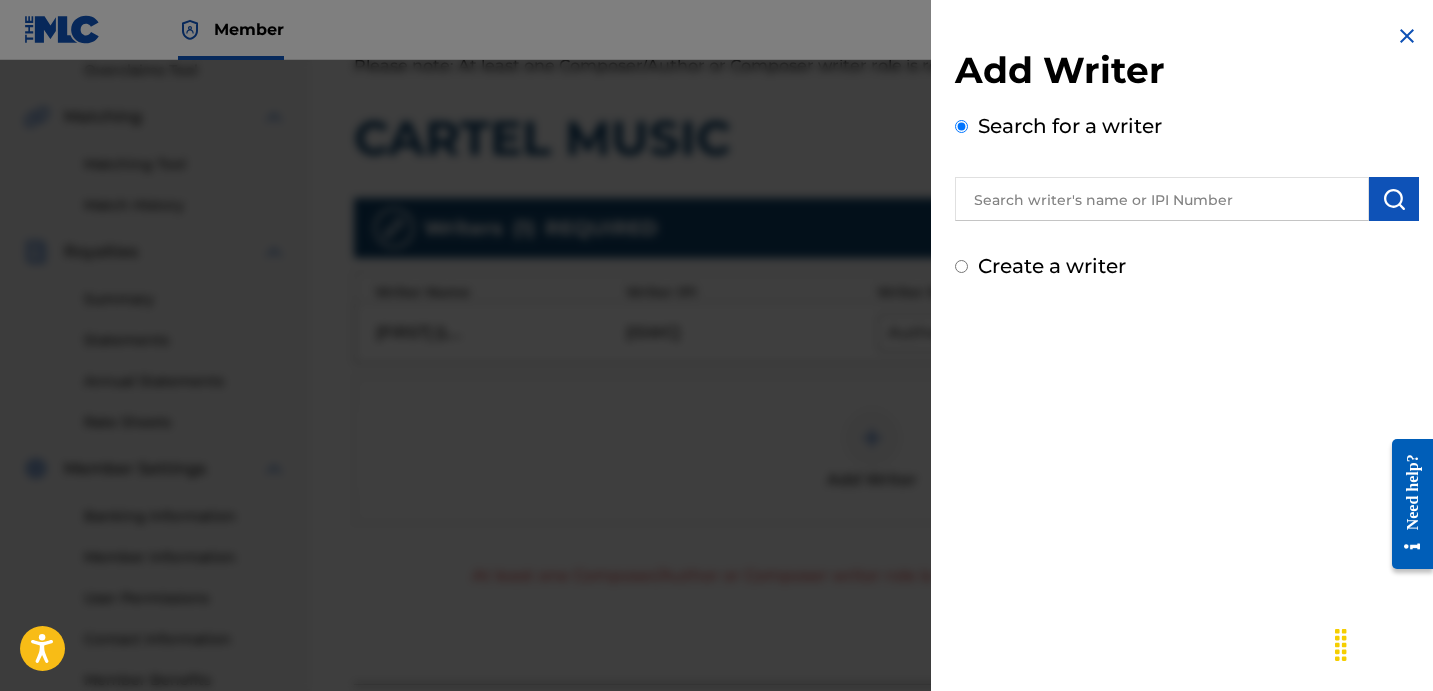 click on "Create a writer" at bounding box center (1052, 266) 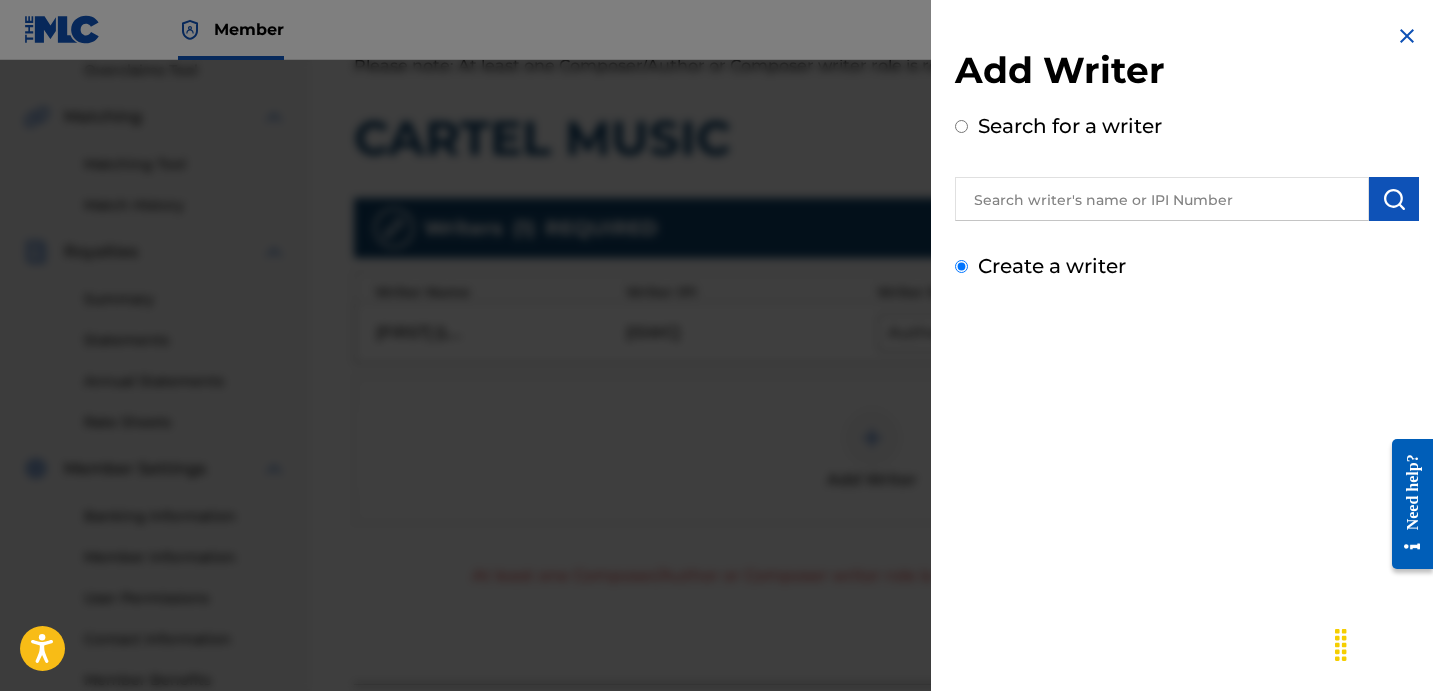 click on "Create a writer" at bounding box center (961, 266) 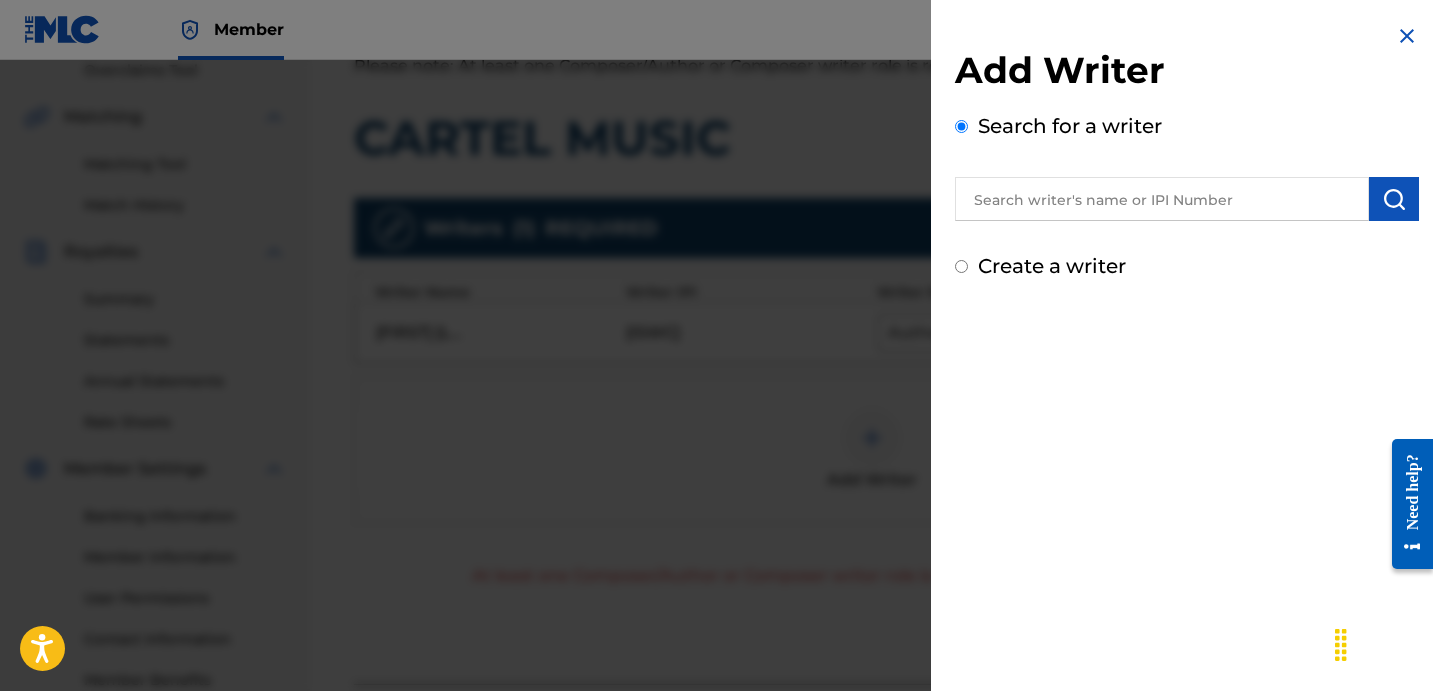 radio on "false" 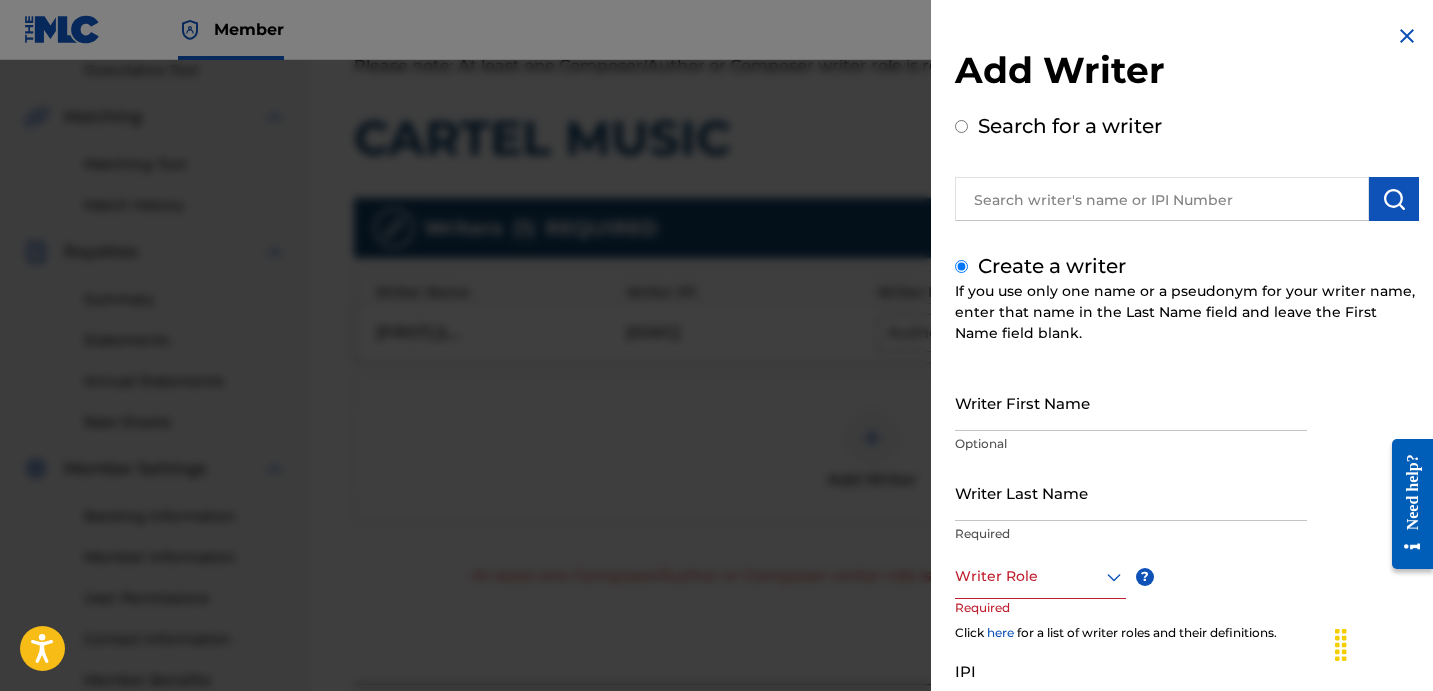 click on "Add Writer Search for a writer" at bounding box center [1187, 134] 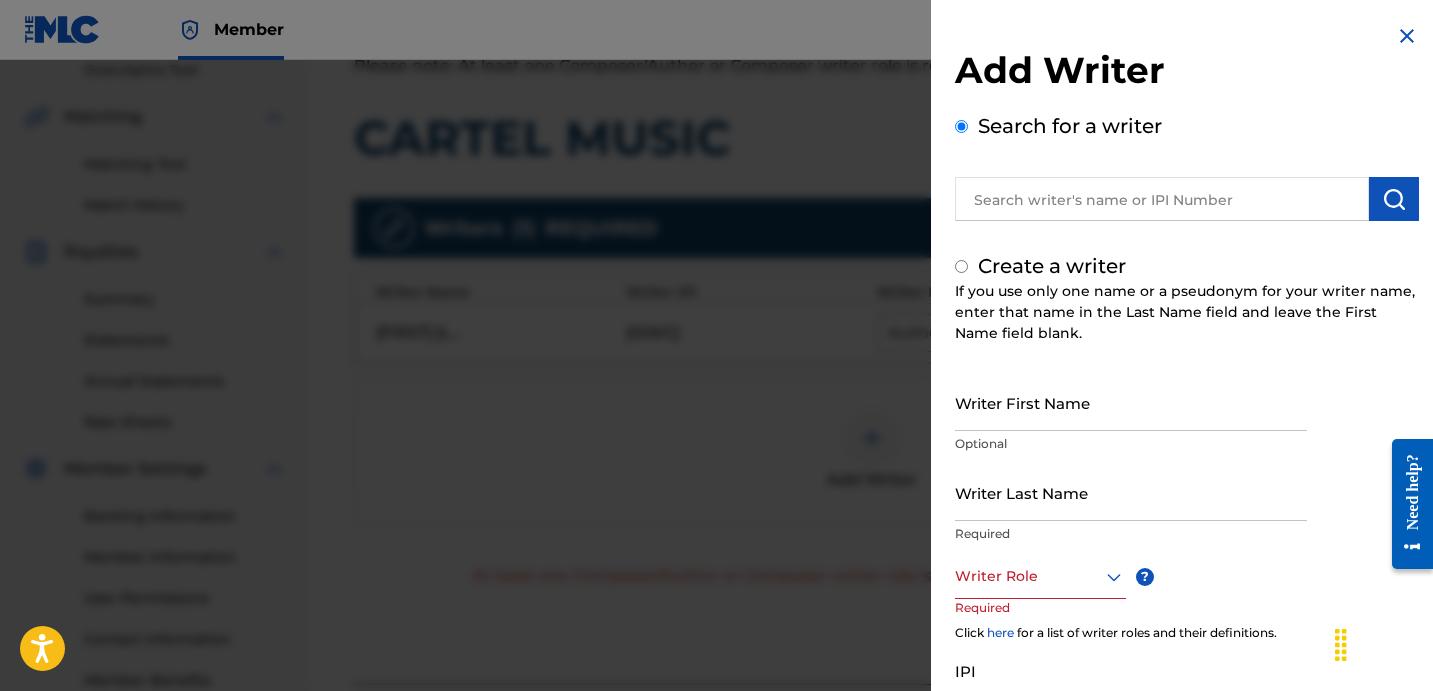 click on "Search for a writer" at bounding box center [961, 126] 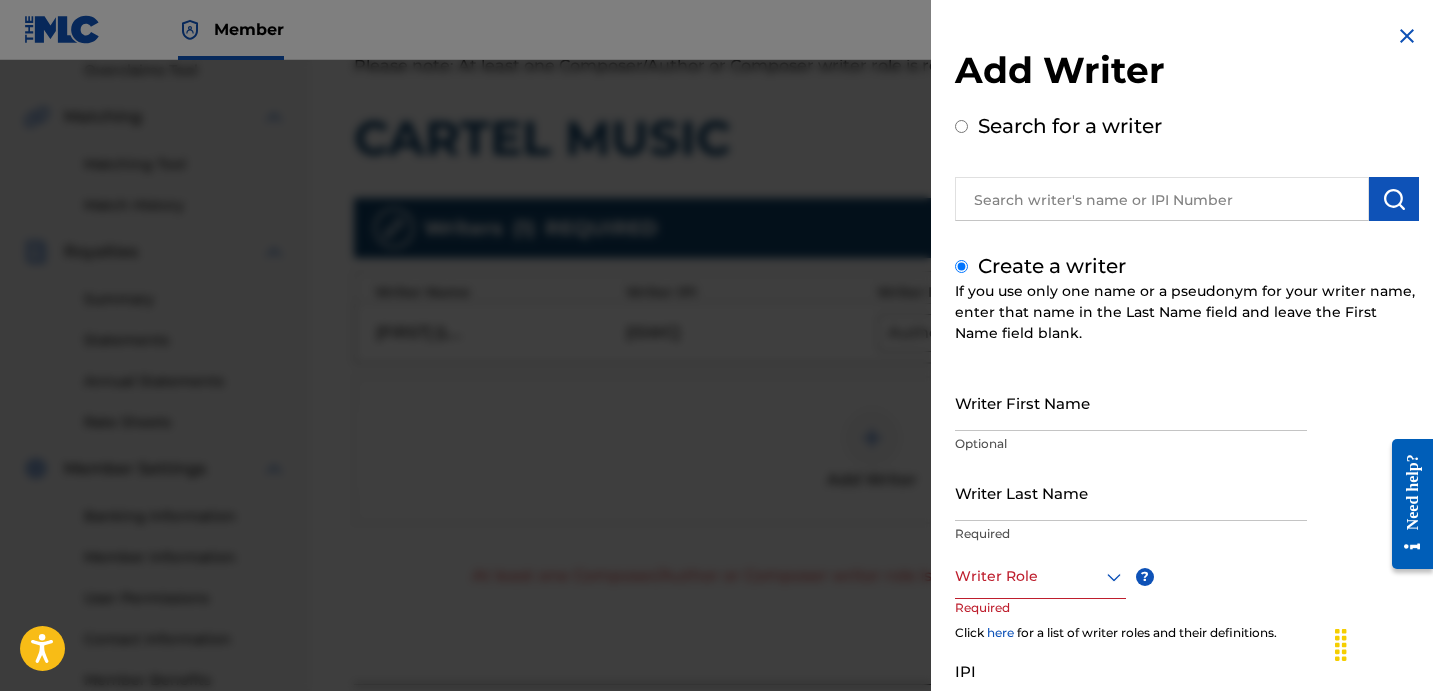 radio on "true" 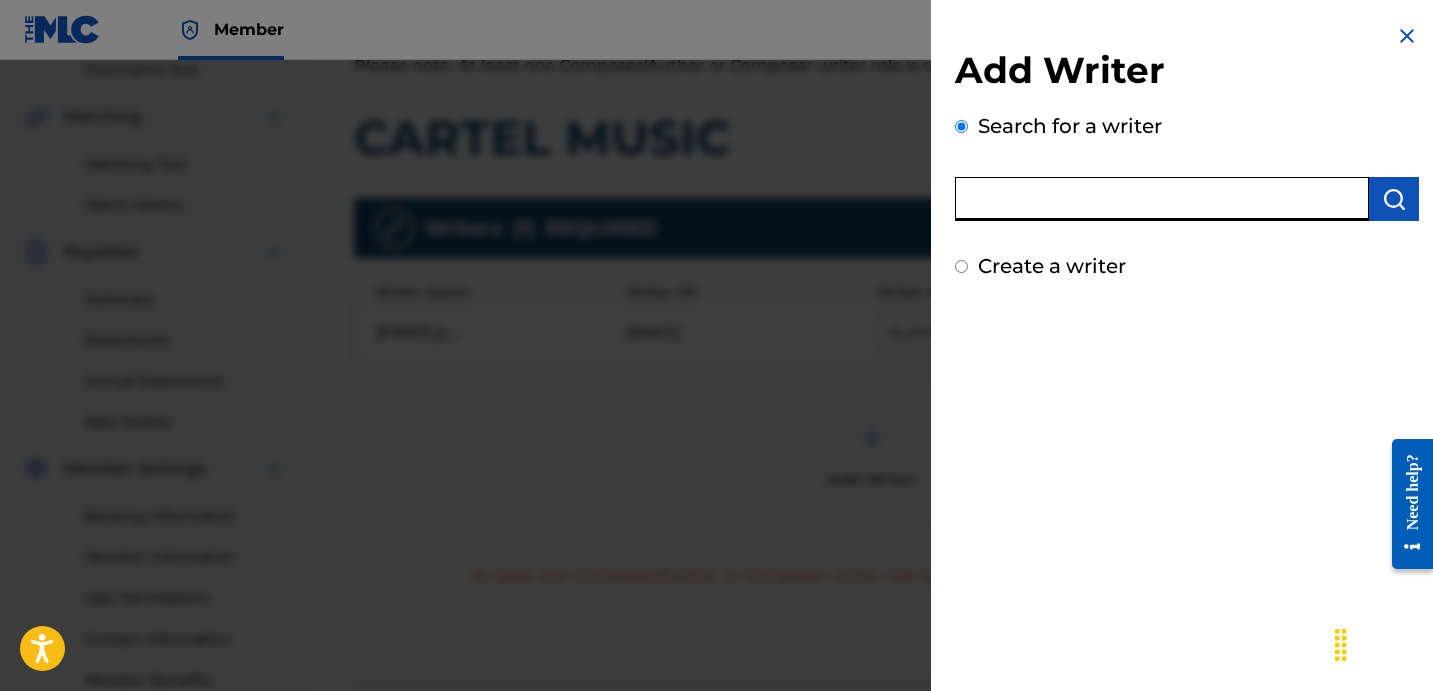 click at bounding box center [1162, 199] 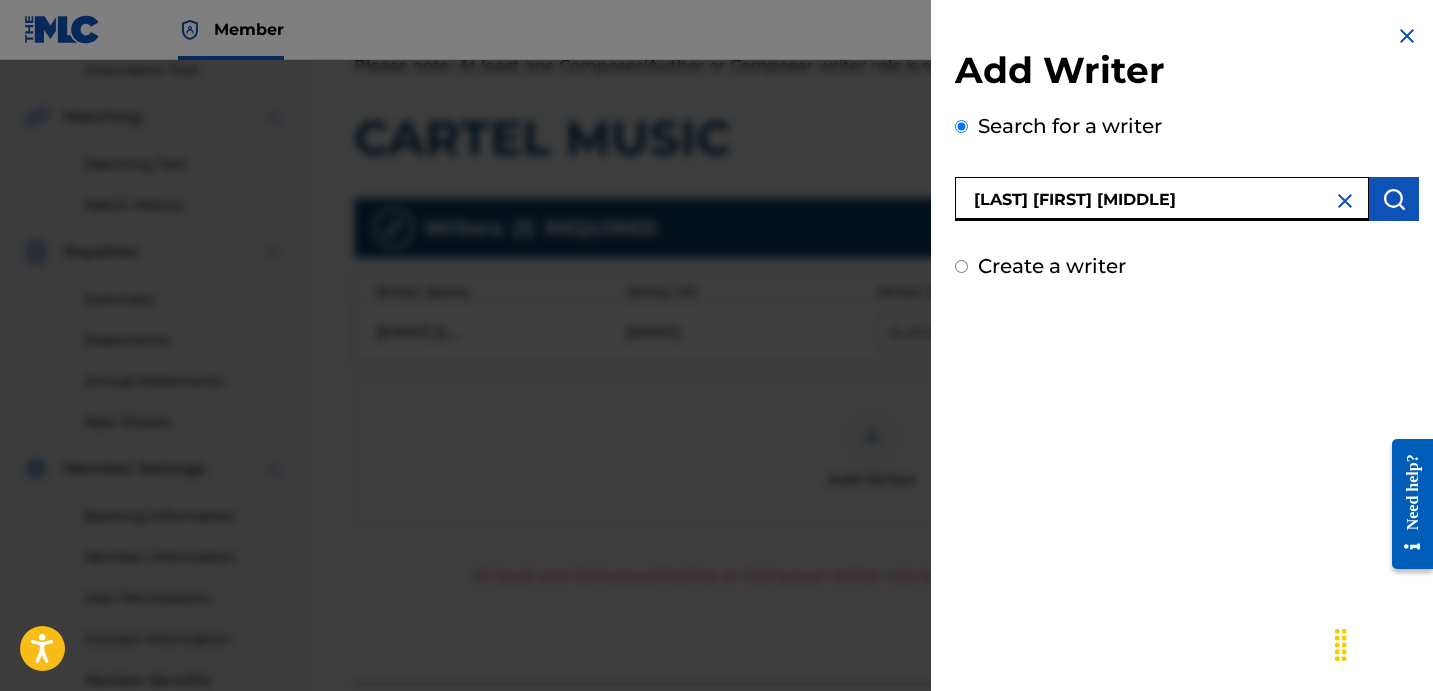 type on "[LAST] [FIRST] [MIDDLE]" 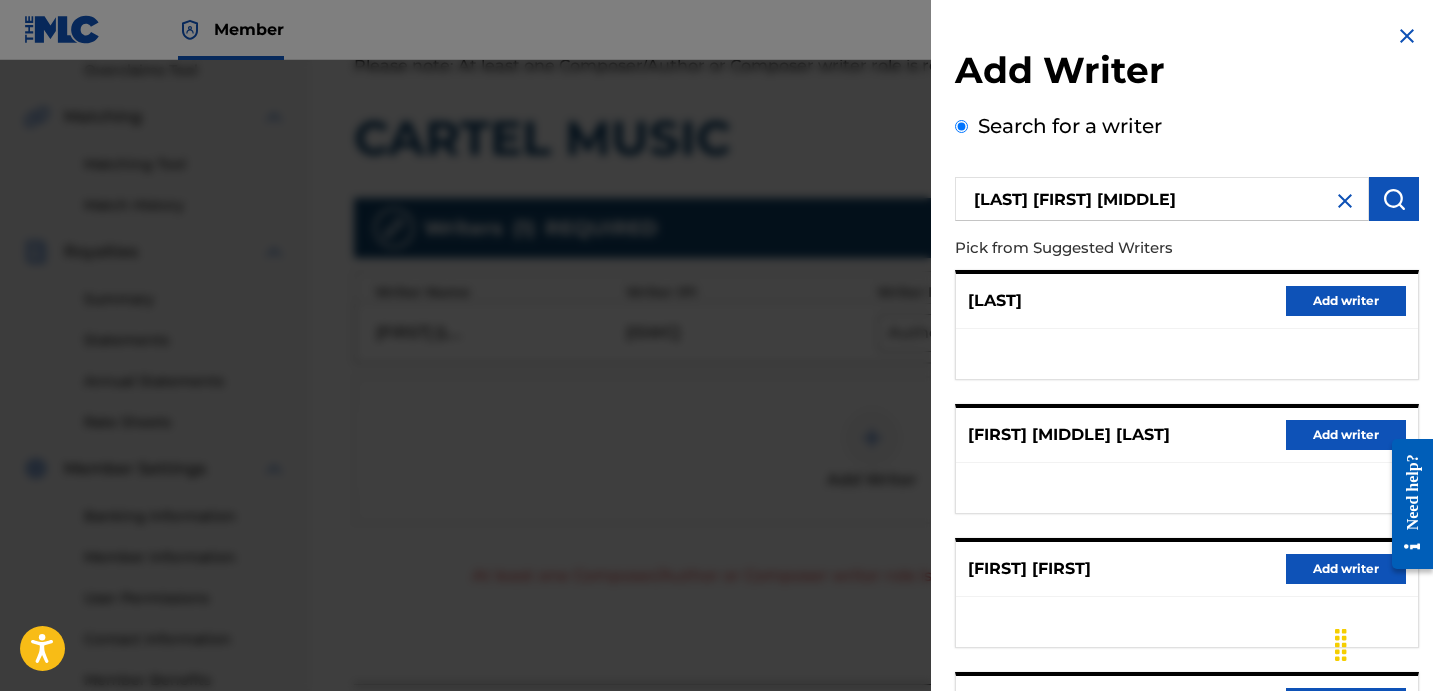 scroll, scrollTop: 351, scrollLeft: 0, axis: vertical 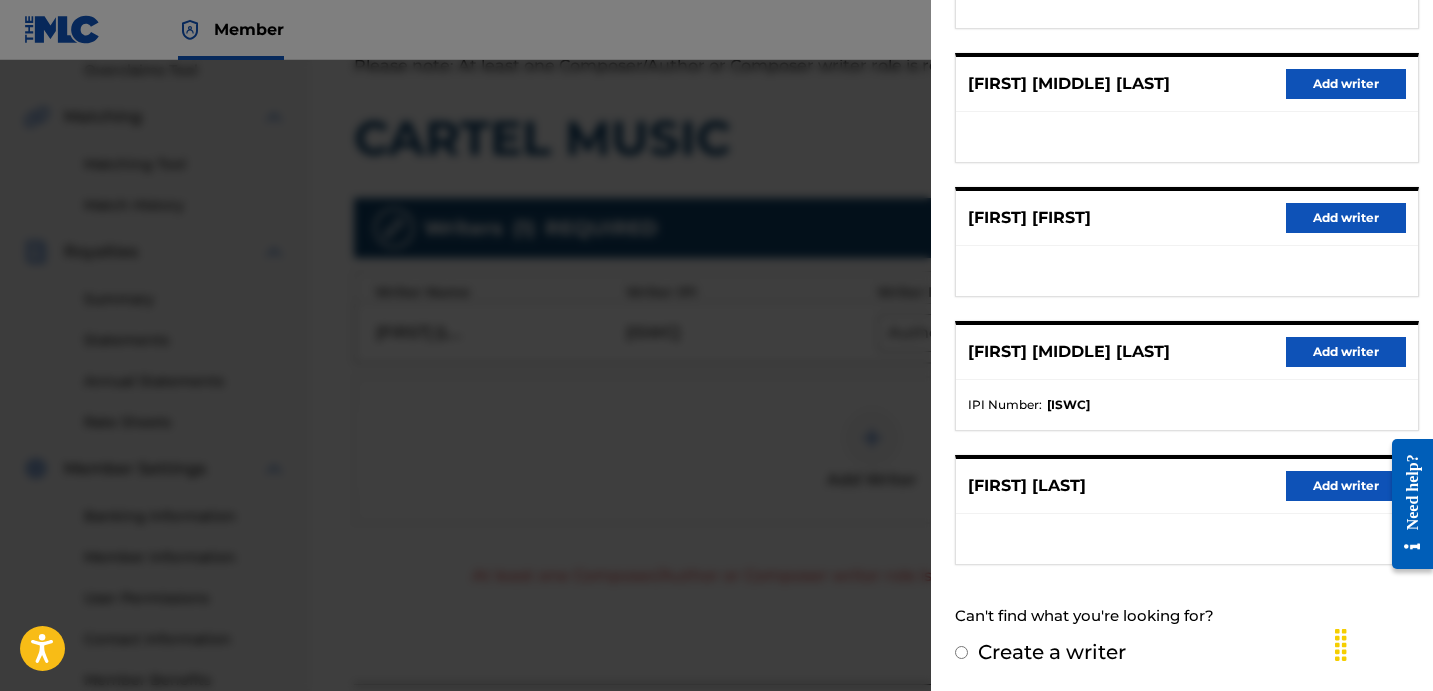 click on "Add writer" at bounding box center (1346, 352) 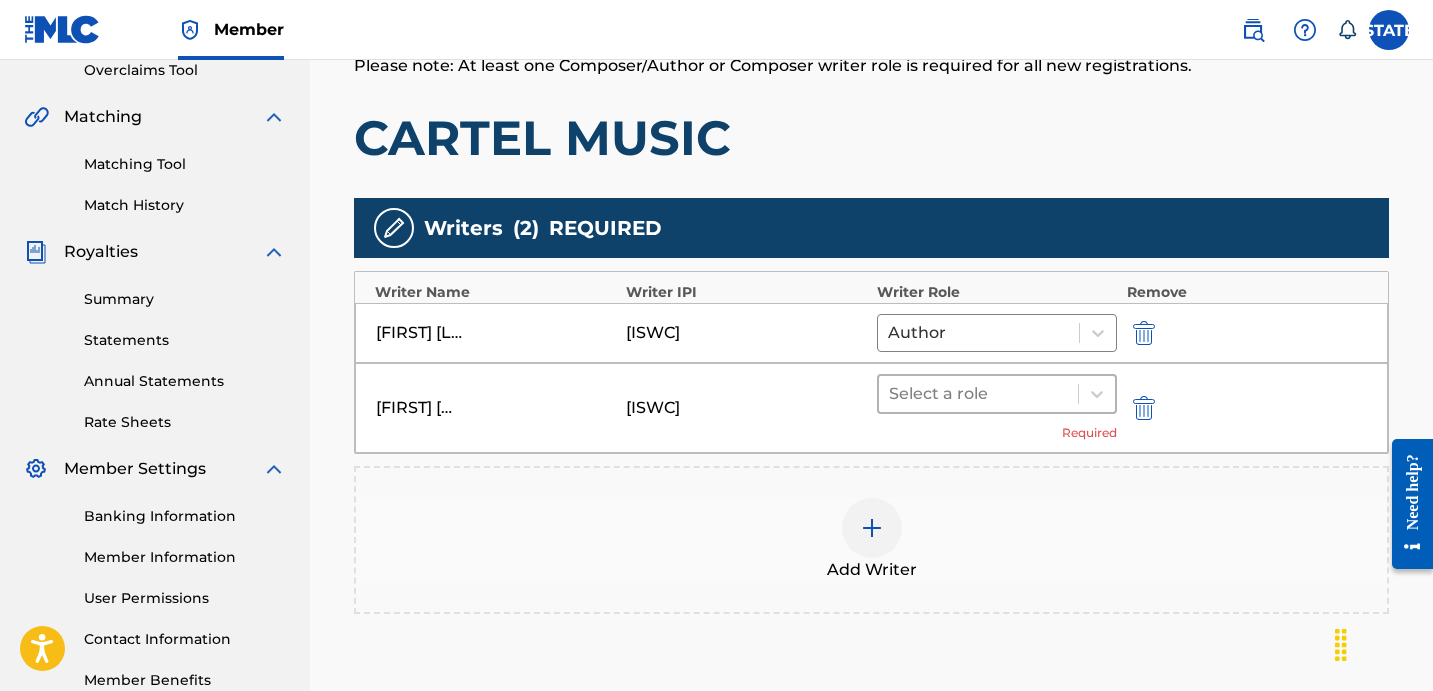 click at bounding box center (978, 394) 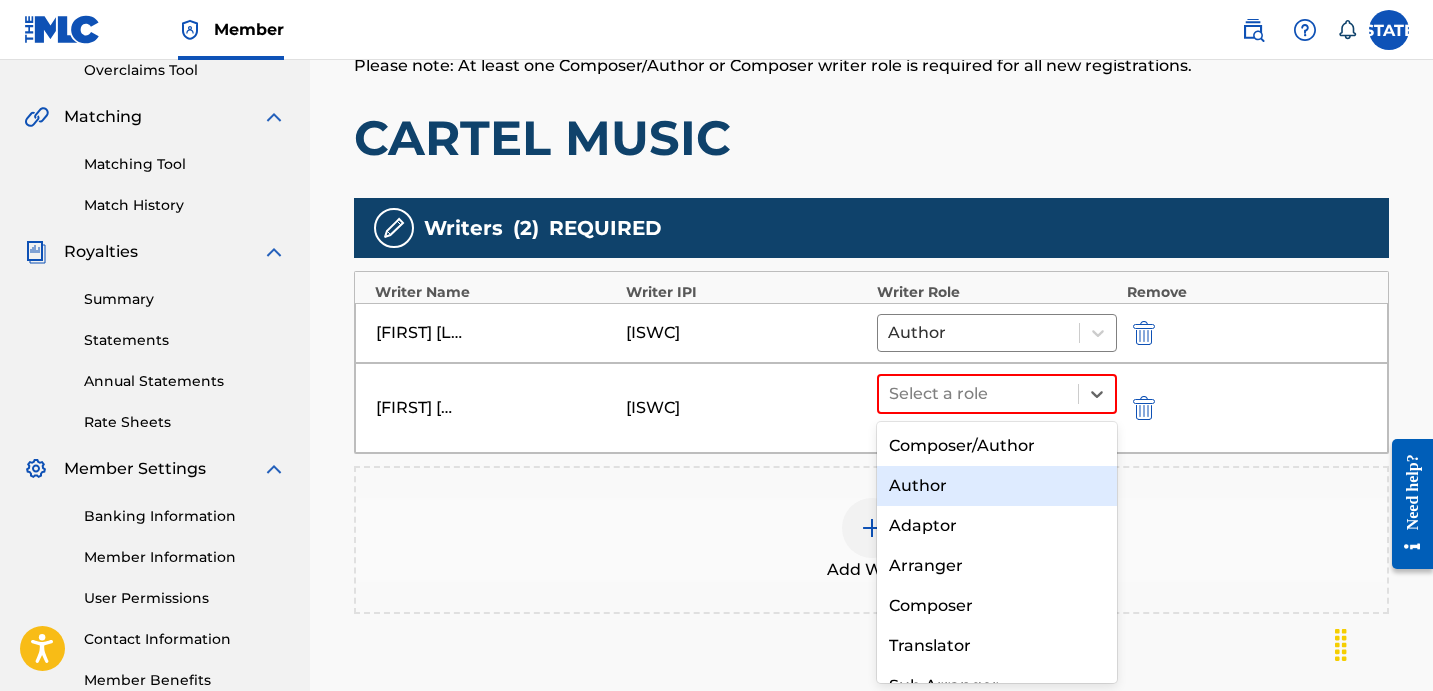 click on "Author" at bounding box center (997, 486) 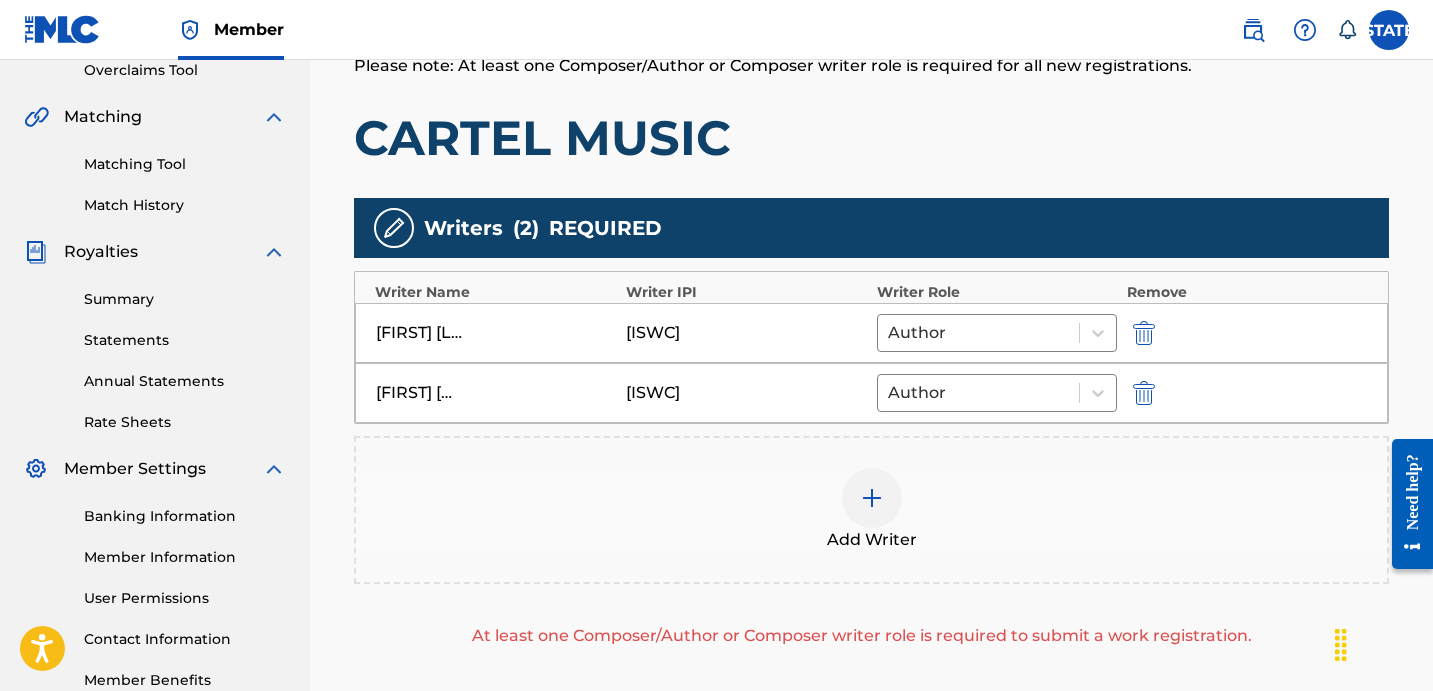 click on "Add Writer" at bounding box center [871, 510] 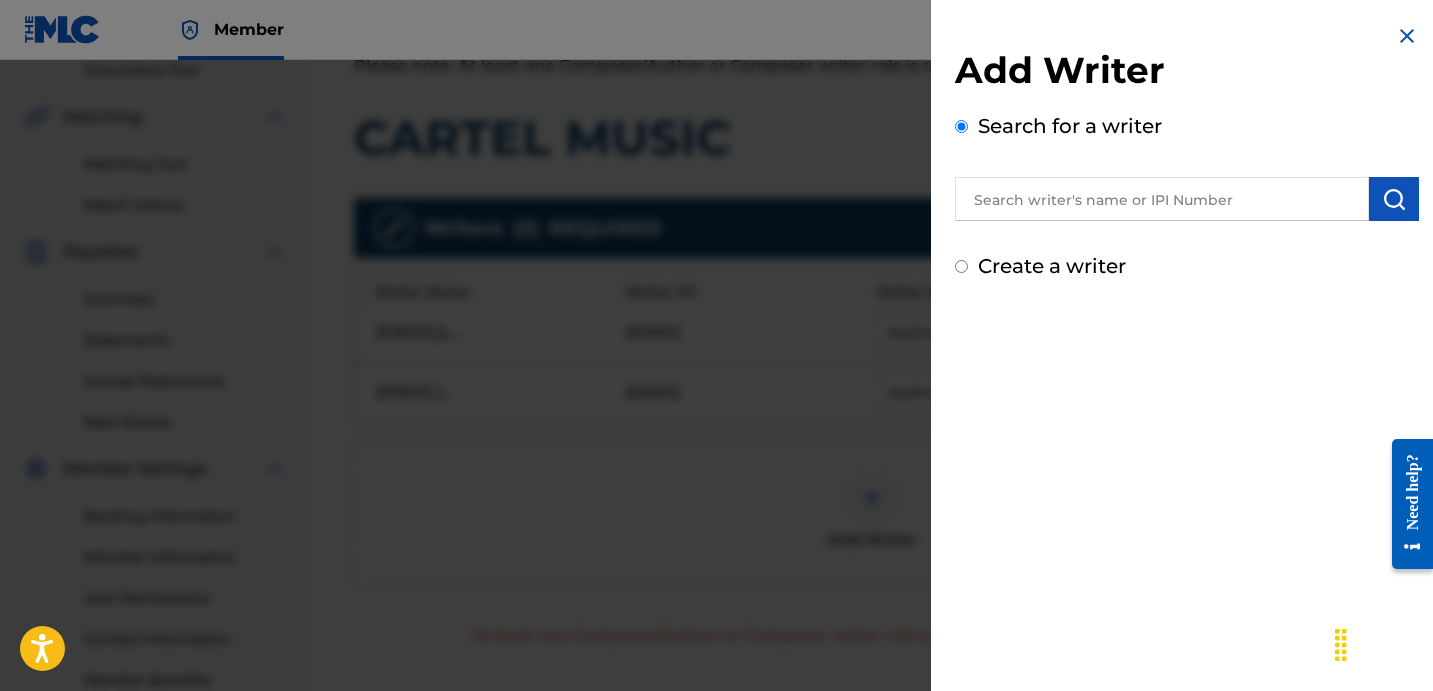 click at bounding box center (1162, 199) 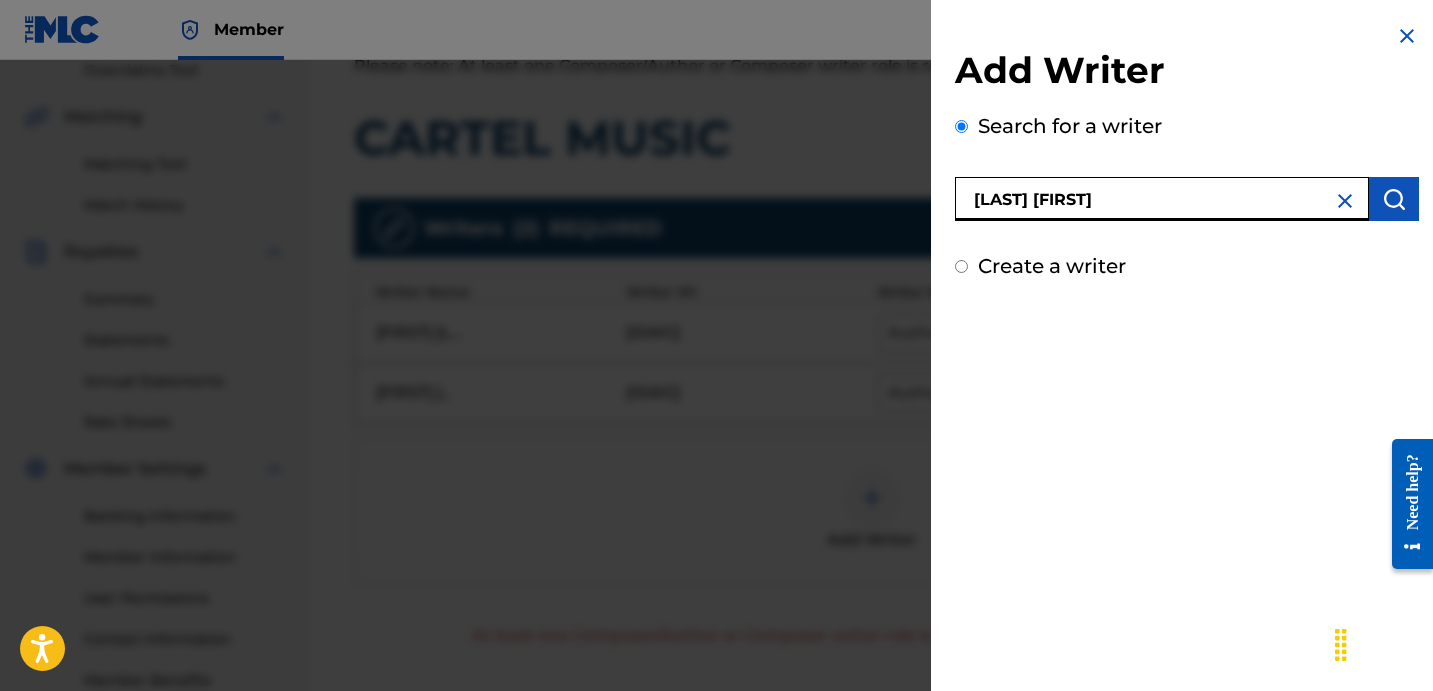 type on "[LAST] [FIRST]" 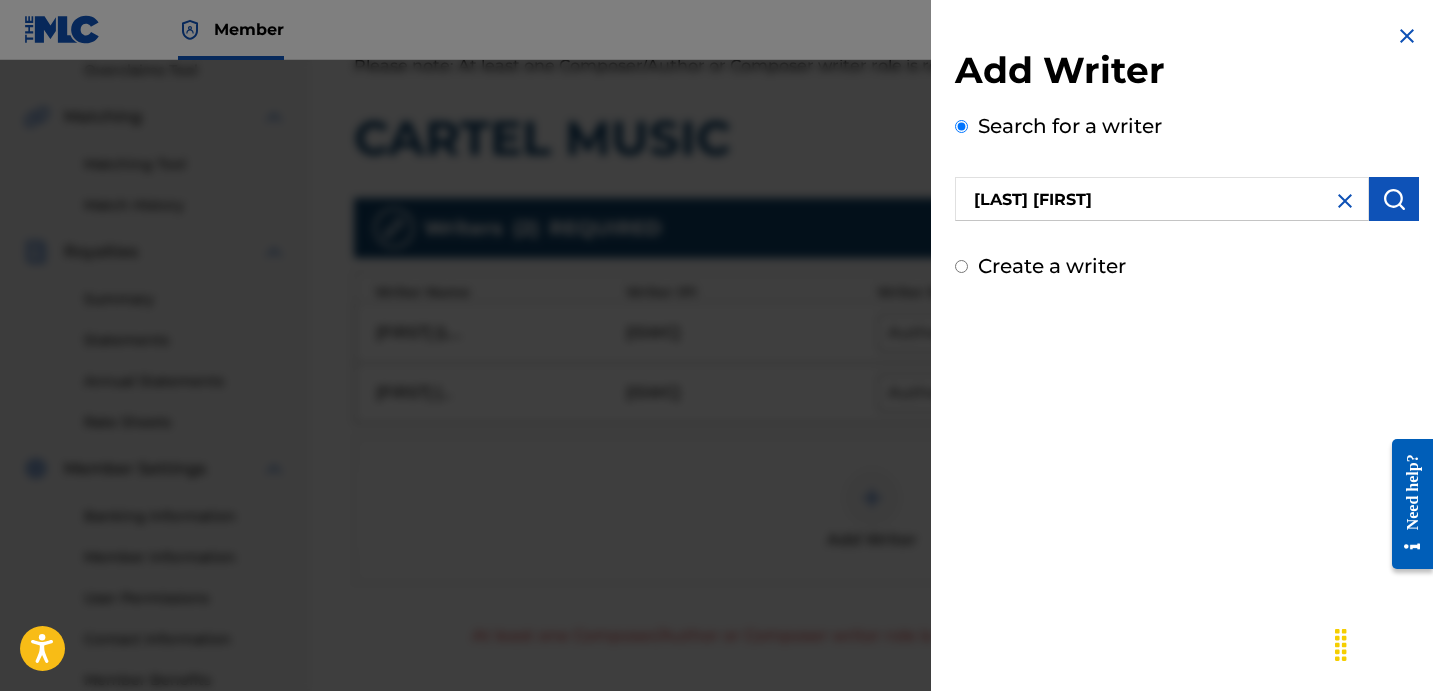 click at bounding box center (1394, 199) 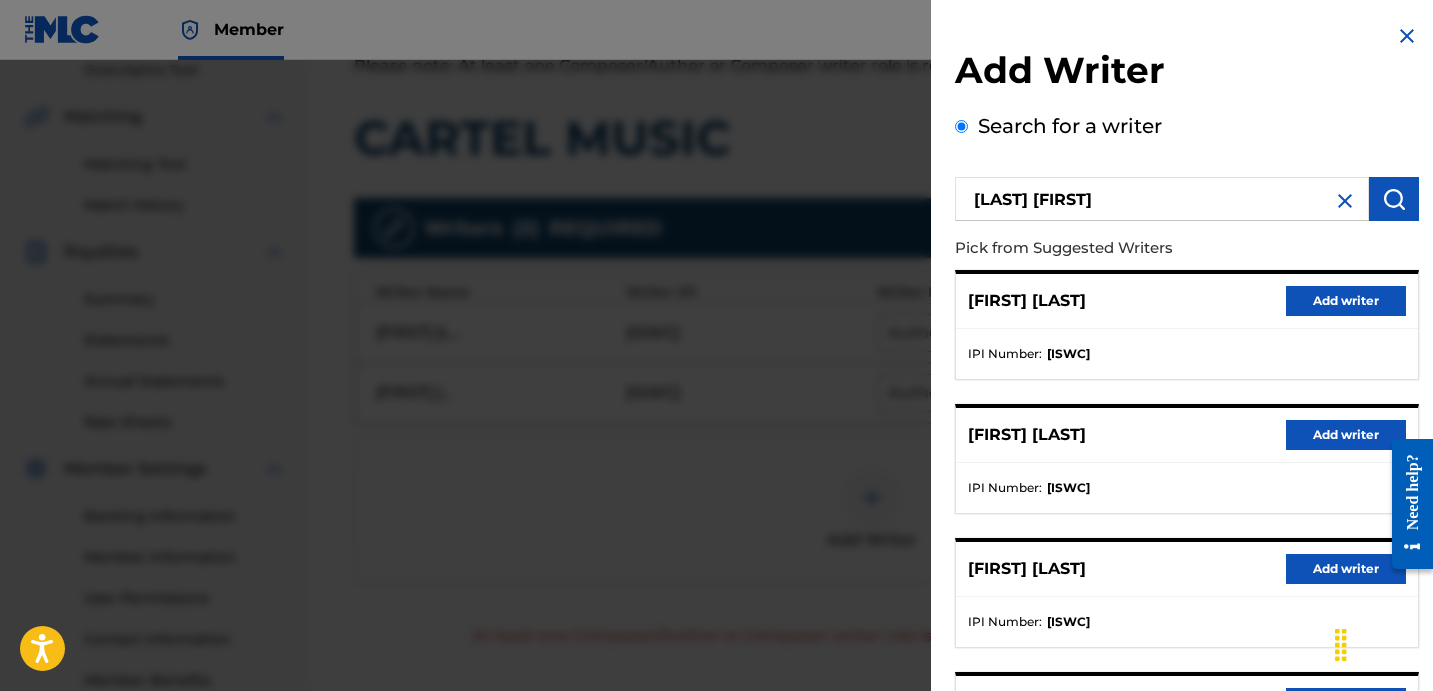 click on "Add writer" at bounding box center (1346, 301) 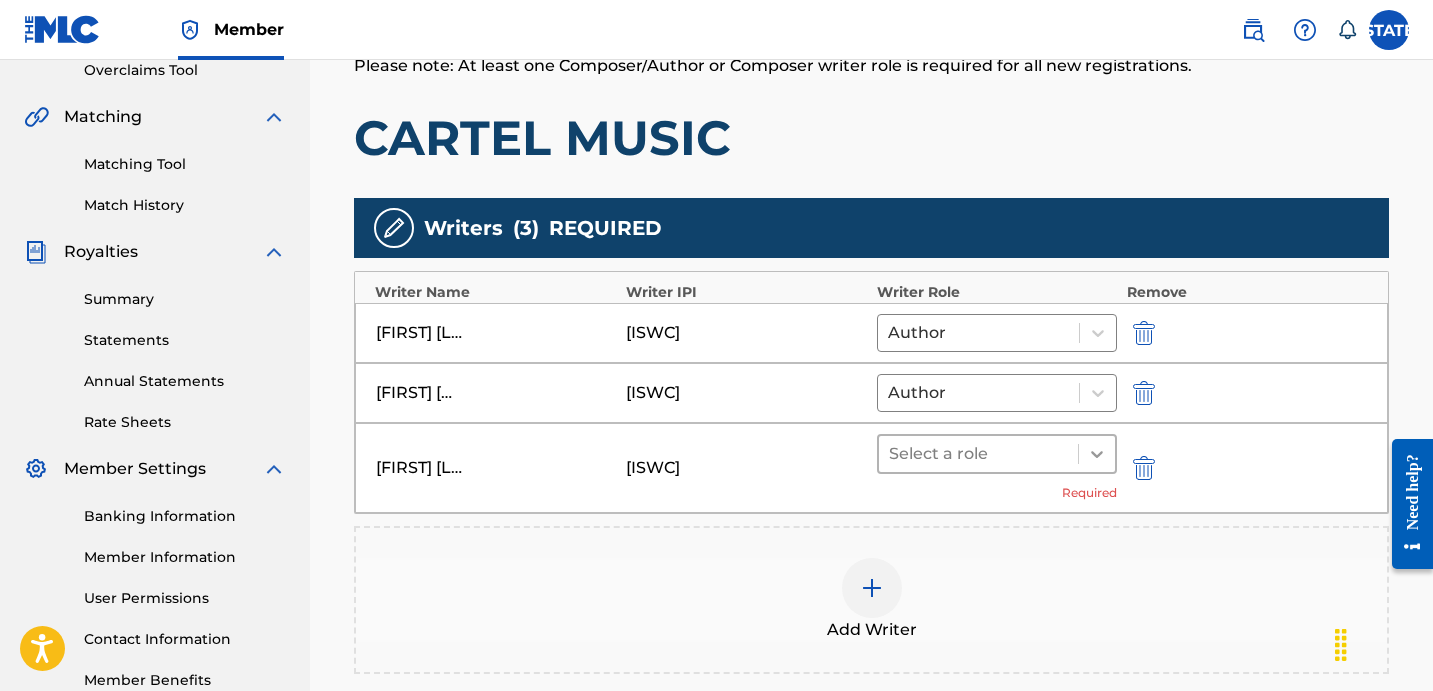 click 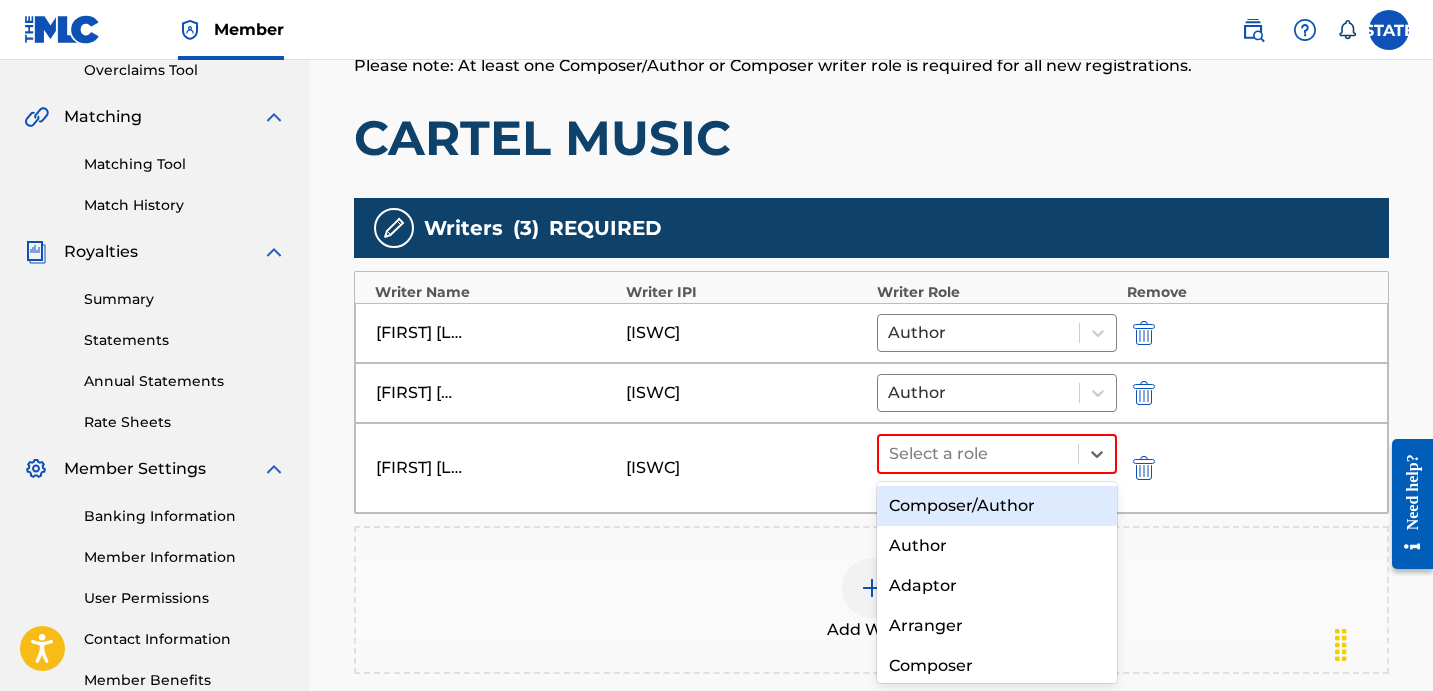 click on "Composer/Author" at bounding box center [997, 506] 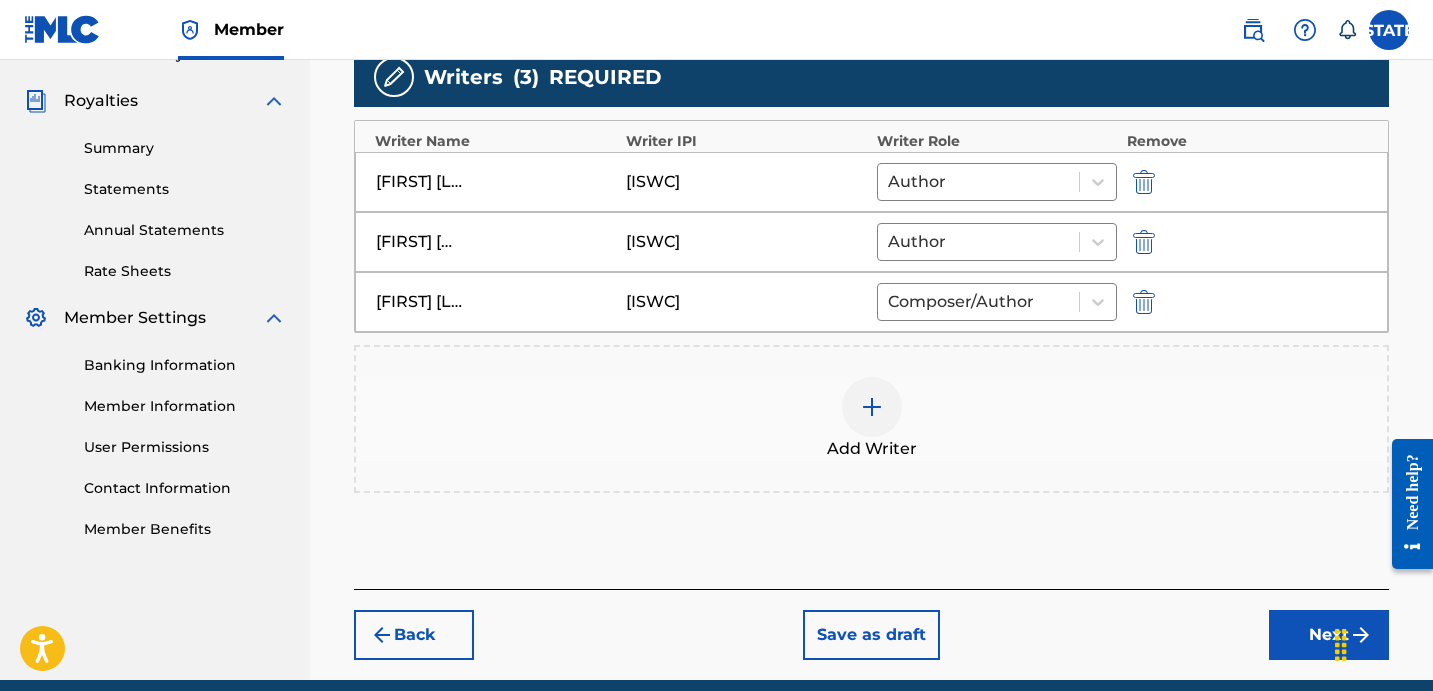 scroll, scrollTop: 665, scrollLeft: 0, axis: vertical 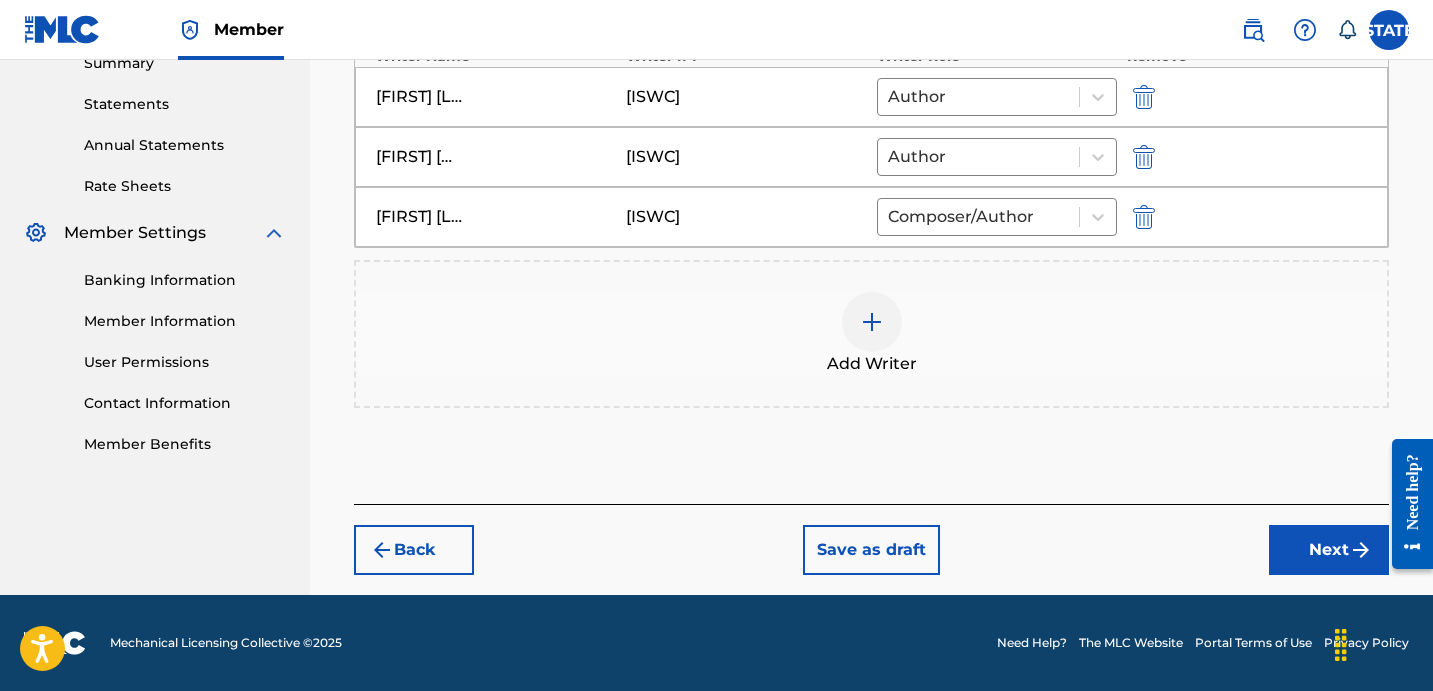 click on "Next" at bounding box center [1329, 550] 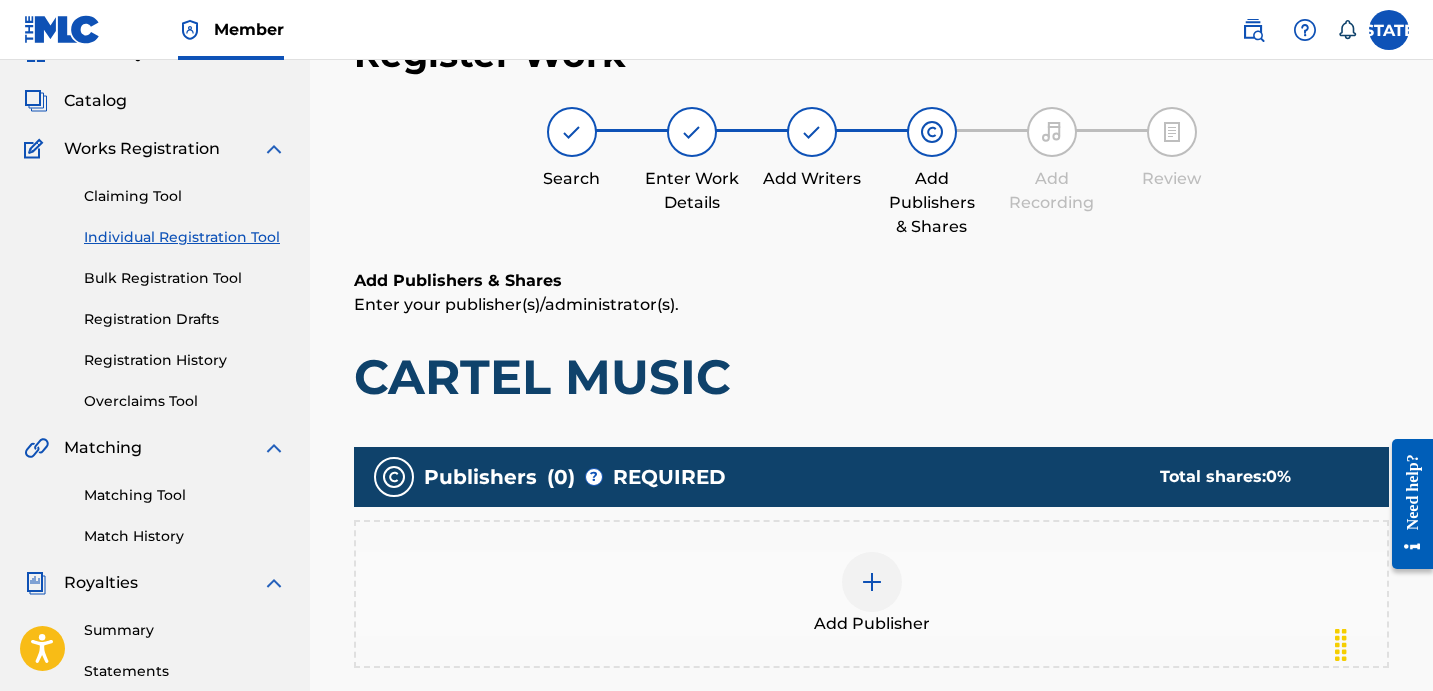 scroll, scrollTop: 90, scrollLeft: 0, axis: vertical 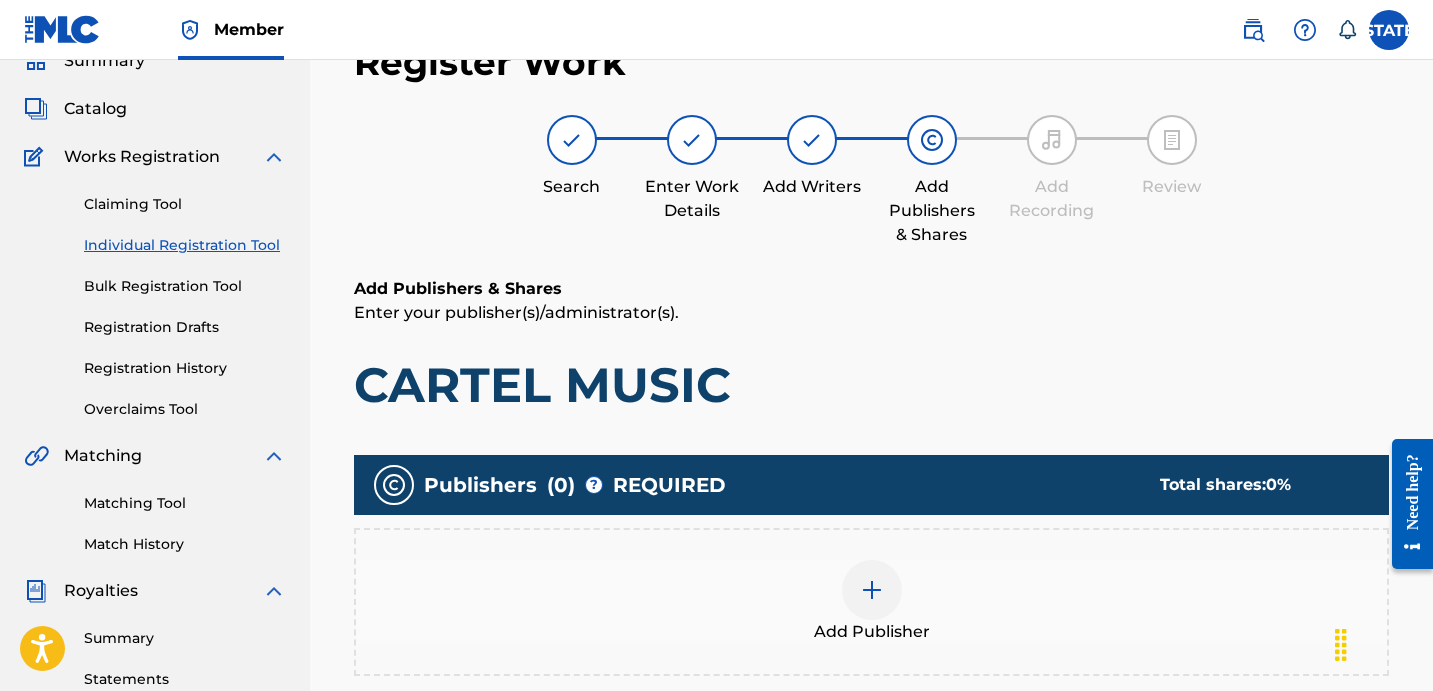 click on "Add Publisher" at bounding box center [871, 602] 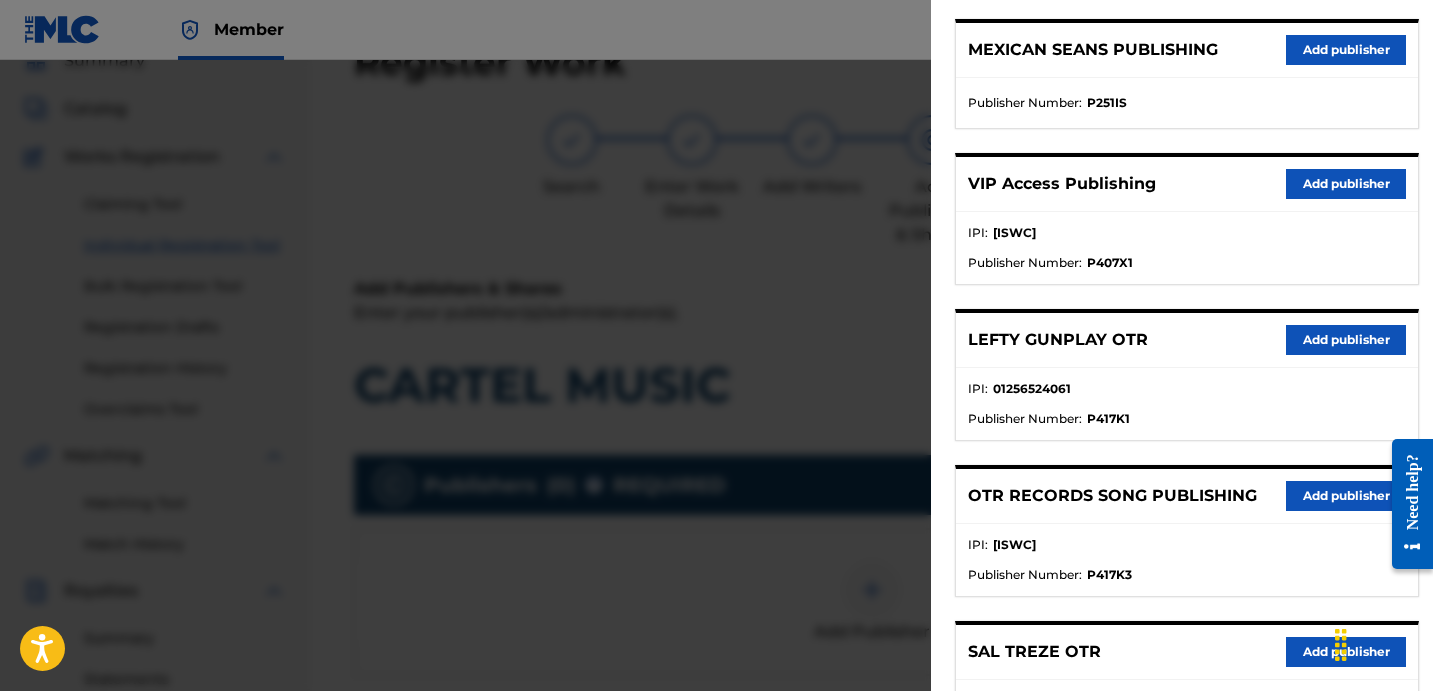 scroll, scrollTop: 575, scrollLeft: 0, axis: vertical 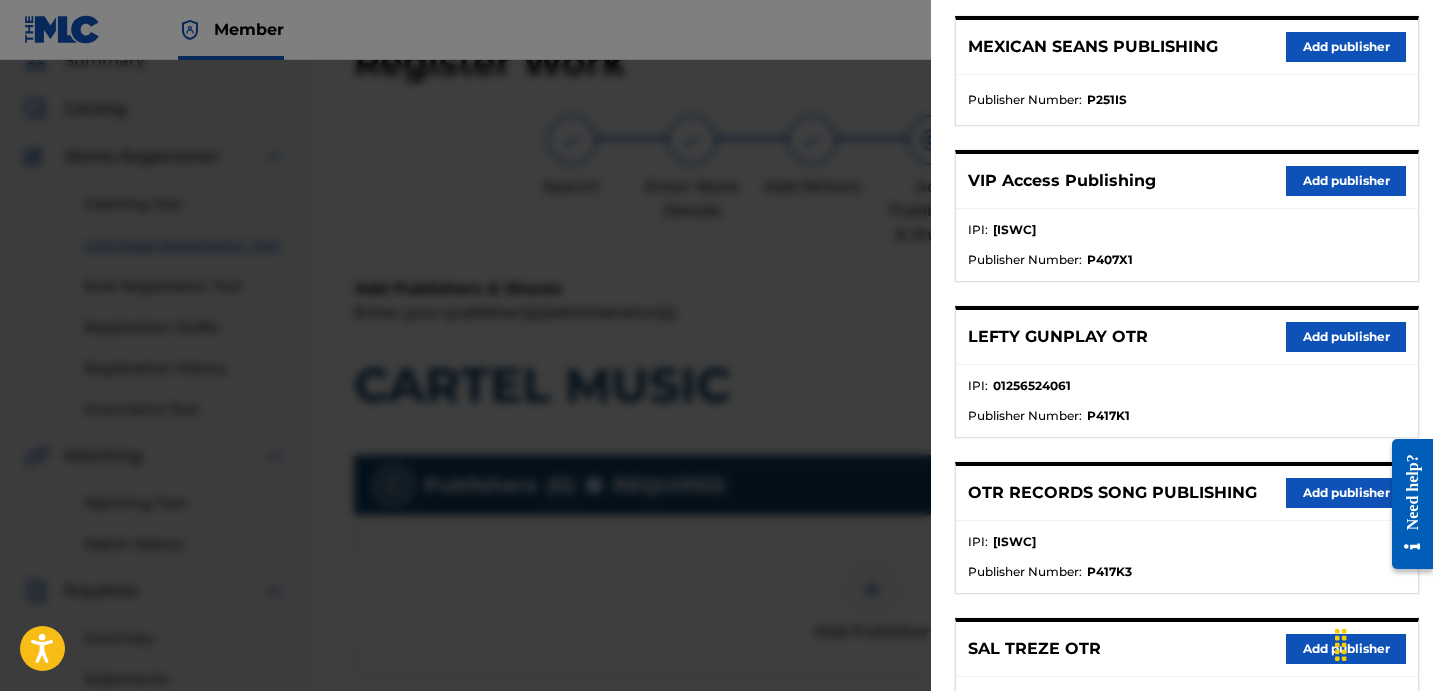 click on "Add publisher" at bounding box center (1346, 337) 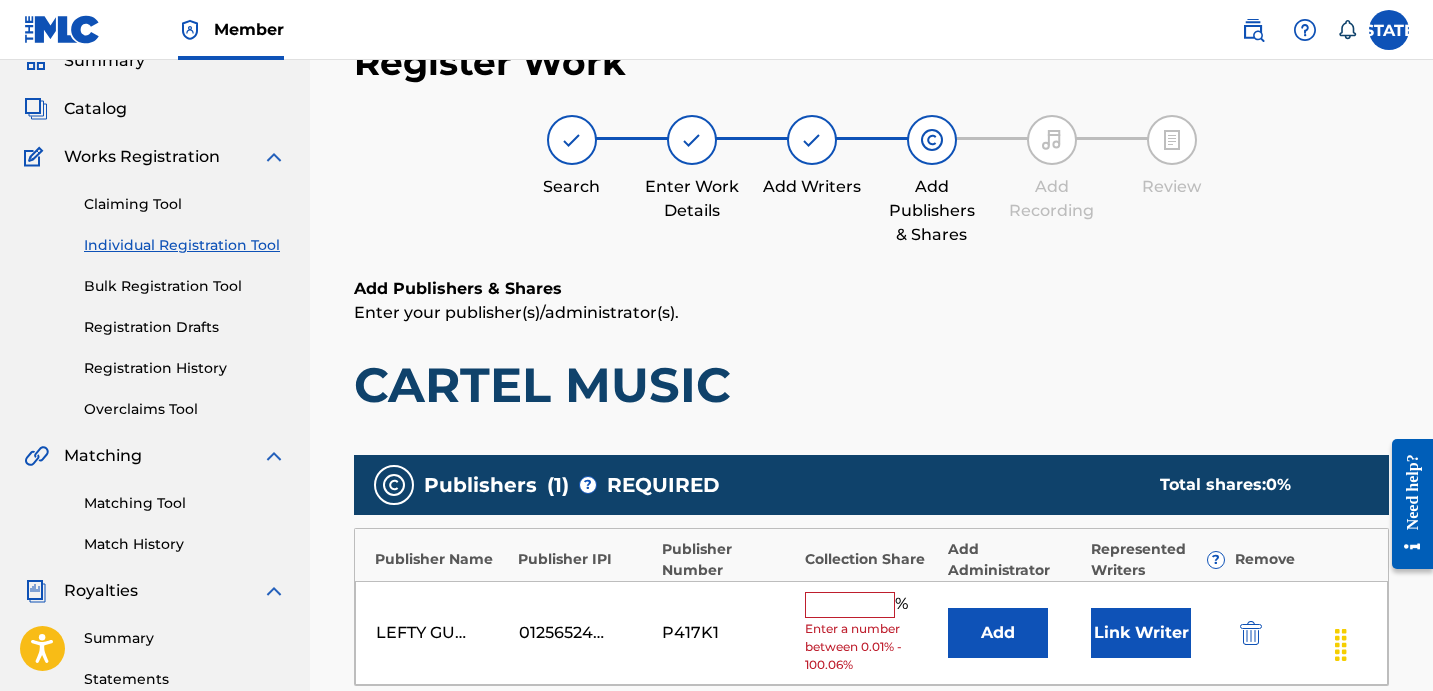 click at bounding box center [850, 605] 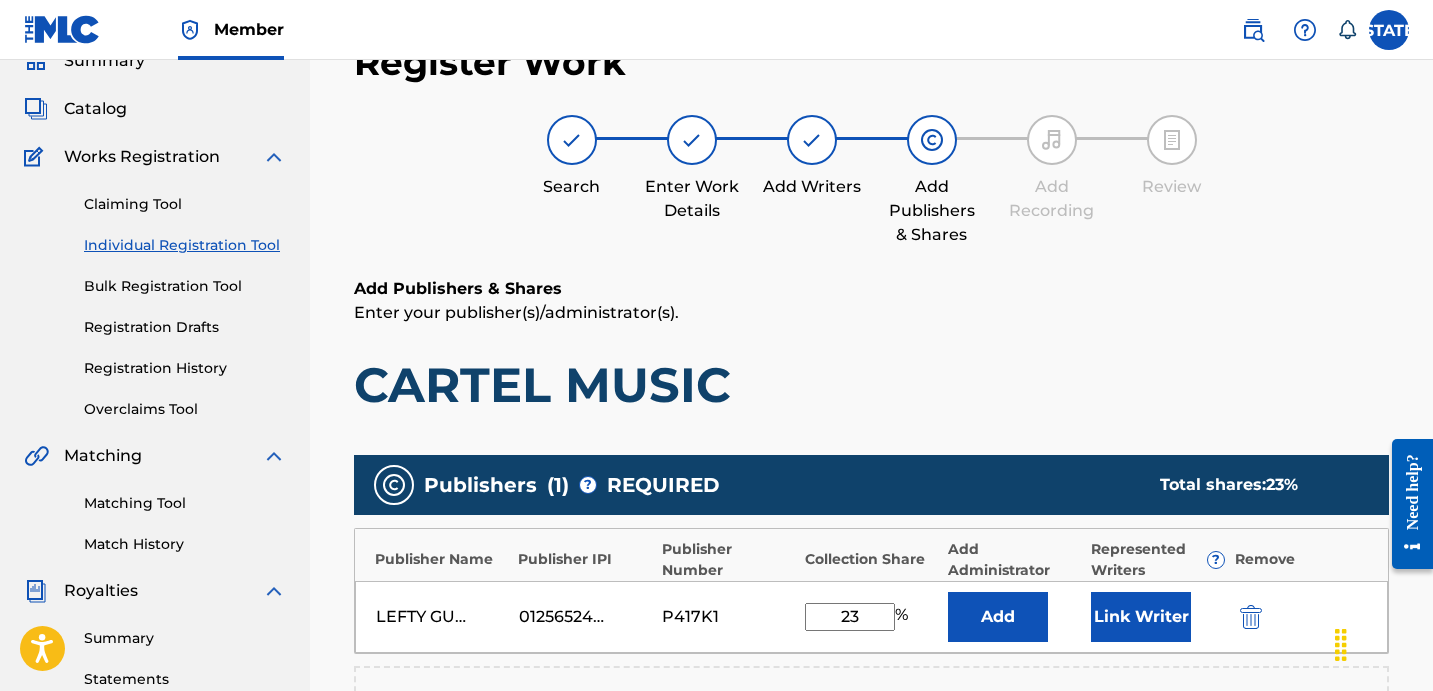 type on "23" 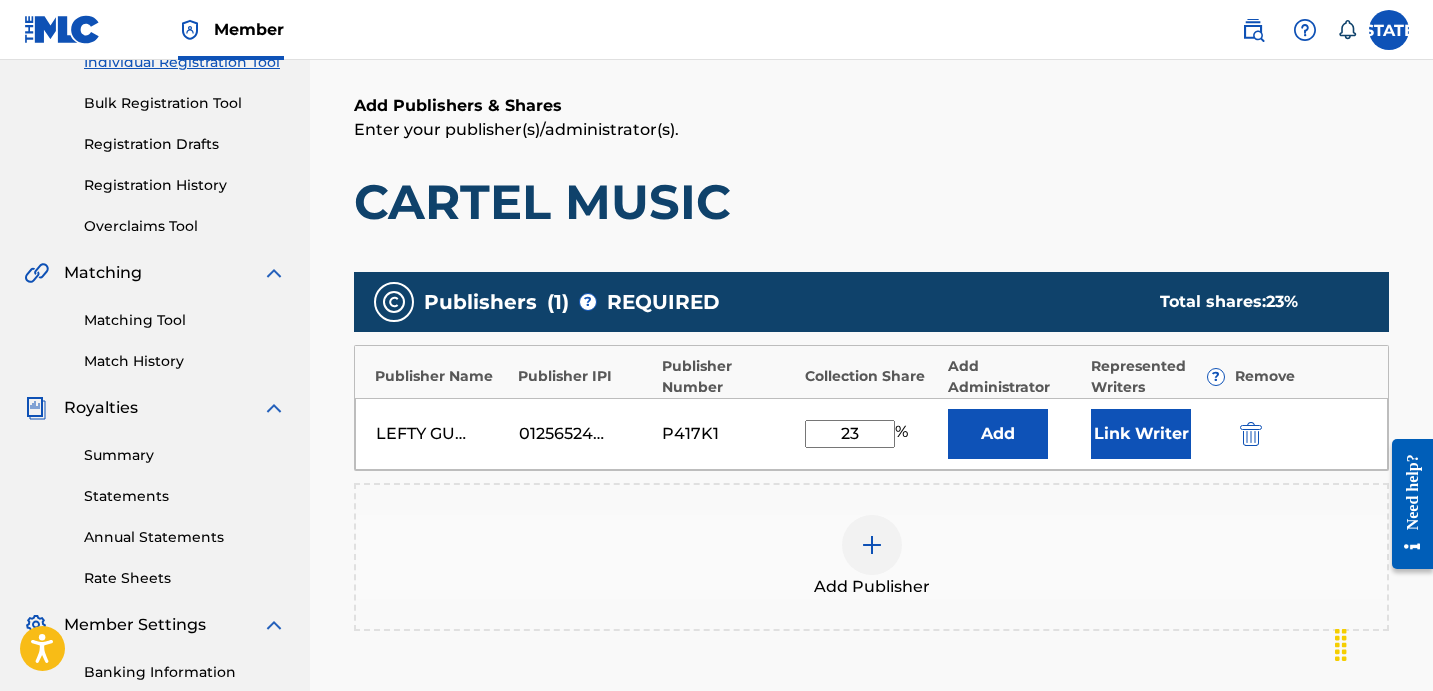 scroll, scrollTop: 279, scrollLeft: 0, axis: vertical 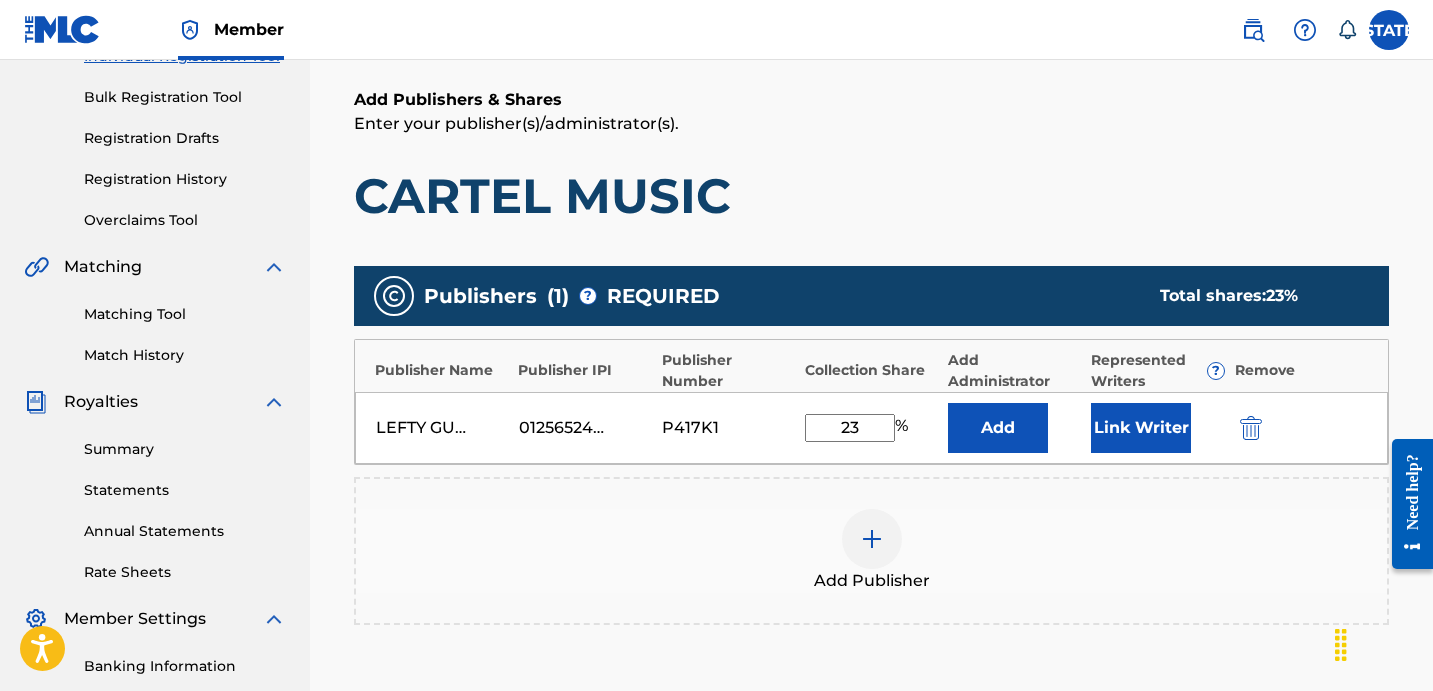 click on "Add" at bounding box center (998, 428) 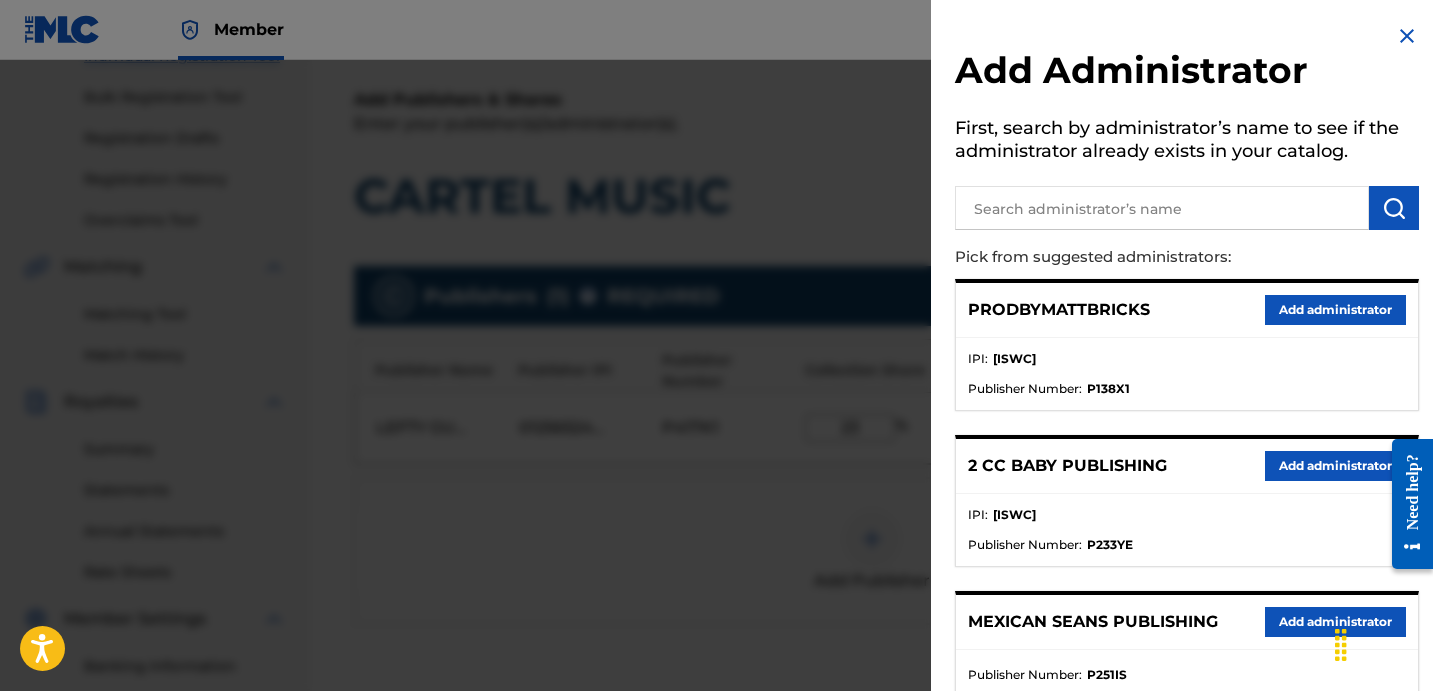scroll, scrollTop: 339, scrollLeft: 0, axis: vertical 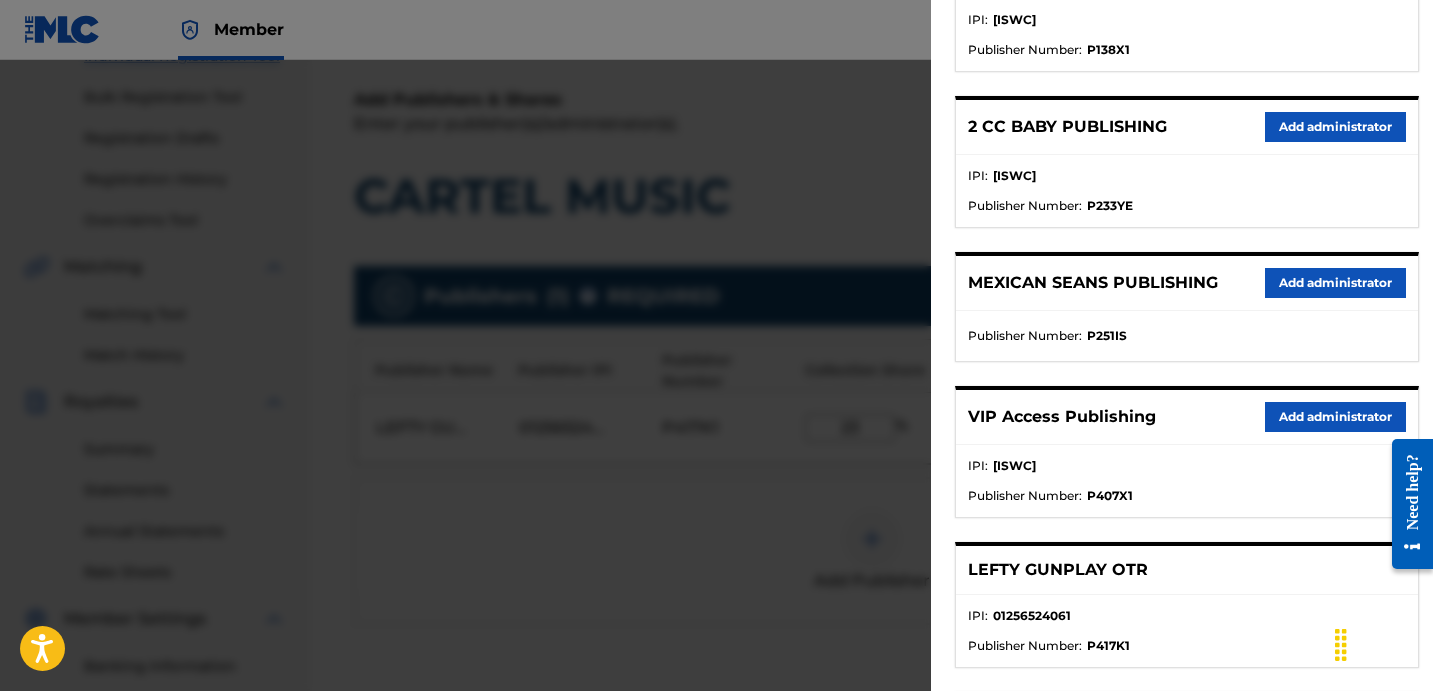 click on "Add administrator" at bounding box center (1335, 417) 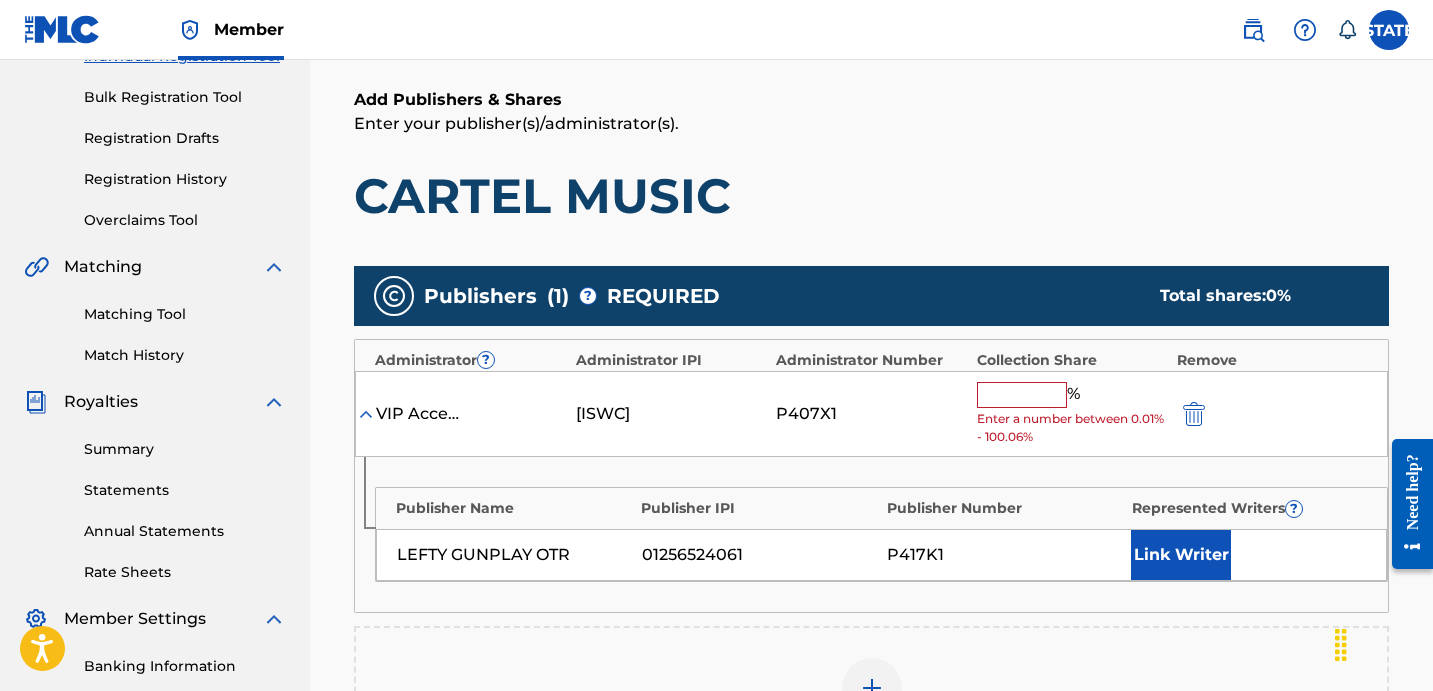 click at bounding box center [1022, 395] 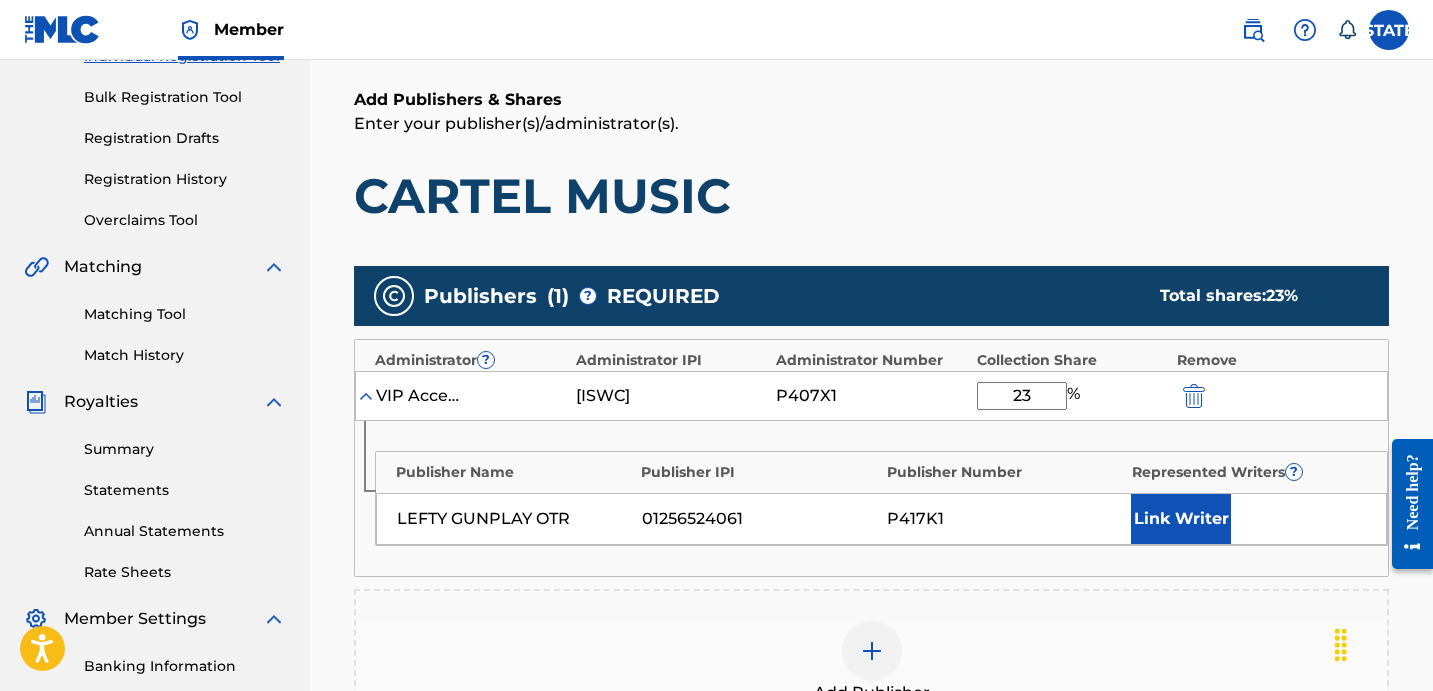 type on "23" 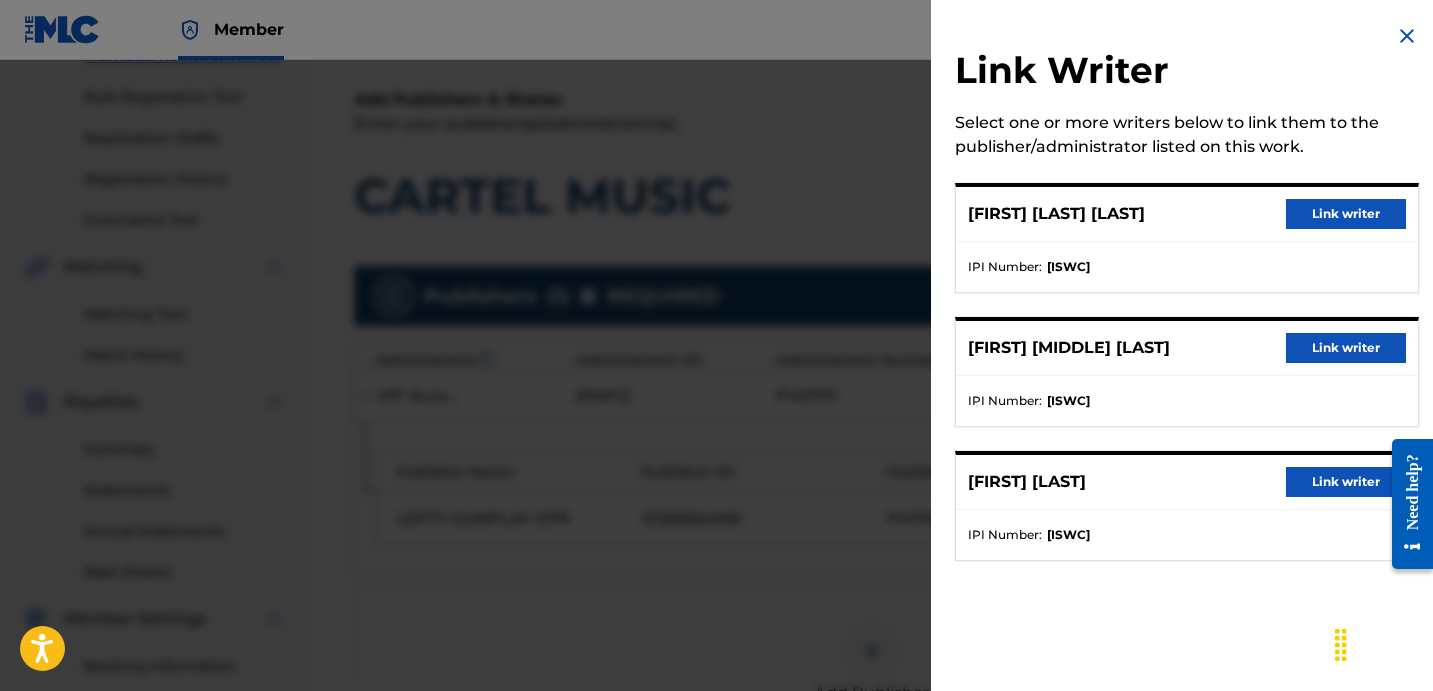 click on "Link writer" at bounding box center (1346, 214) 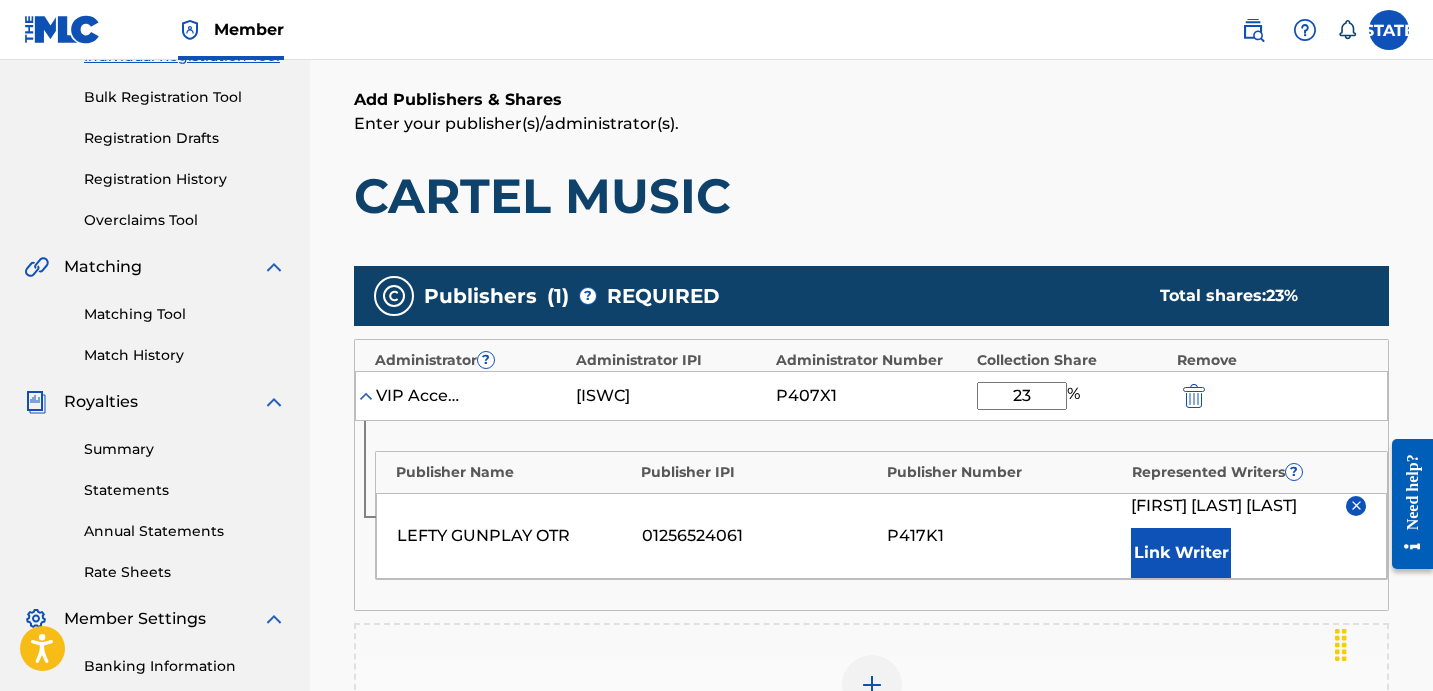 click on "CARTEL MUSIC" at bounding box center (871, 196) 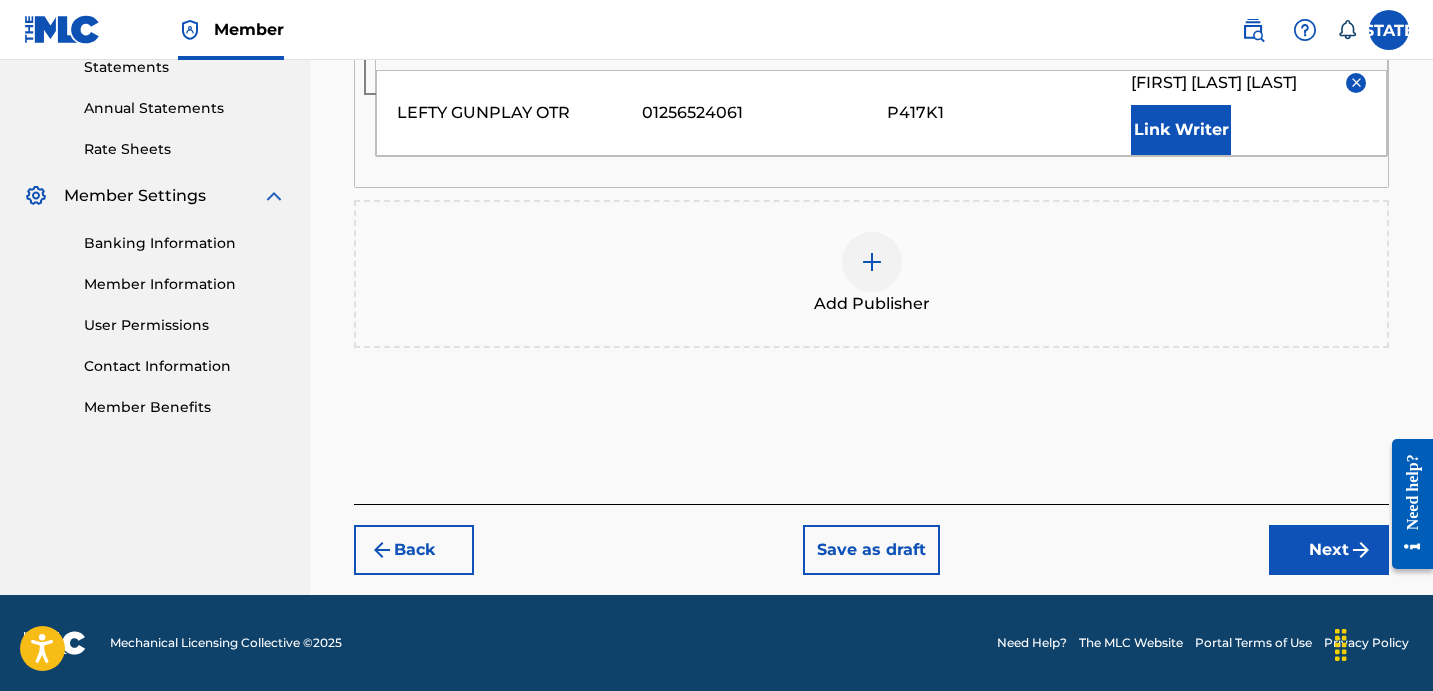 click on "Next" at bounding box center (1329, 550) 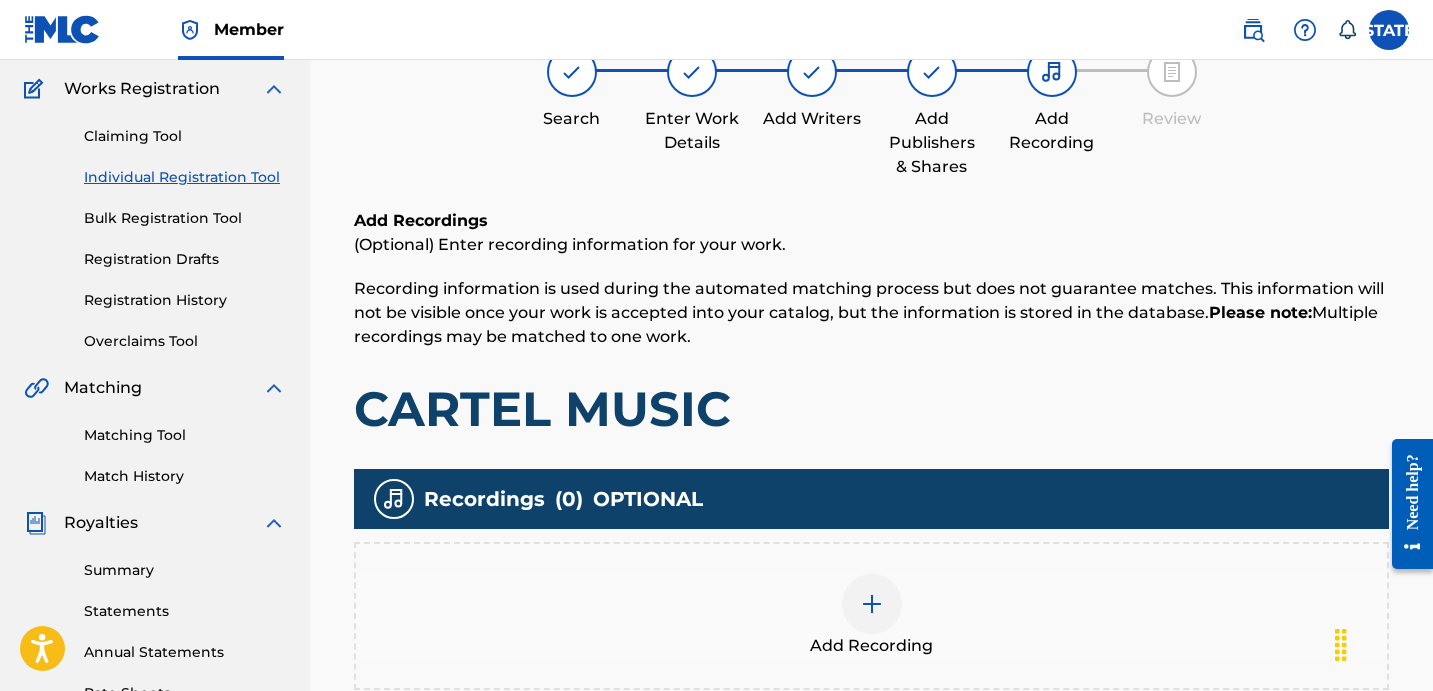 scroll, scrollTop: 162, scrollLeft: 0, axis: vertical 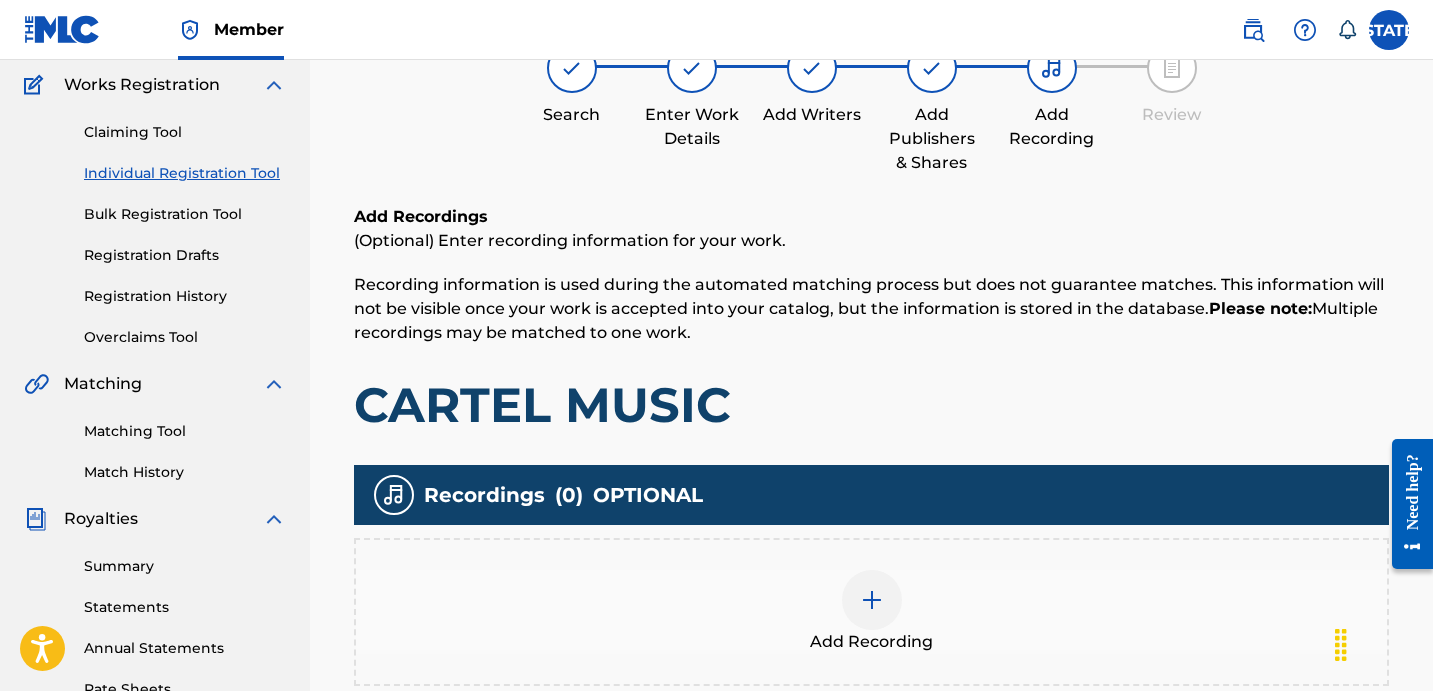 click on "Add Recording" at bounding box center (871, 612) 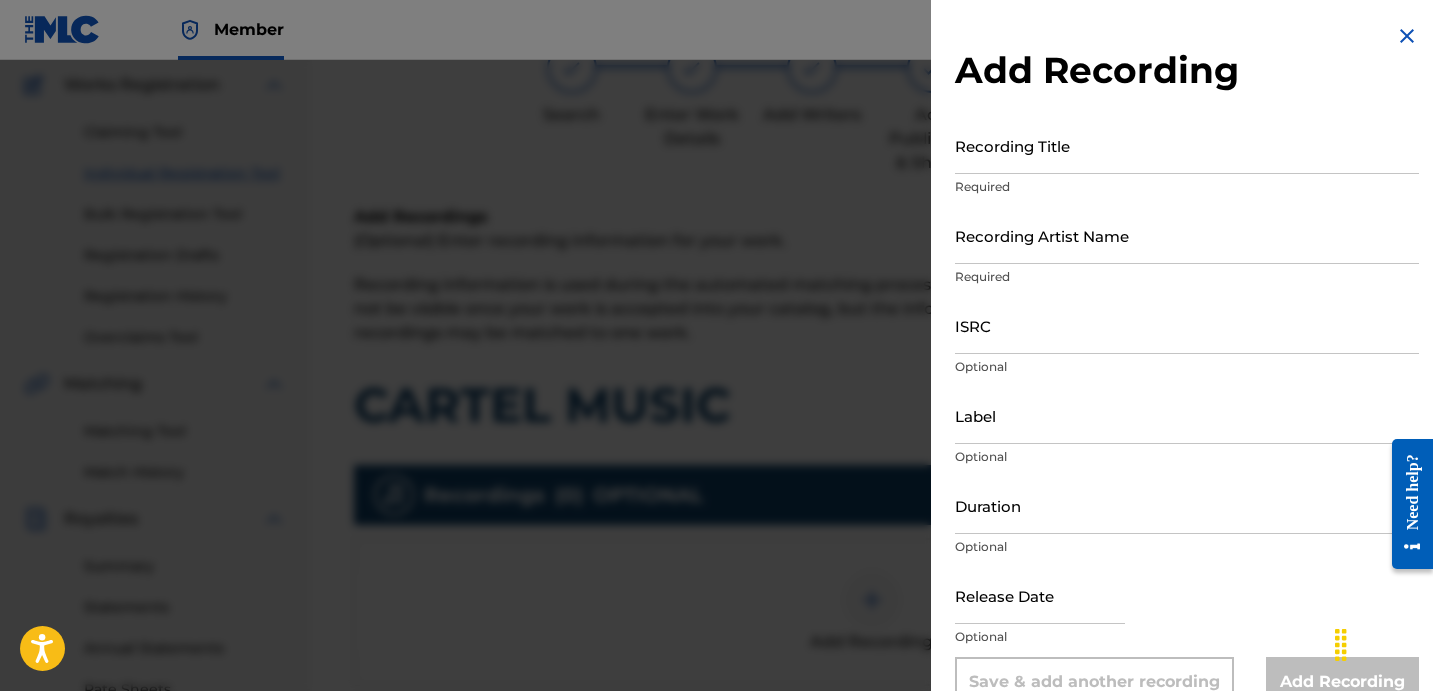 click on "Recording Title" at bounding box center (1187, 145) 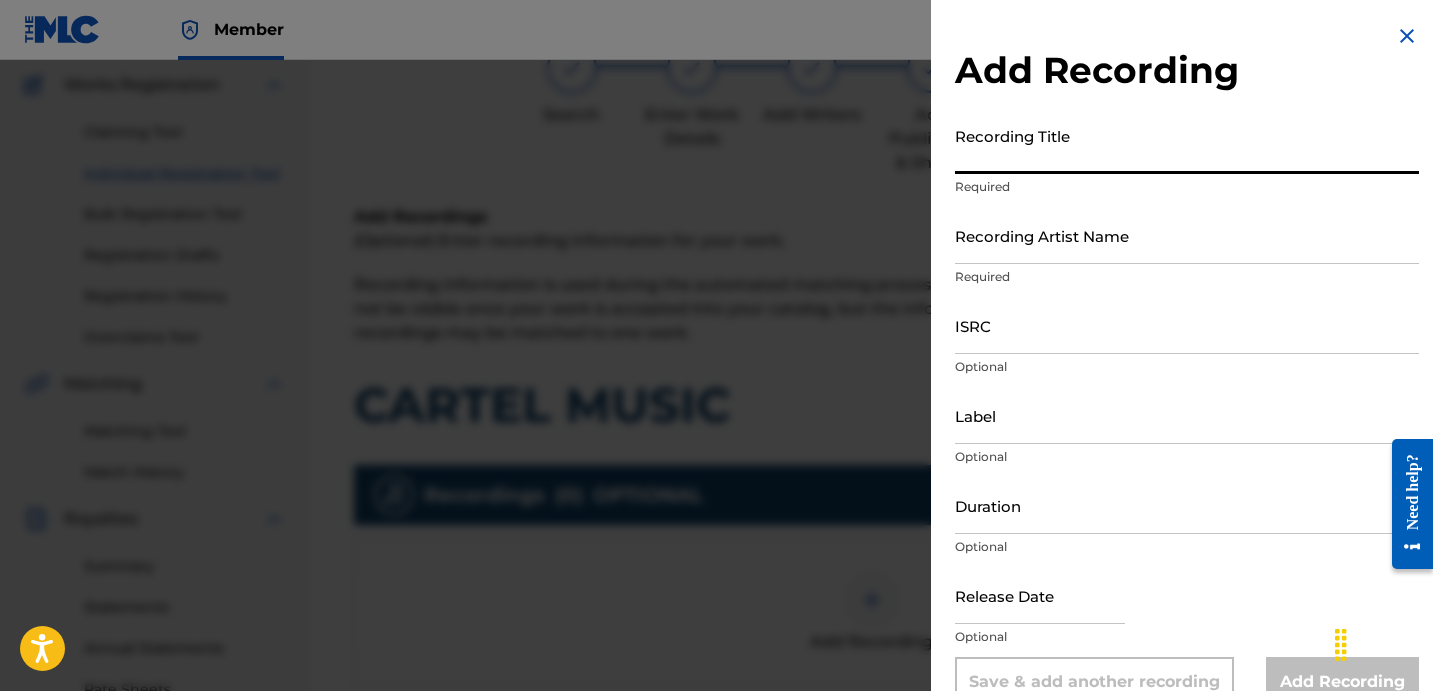 click on "Recording Title" at bounding box center (1187, 145) 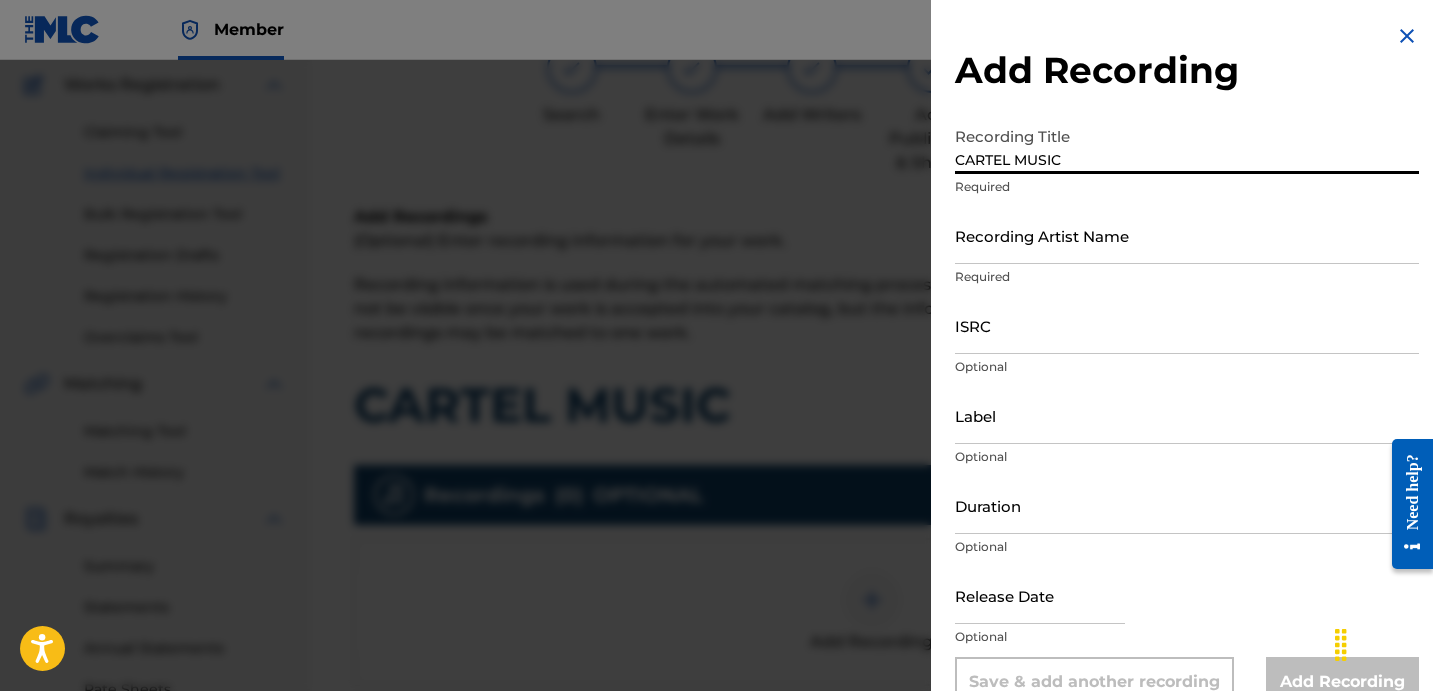 type on "CARTEL MUSIC" 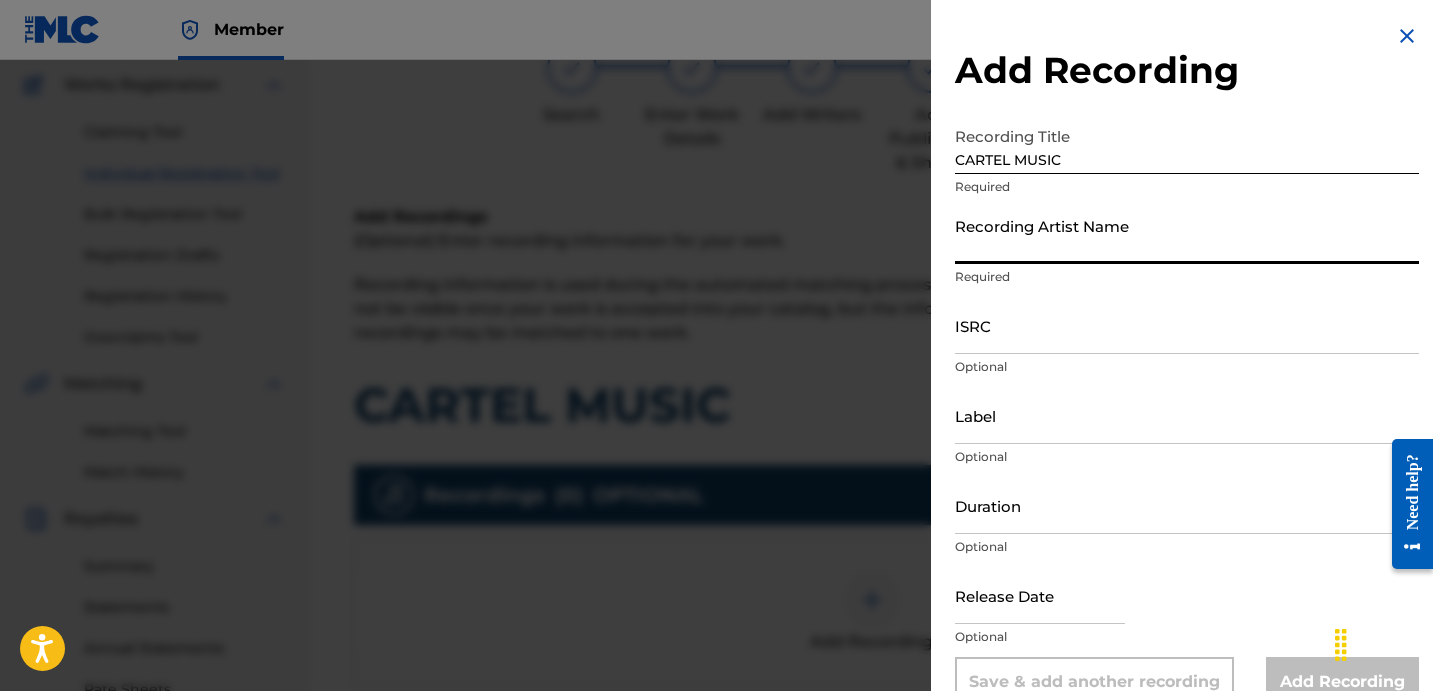 click on "Recording Artist Name" at bounding box center (1187, 235) 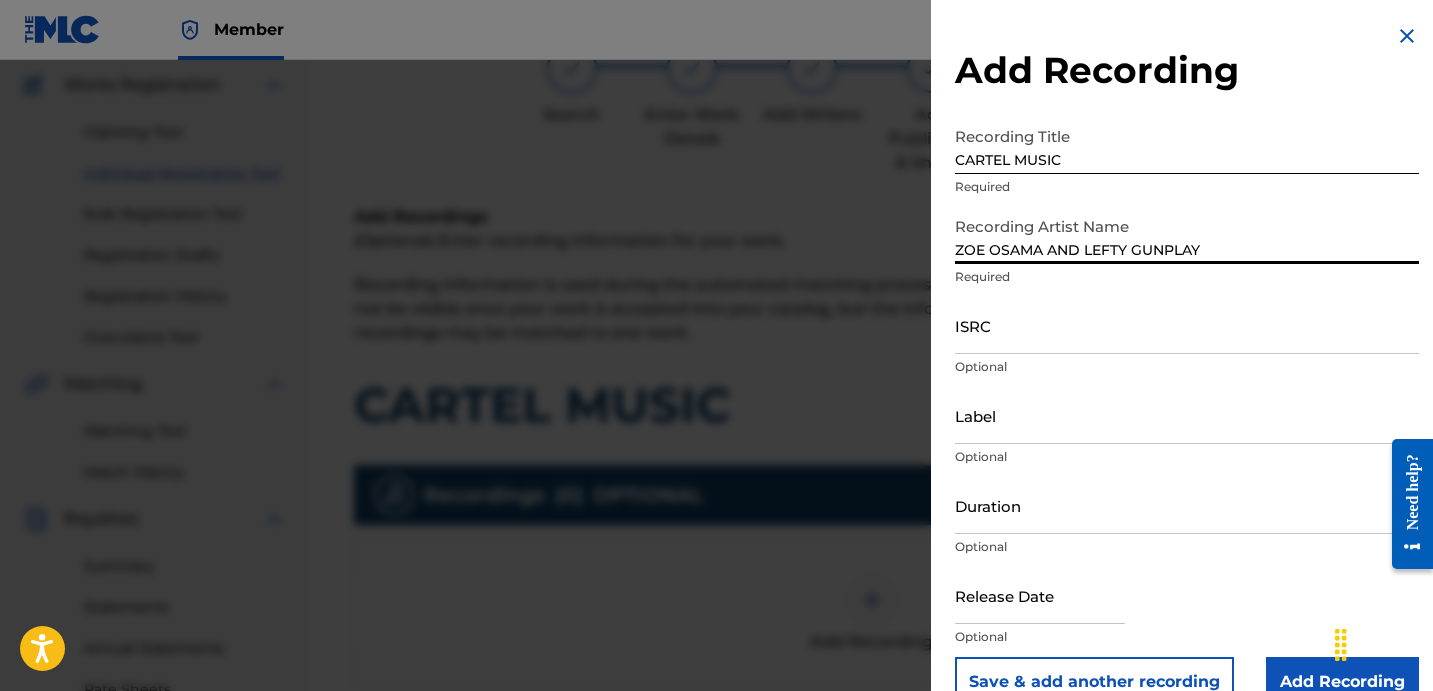 type on "ZOE OSAMA AND LEFTY GUNPLAY" 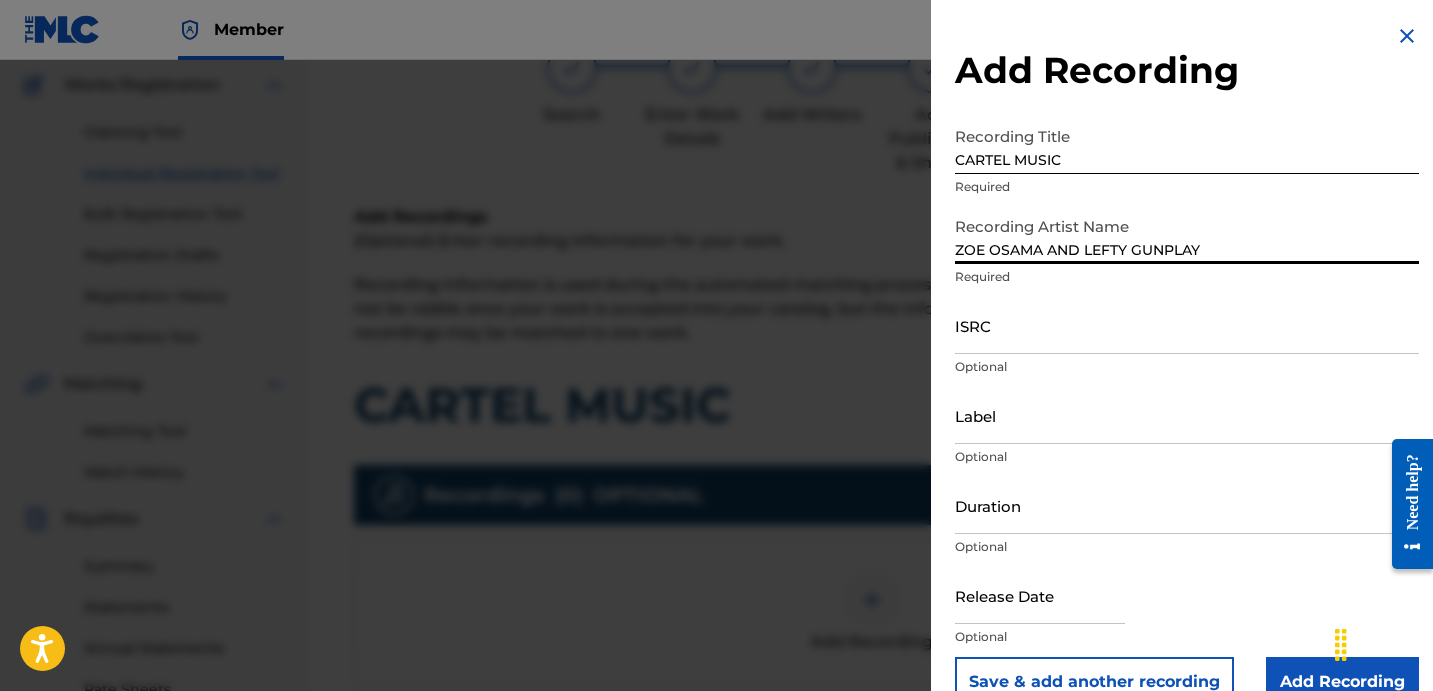 click on "ISRC" at bounding box center (1187, 325) 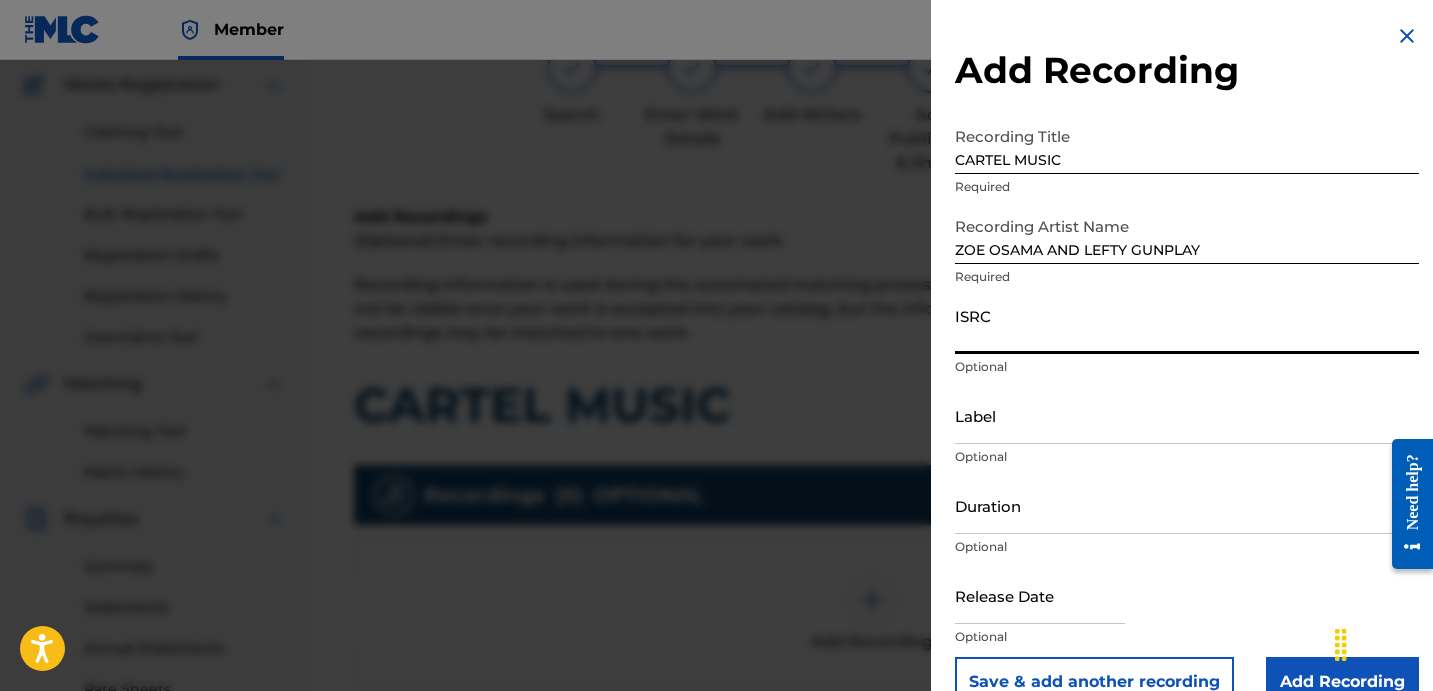 paste on "[ISRC]" 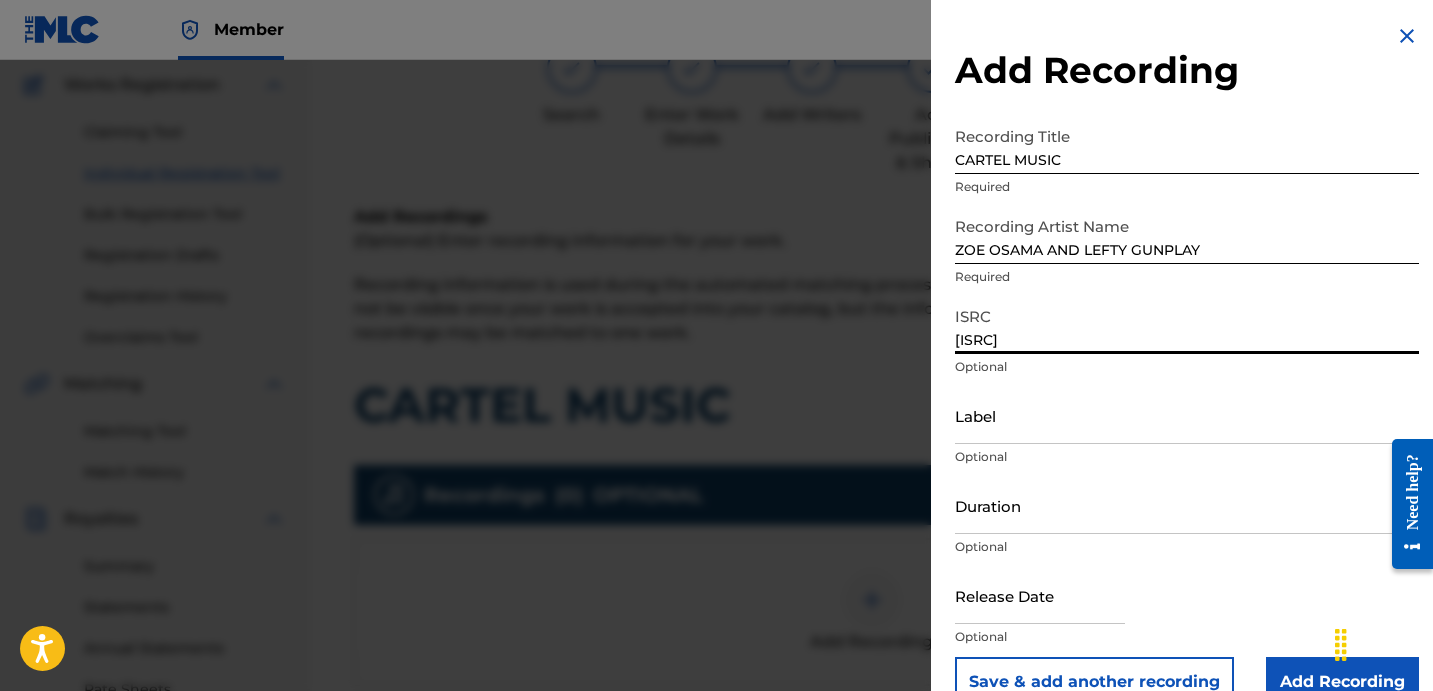 type on "[ISRC]" 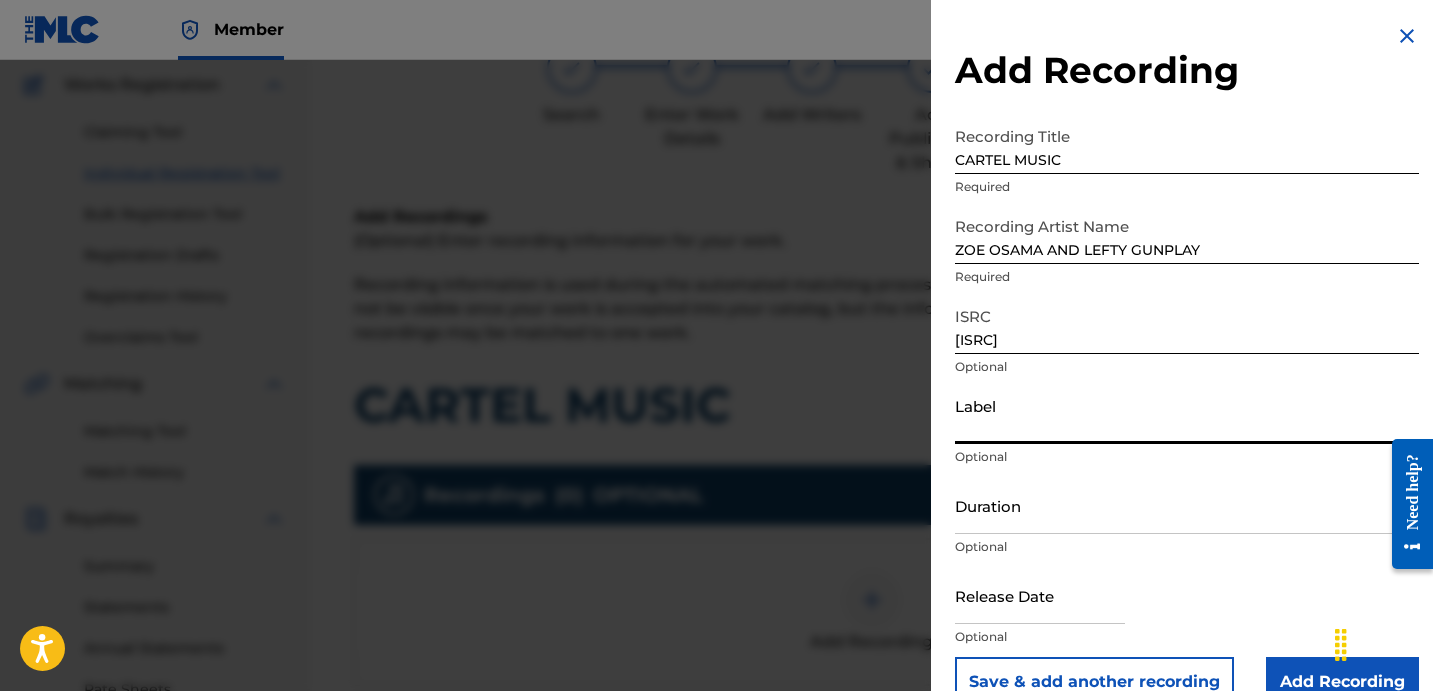 click on "Label" at bounding box center [1187, 415] 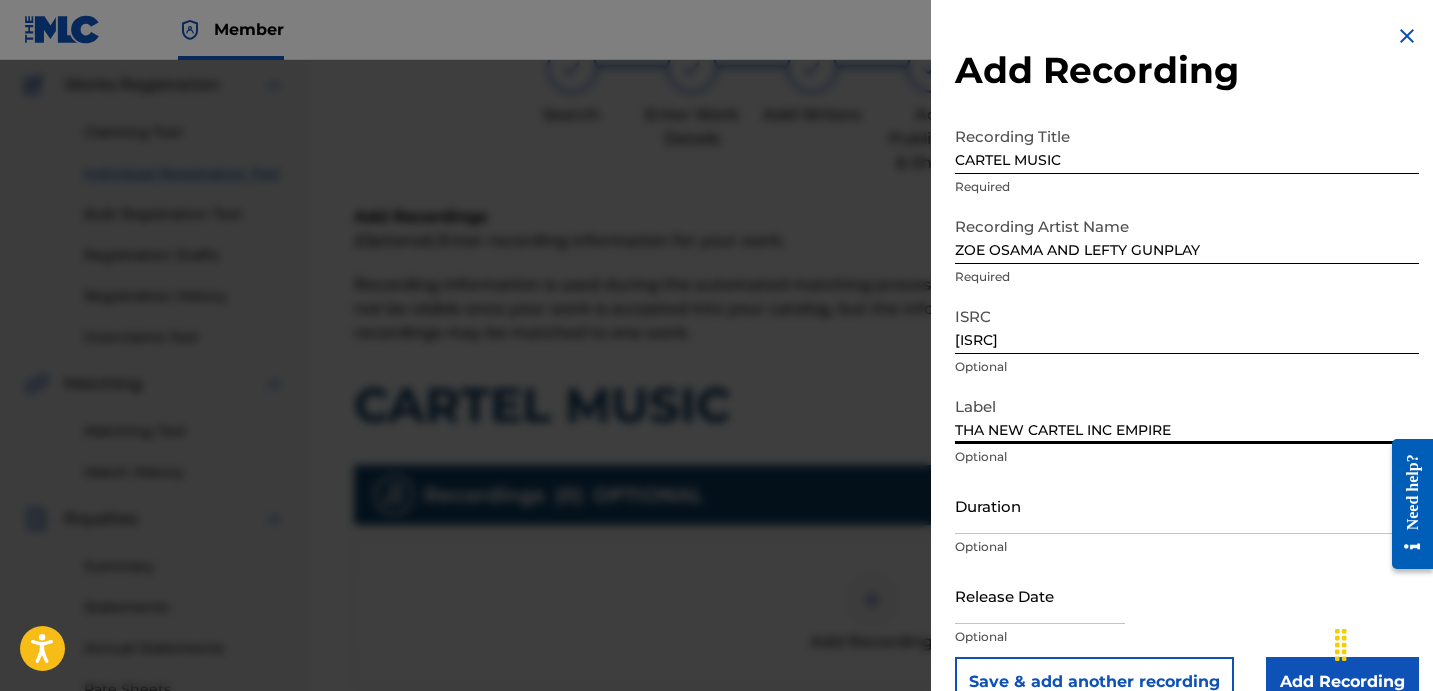 type on "THA NEW CARTEL INC EMPIRE" 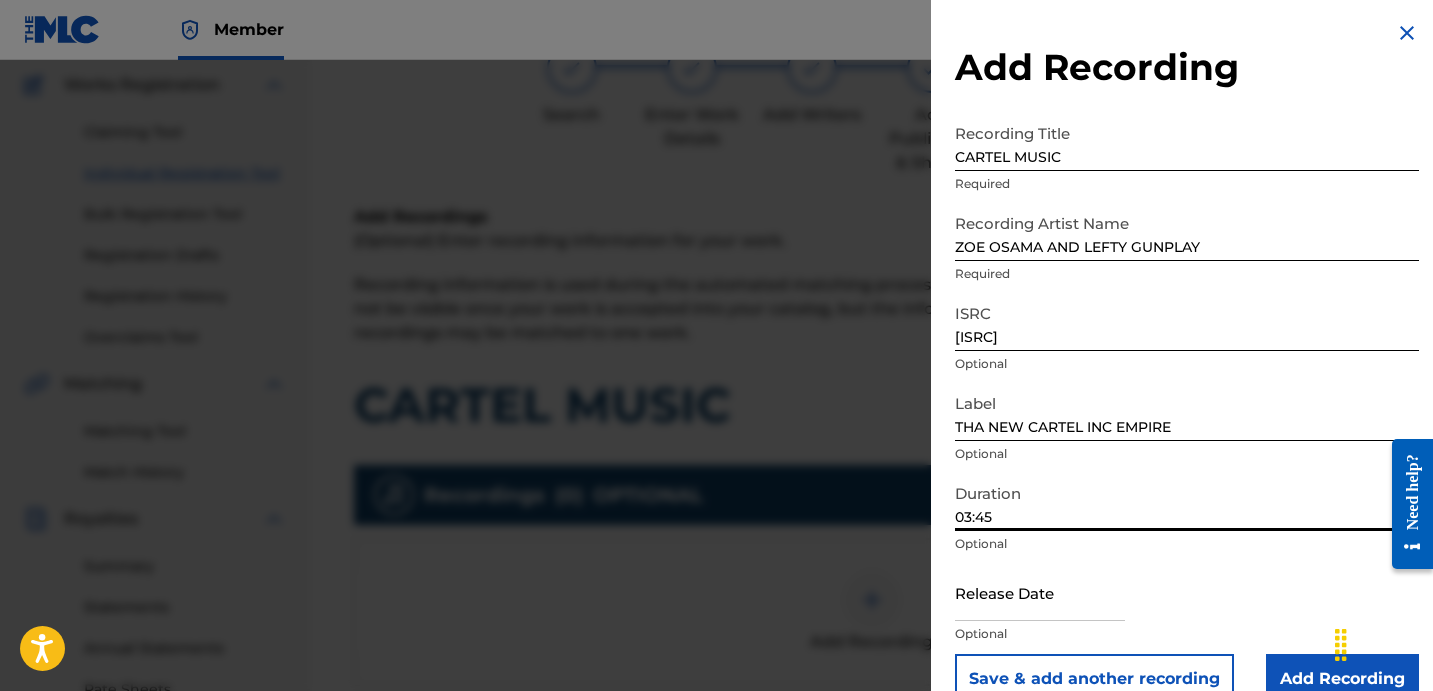 scroll, scrollTop: 4, scrollLeft: 0, axis: vertical 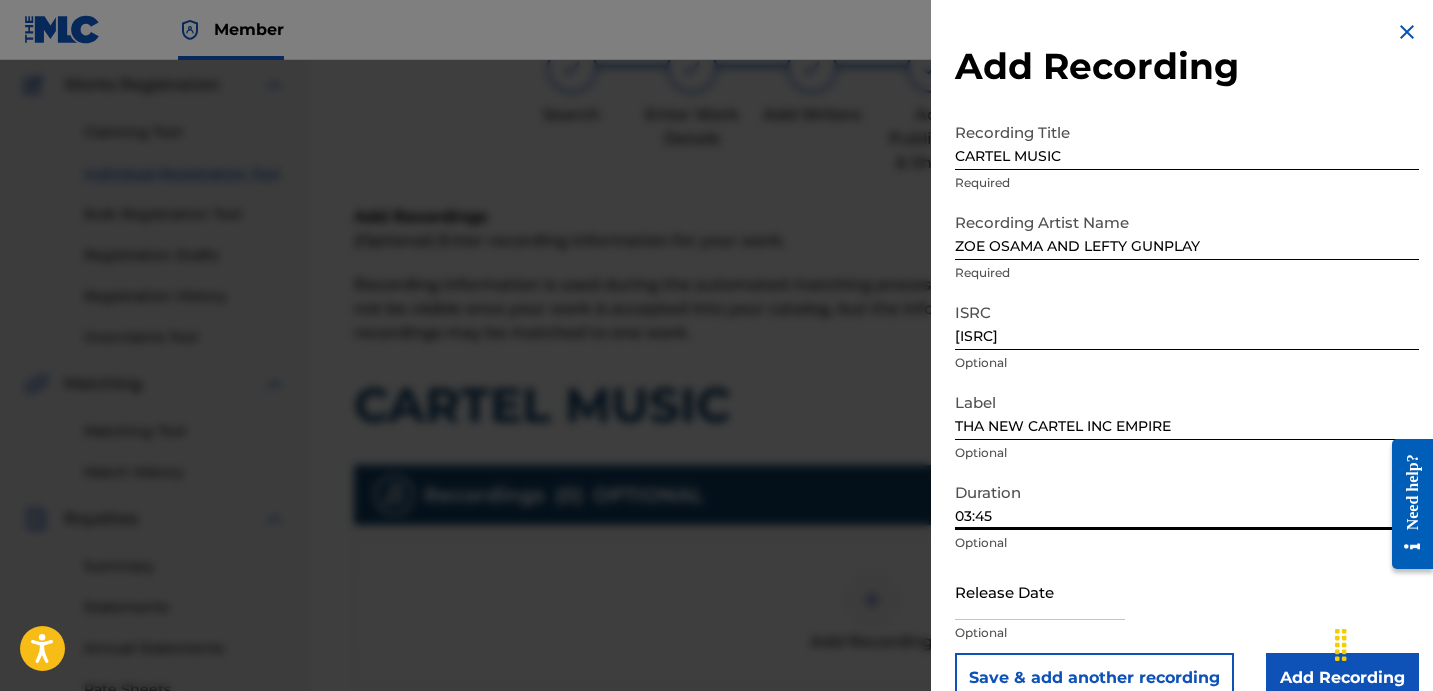 type on "03:45" 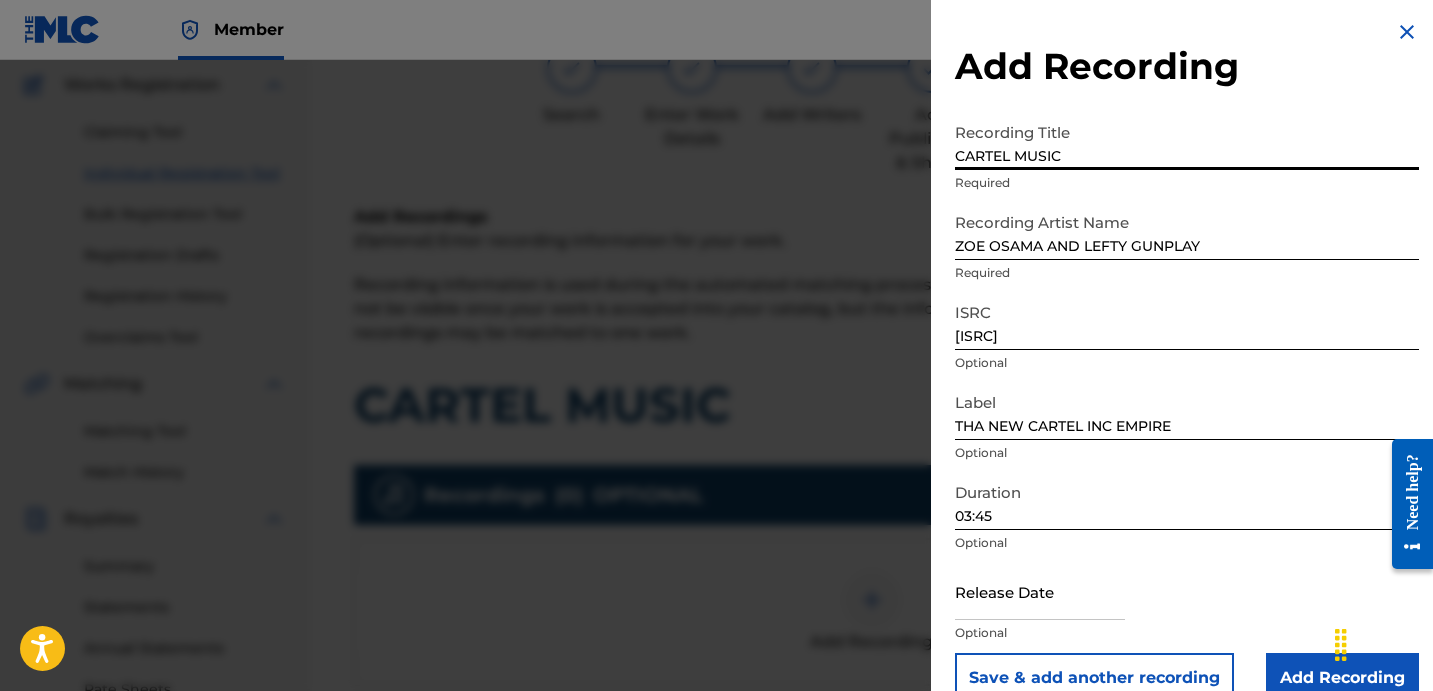 drag, startPoint x: 1075, startPoint y: 156, endPoint x: 933, endPoint y: 83, distance: 159.66527 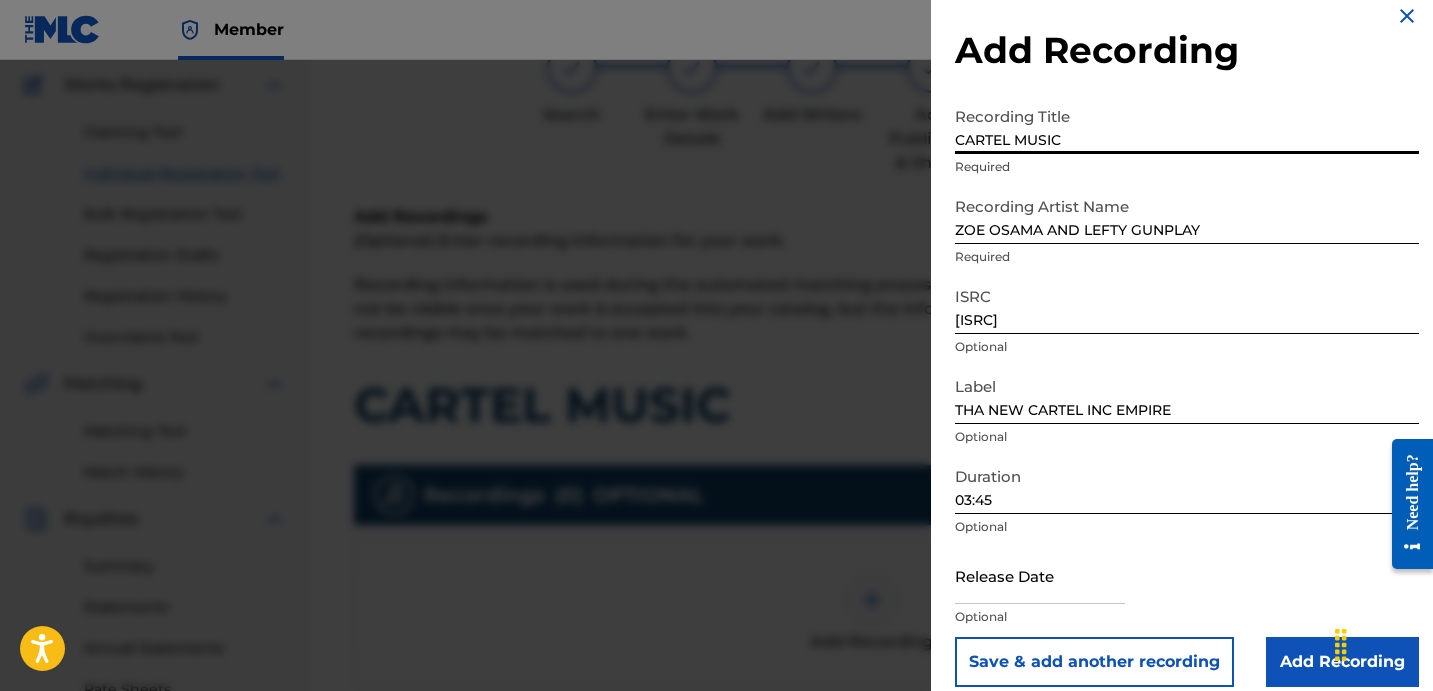 scroll, scrollTop: 40, scrollLeft: 0, axis: vertical 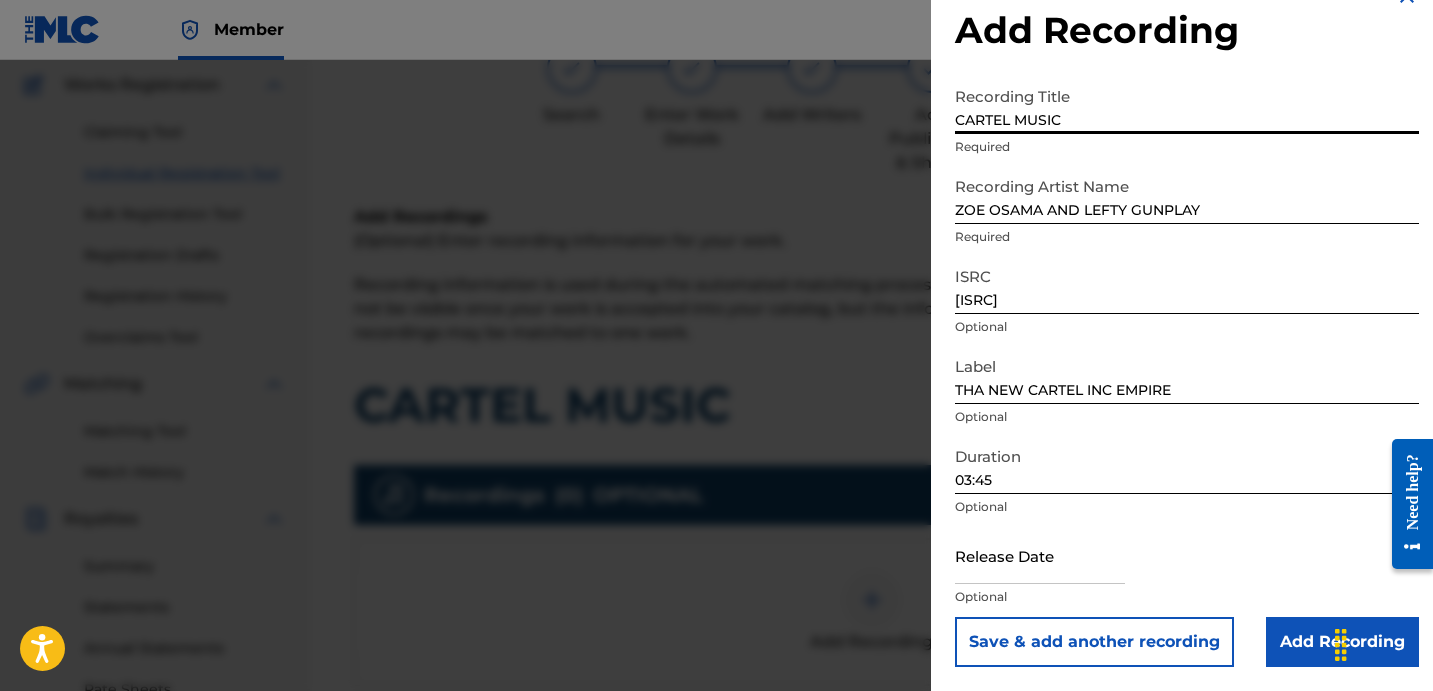 click on "Save & add another recording" at bounding box center (1094, 642) 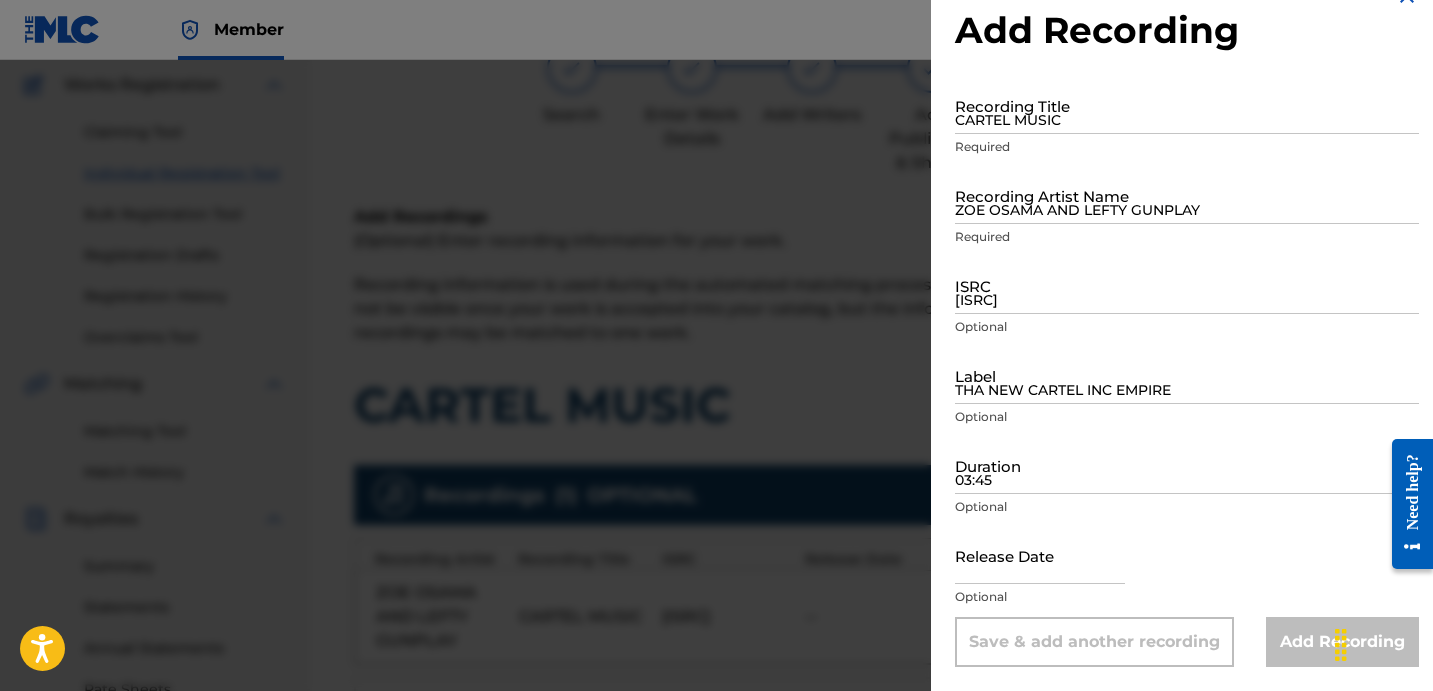 click on "CARTEL MUSIC" at bounding box center (1187, 105) 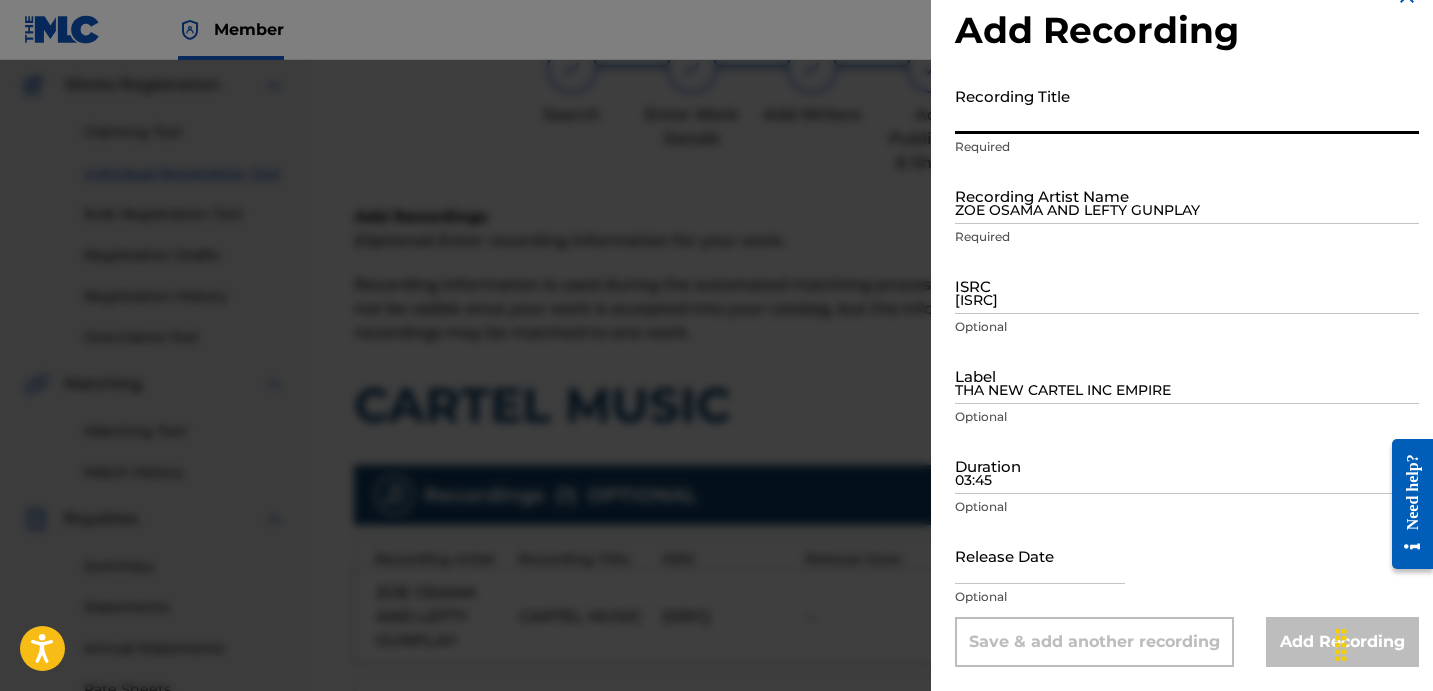 paste on "CARTEL MUSIC" 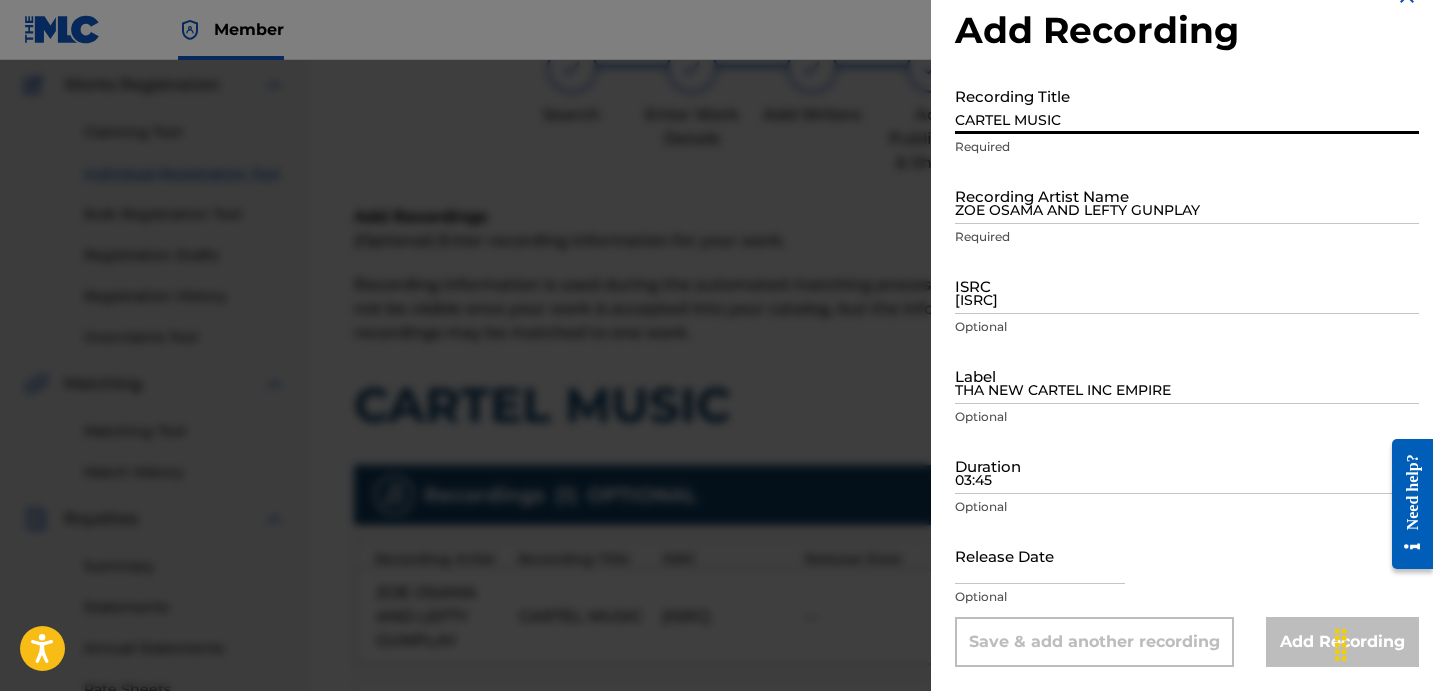type on "CARTEL MUSIC" 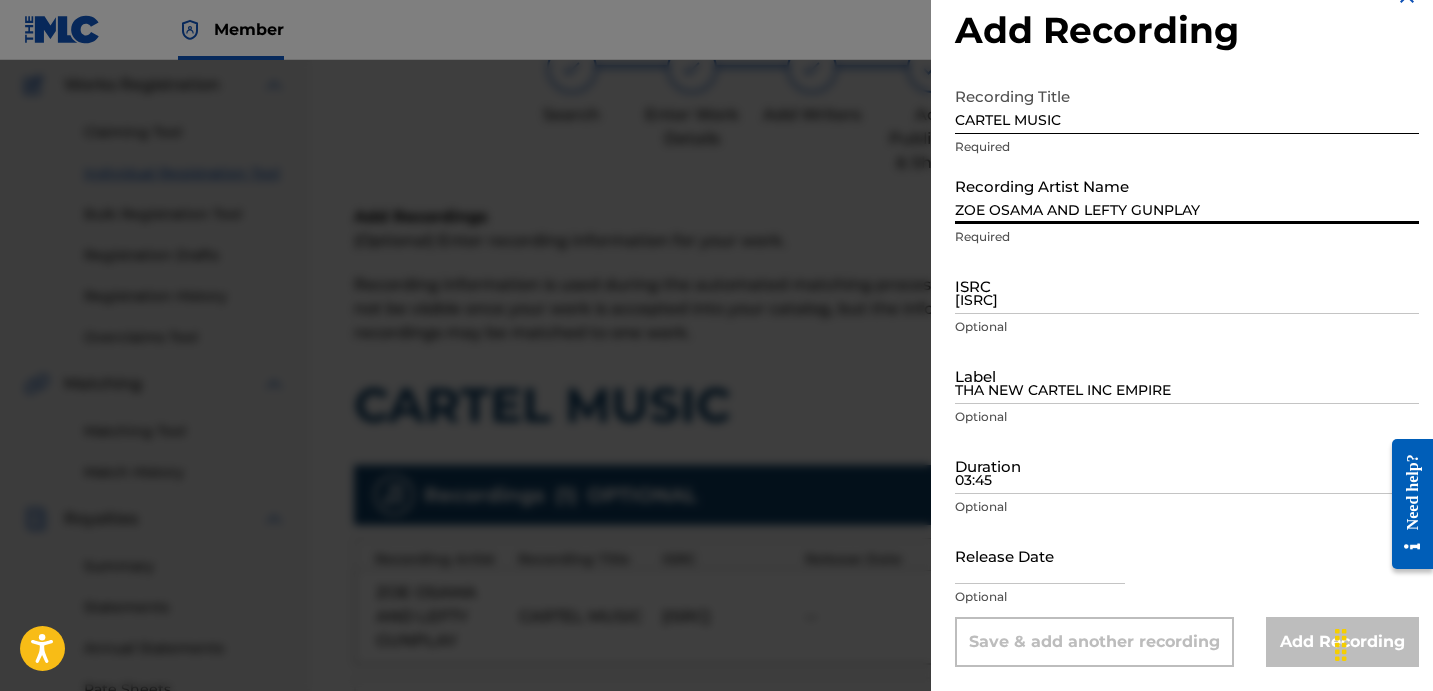 click on "ZOE OSAMA AND LEFTY GUNPLAY" at bounding box center [1187, 195] 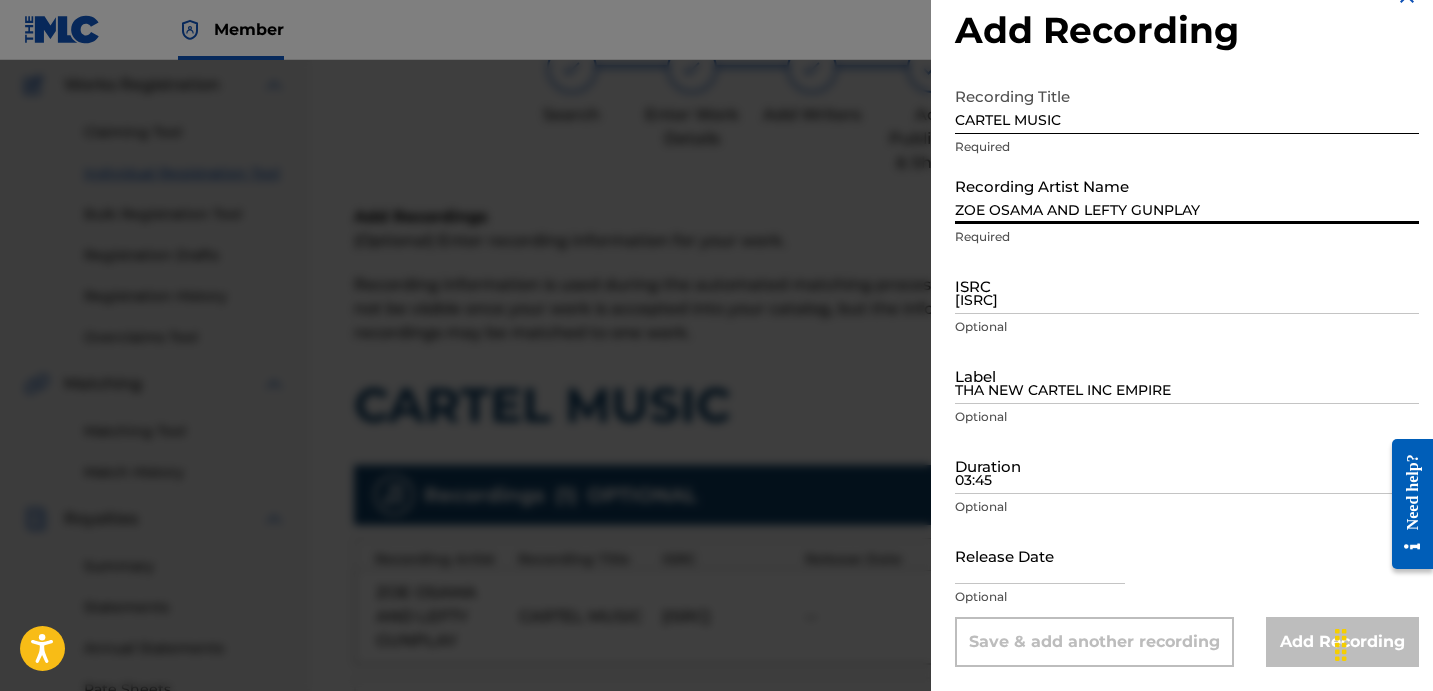 click on "ZOE OSAMA AND LEFTY GUNPLAY" at bounding box center [1187, 195] 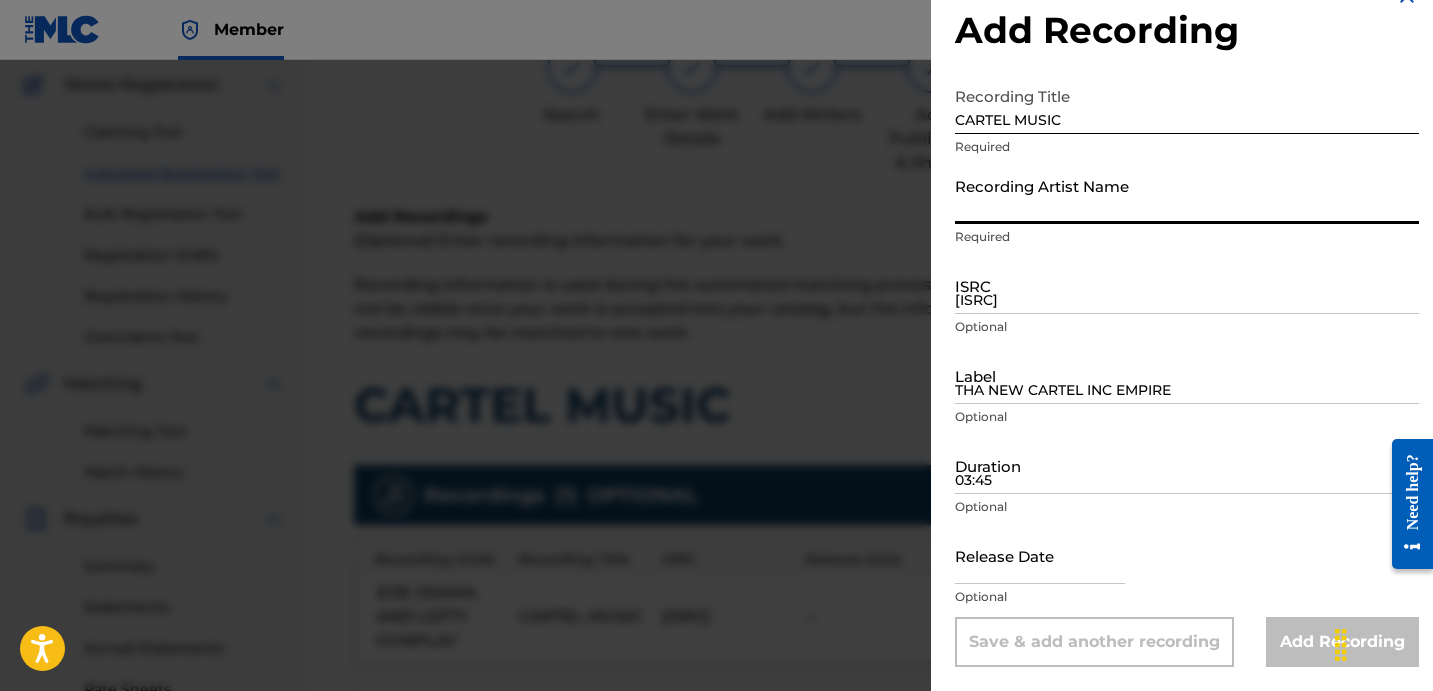 paste on "ZOE OSAMA AND LEFTY GUNPLAY" 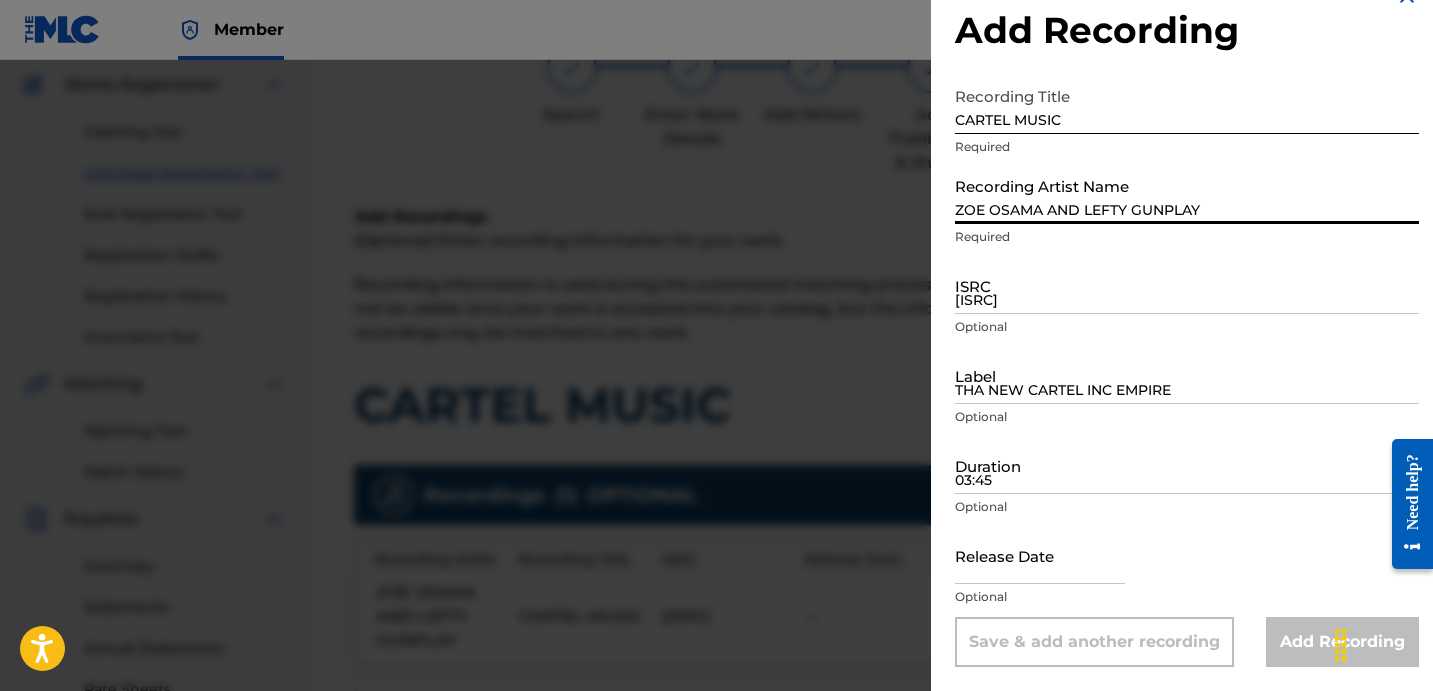 type on "ZOE OSAMA AND LEFTY GUNPLAY" 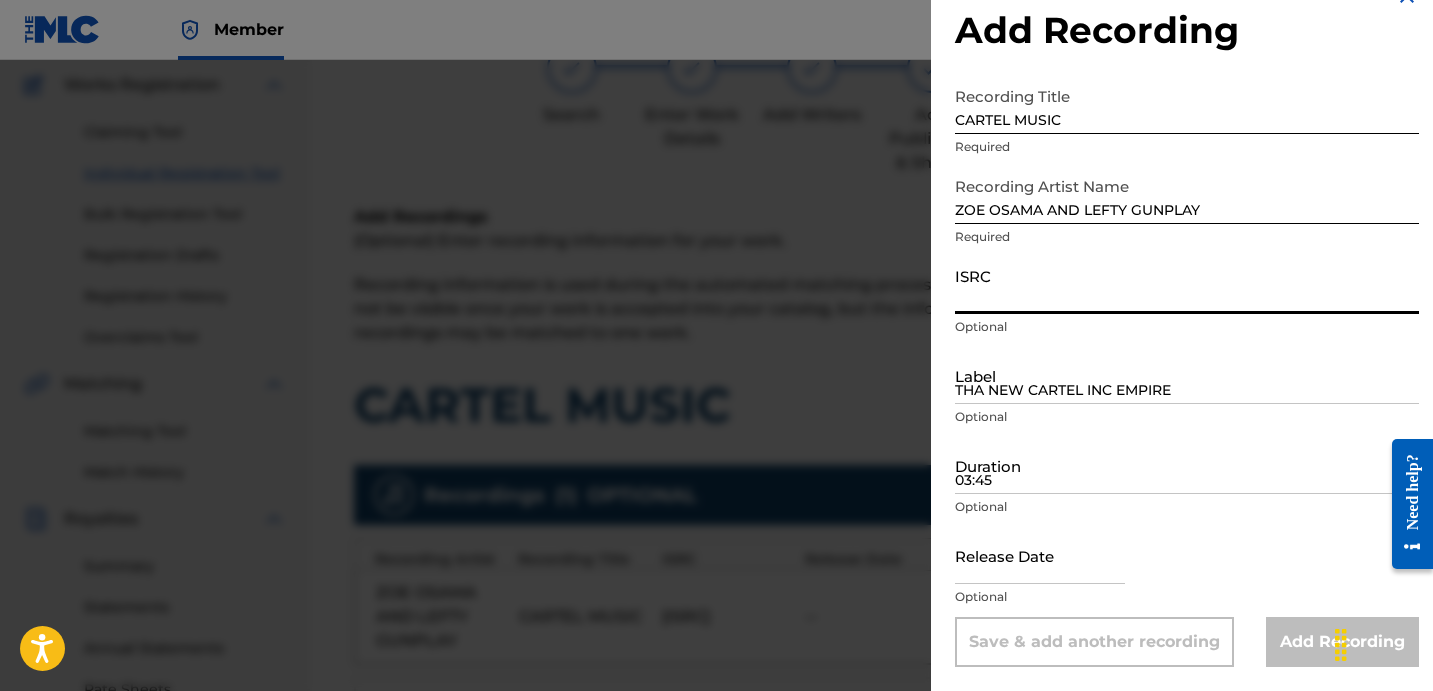 paste on "[ISRC]" 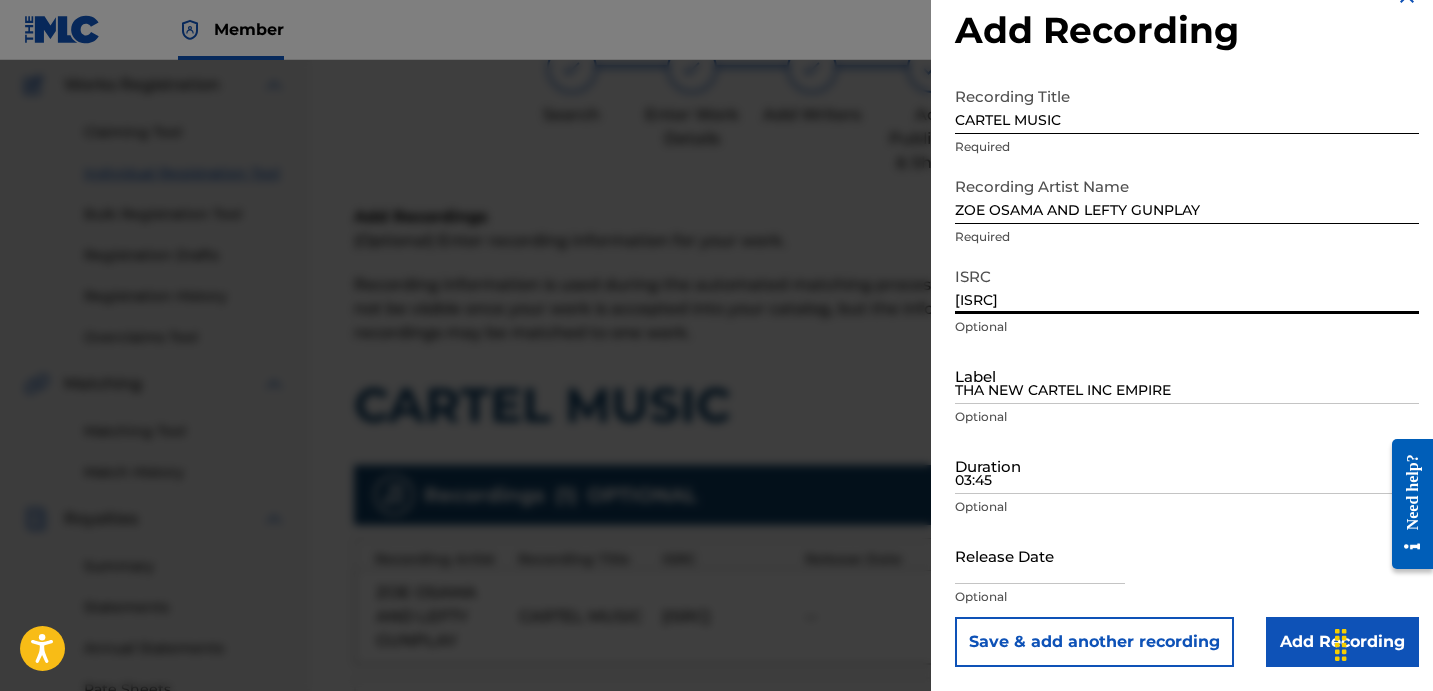 type on "[ISRC]" 